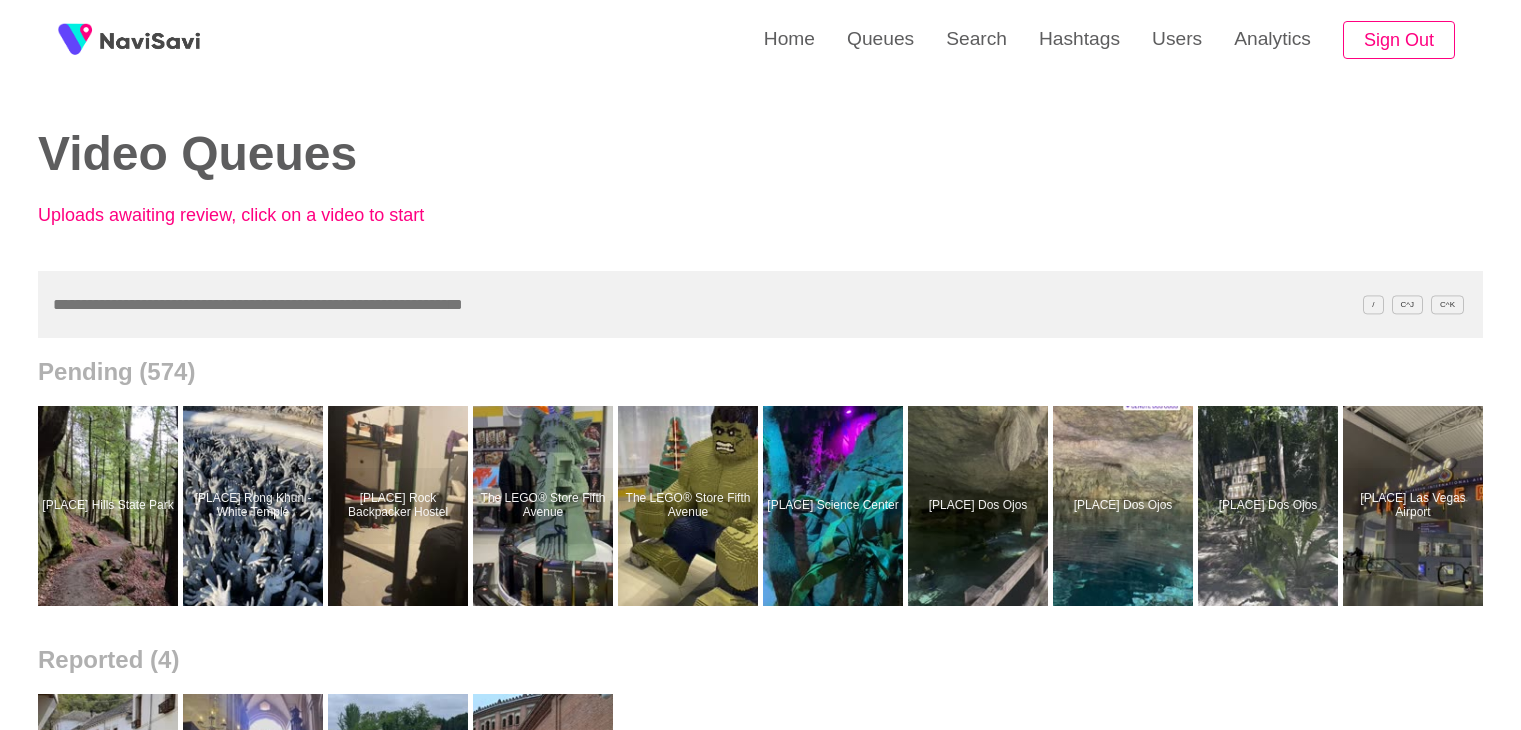 scroll, scrollTop: 0, scrollLeft: 0, axis: both 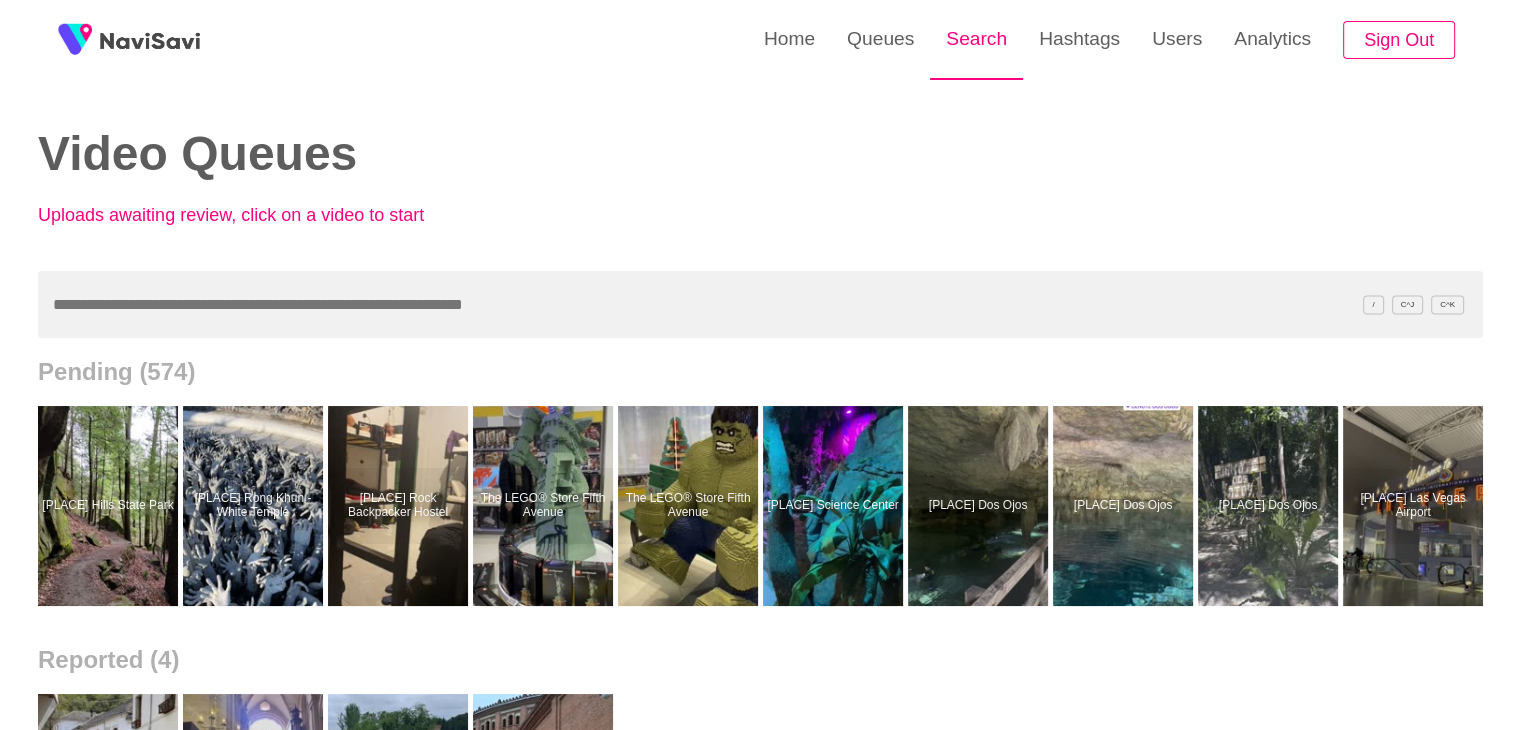 click on "Search" at bounding box center (976, 39) 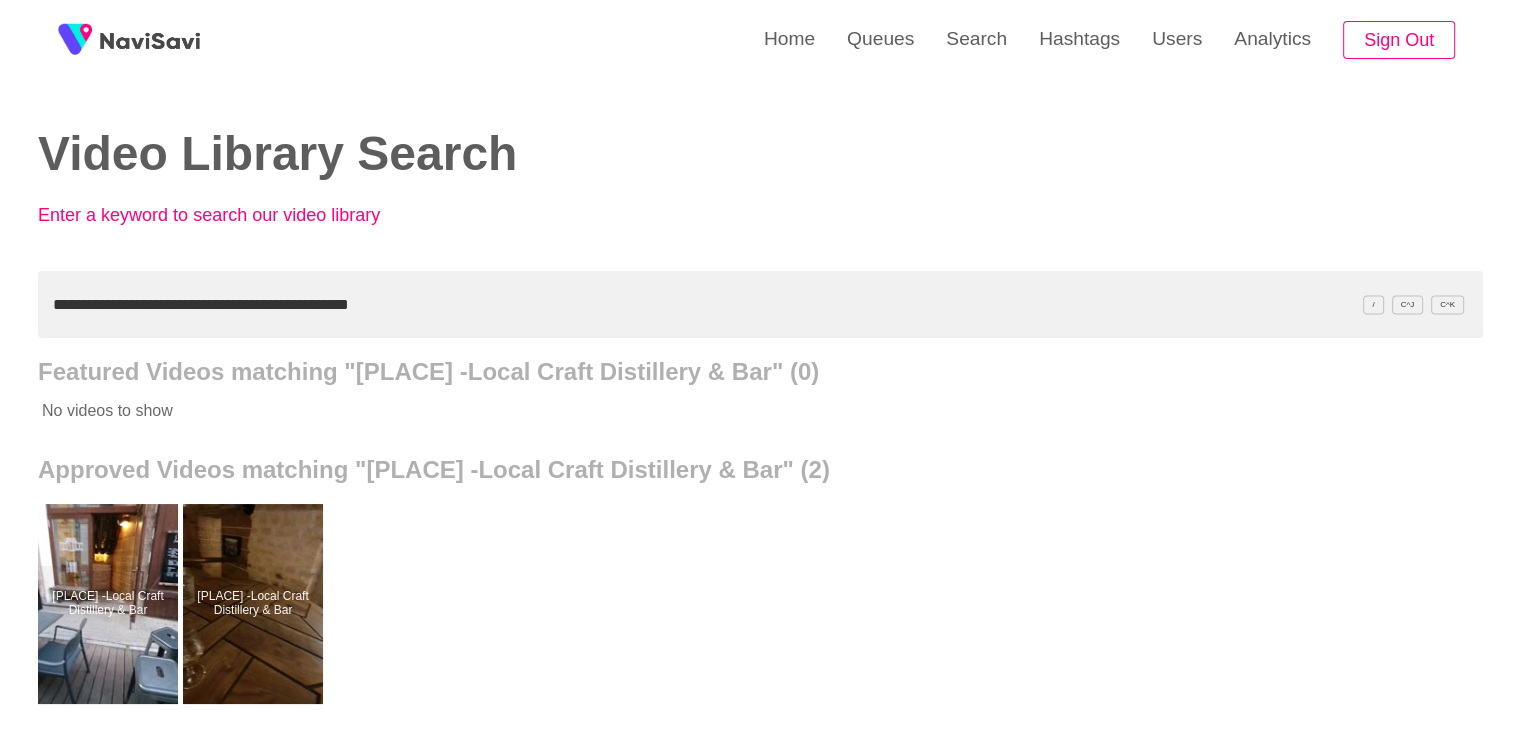 click on "**********" at bounding box center (760, 304) 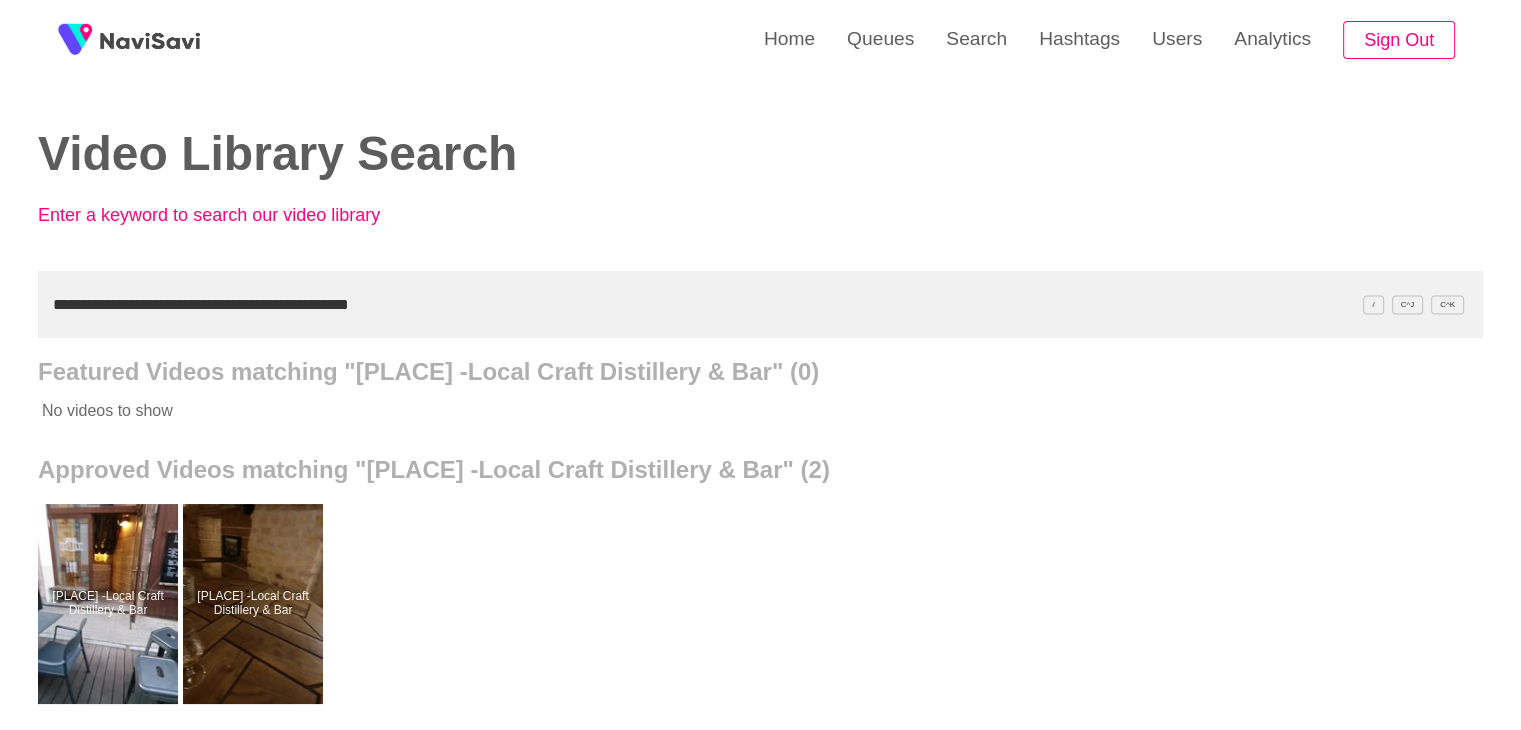 click on "**********" at bounding box center [760, 304] 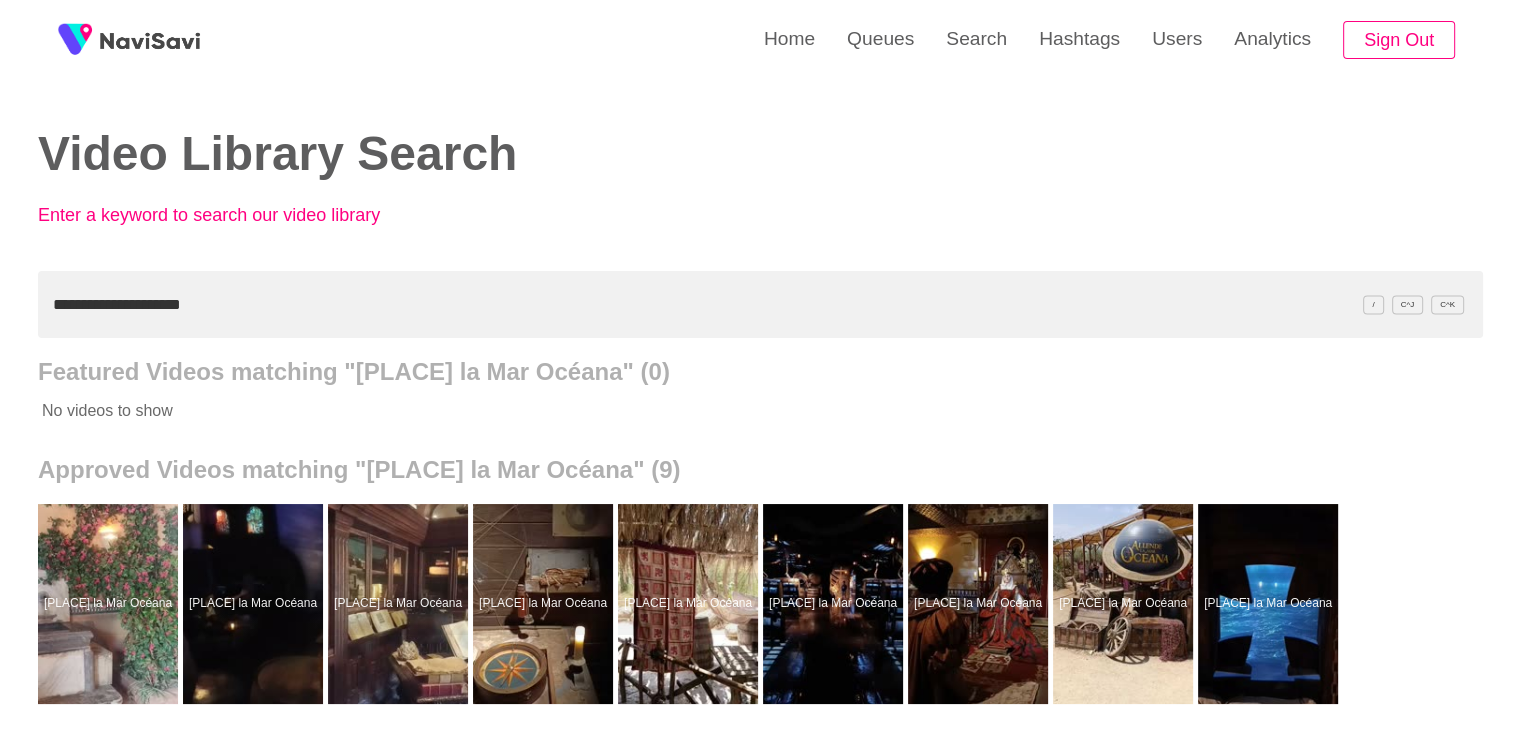 click on "**********" at bounding box center (760, 304) 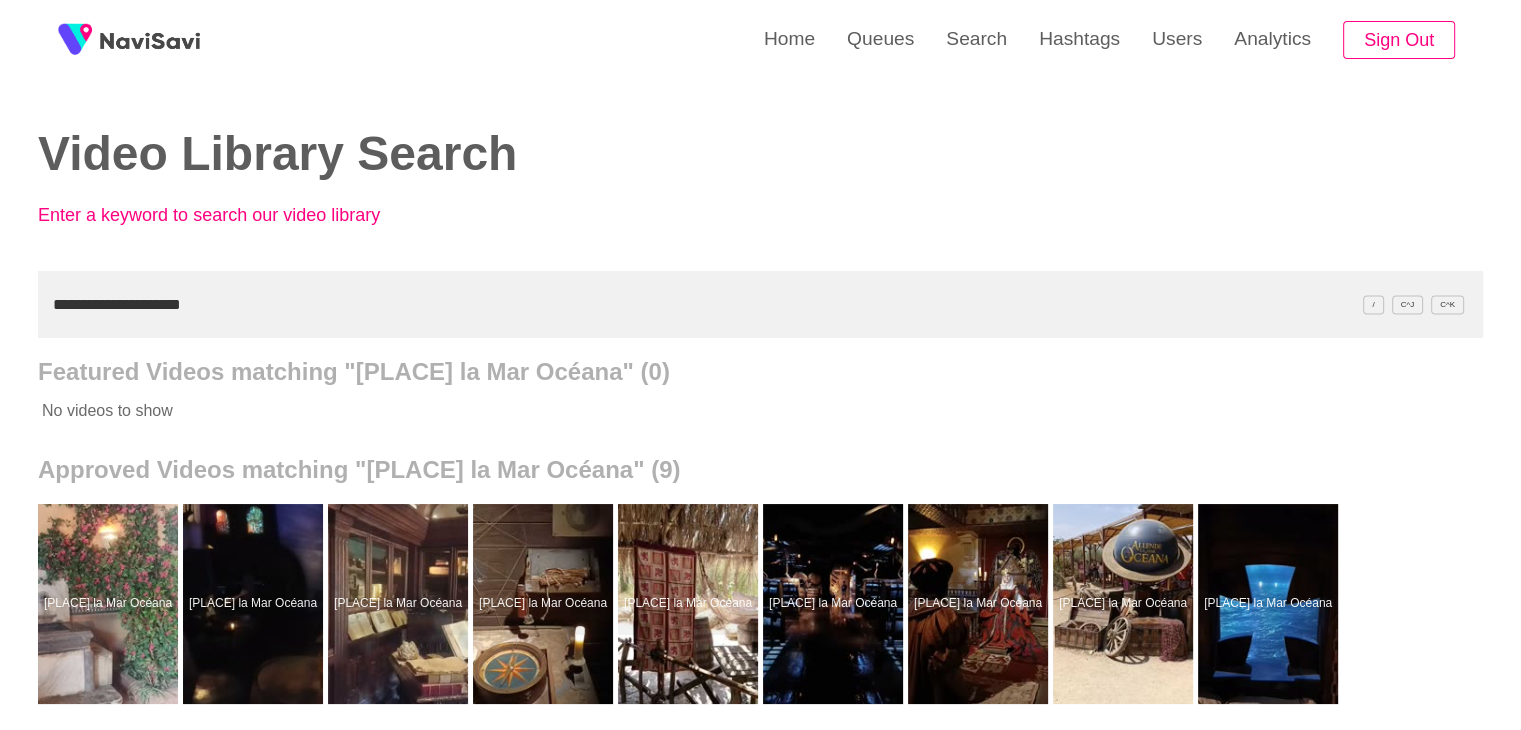 click on "**********" at bounding box center [760, 304] 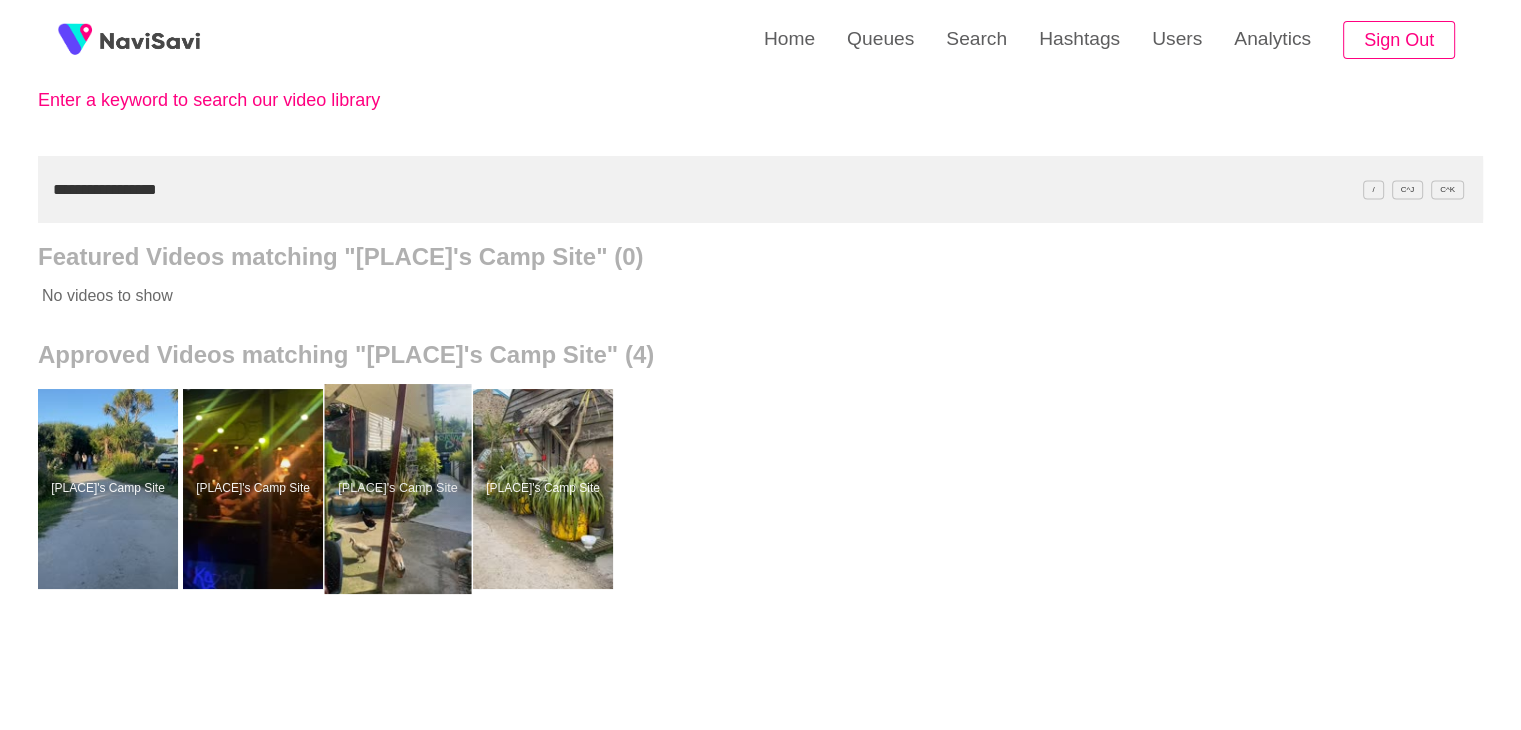 scroll, scrollTop: 120, scrollLeft: 0, axis: vertical 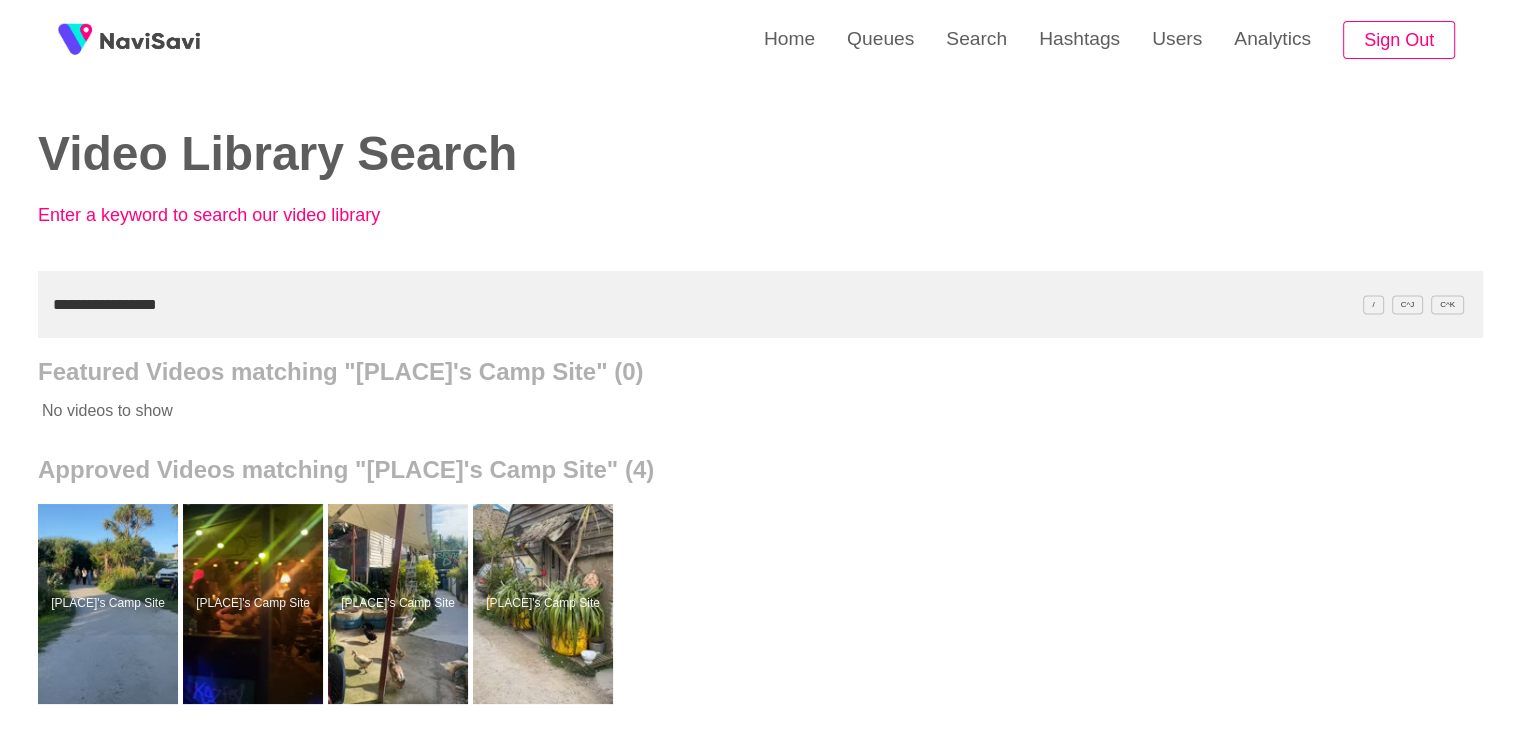 click on "**********" at bounding box center (760, 304) 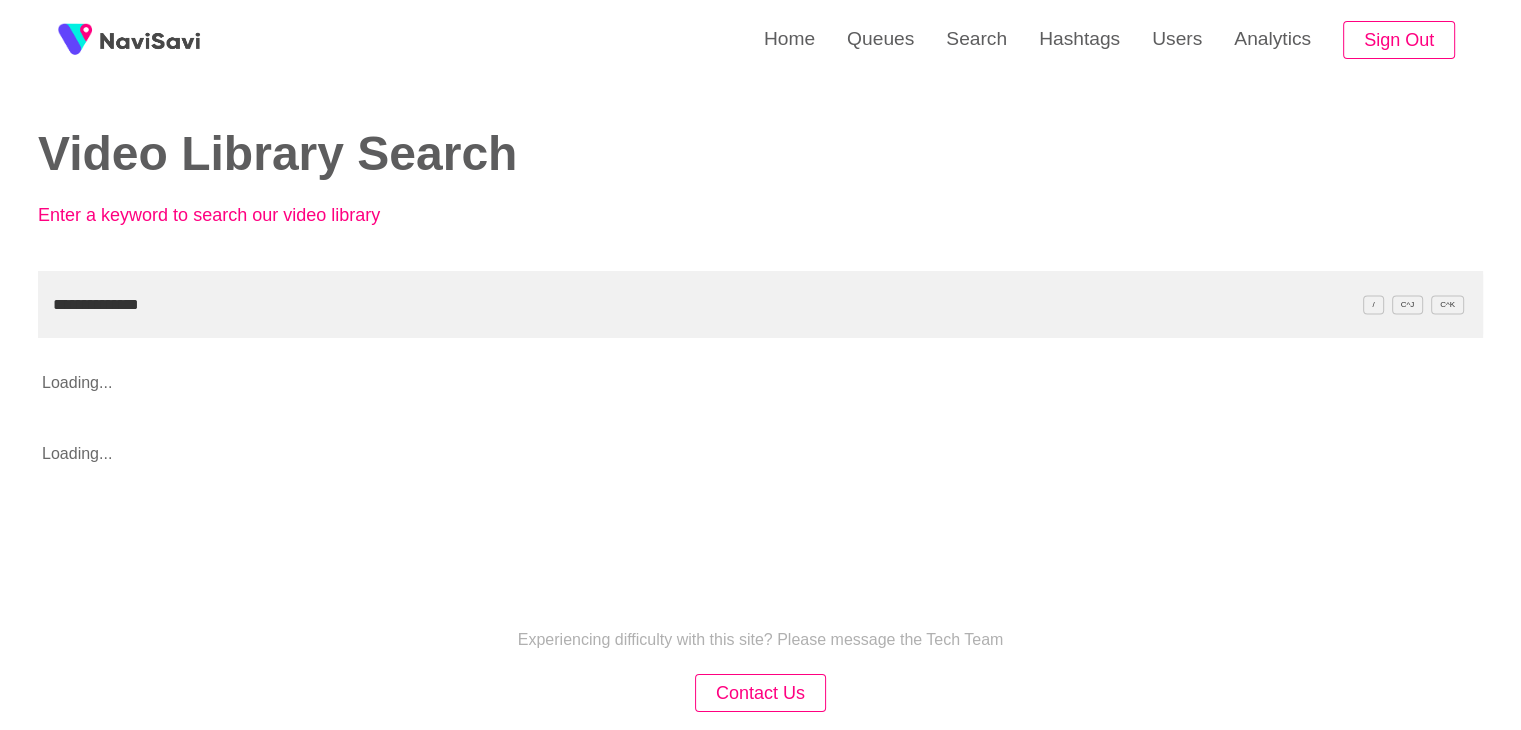 click on "**********" at bounding box center [760, 304] 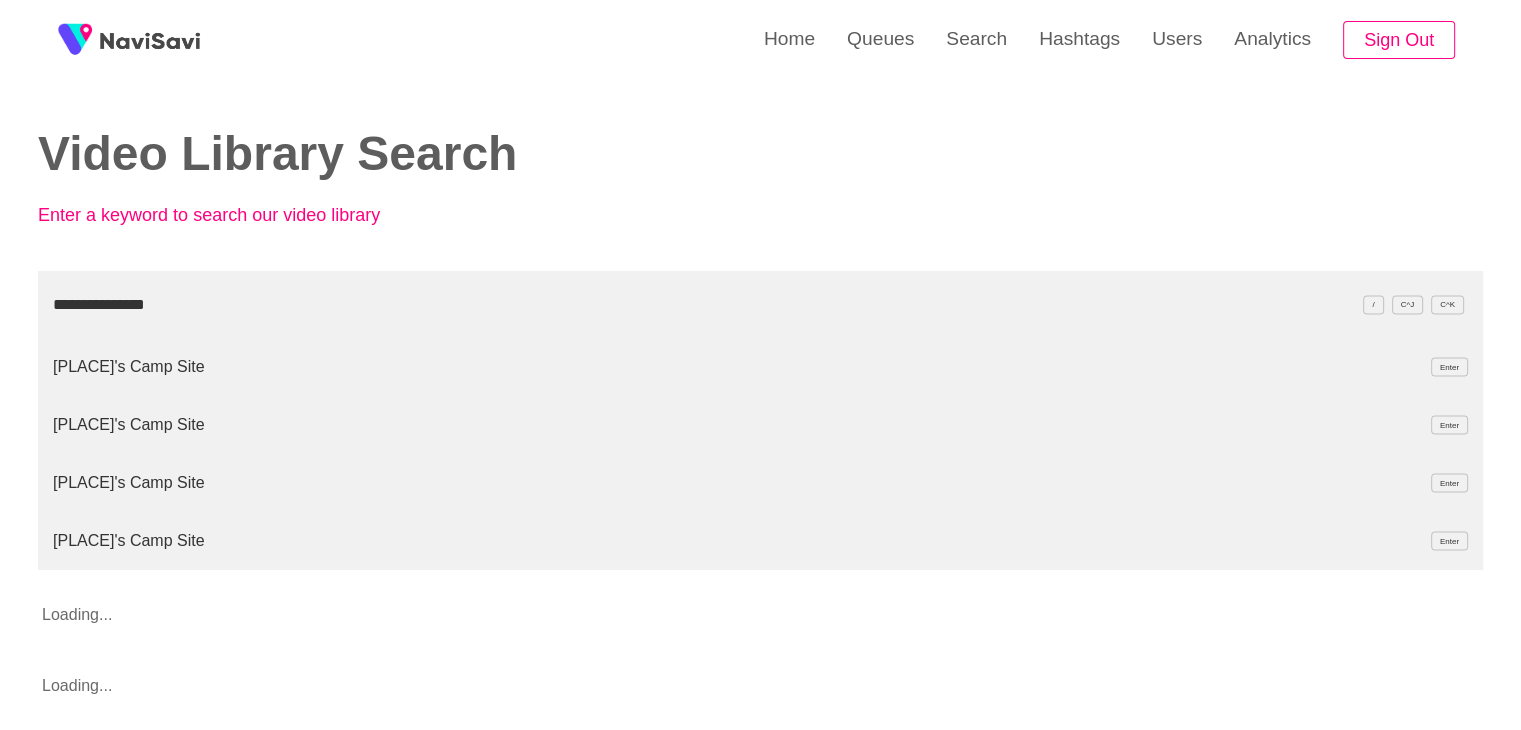 type on "**********" 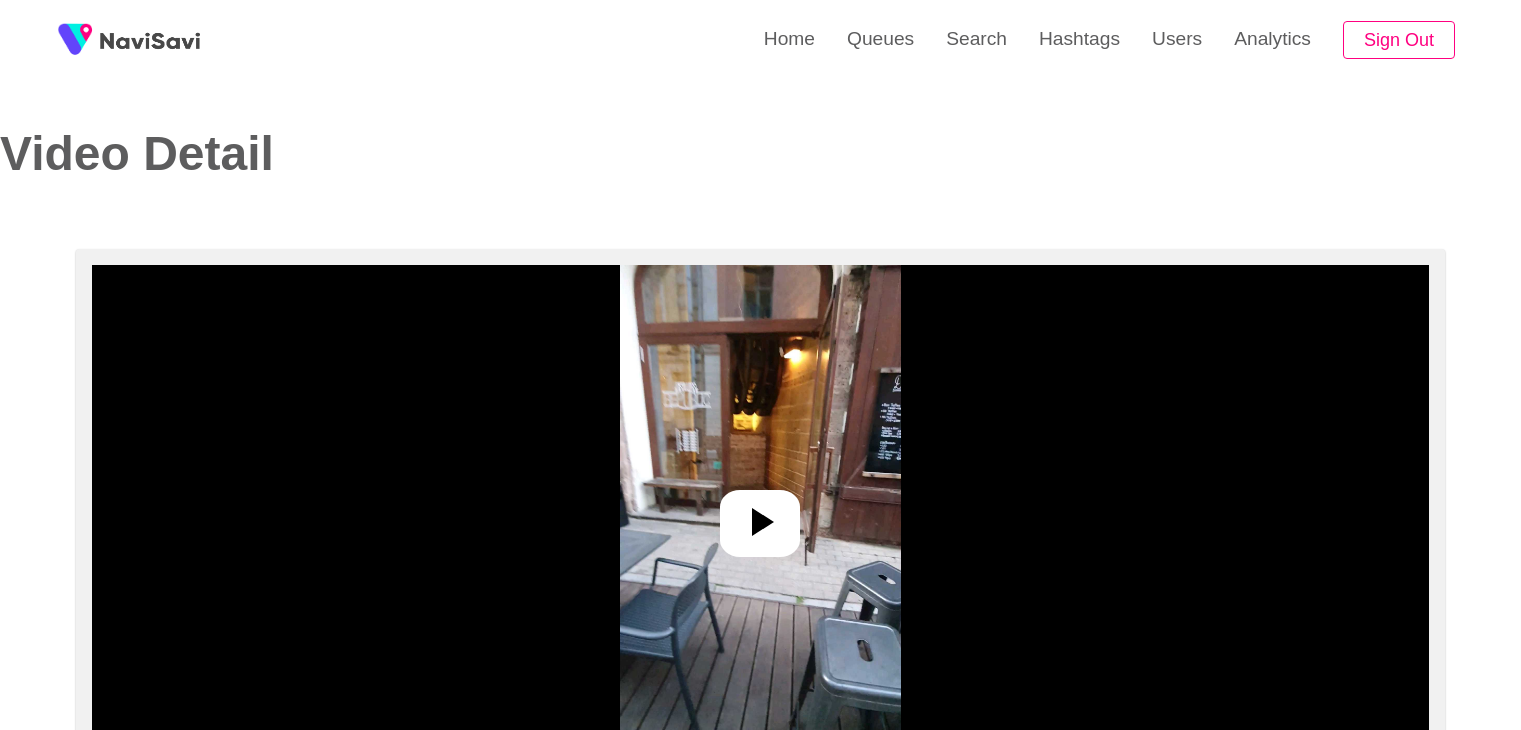 select on "**" 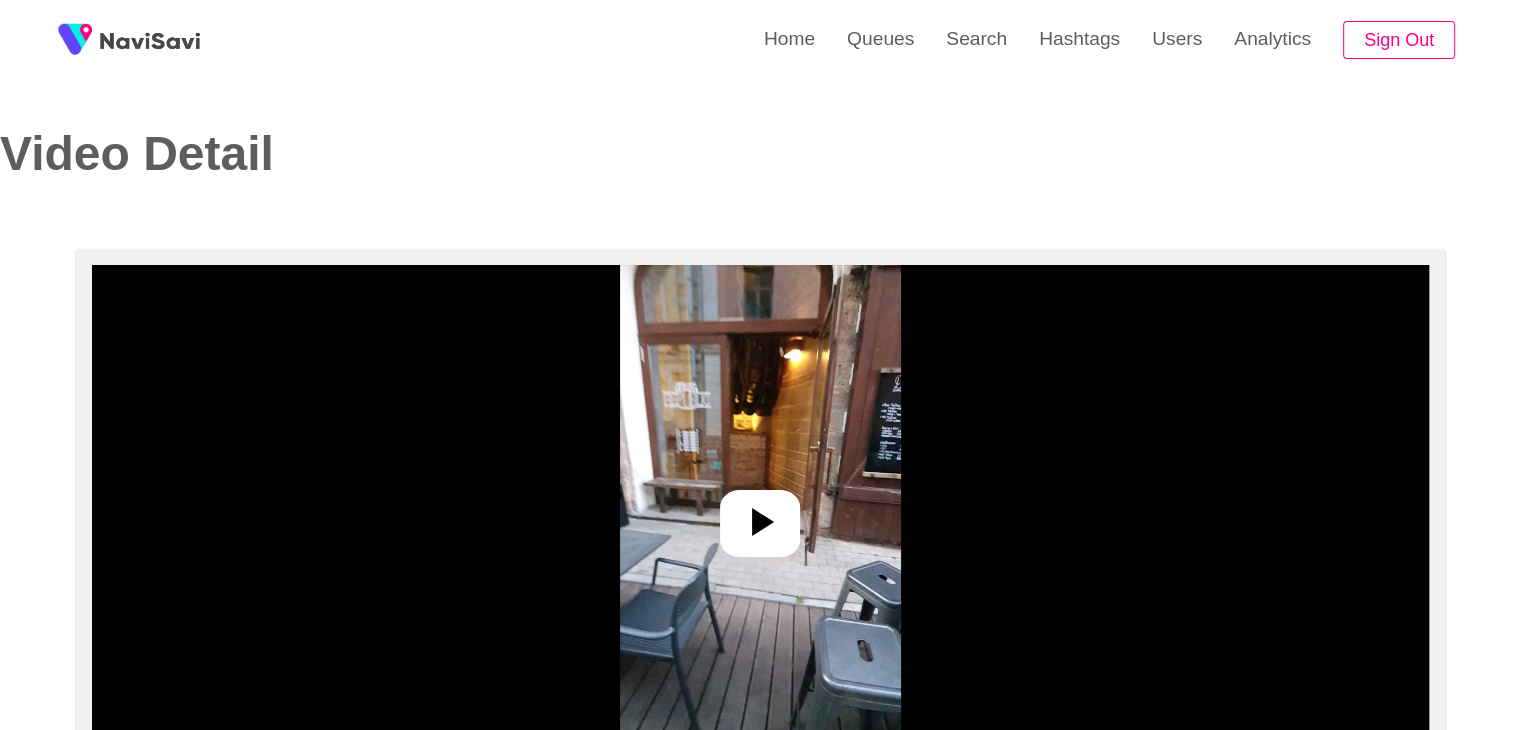 select on "**********" 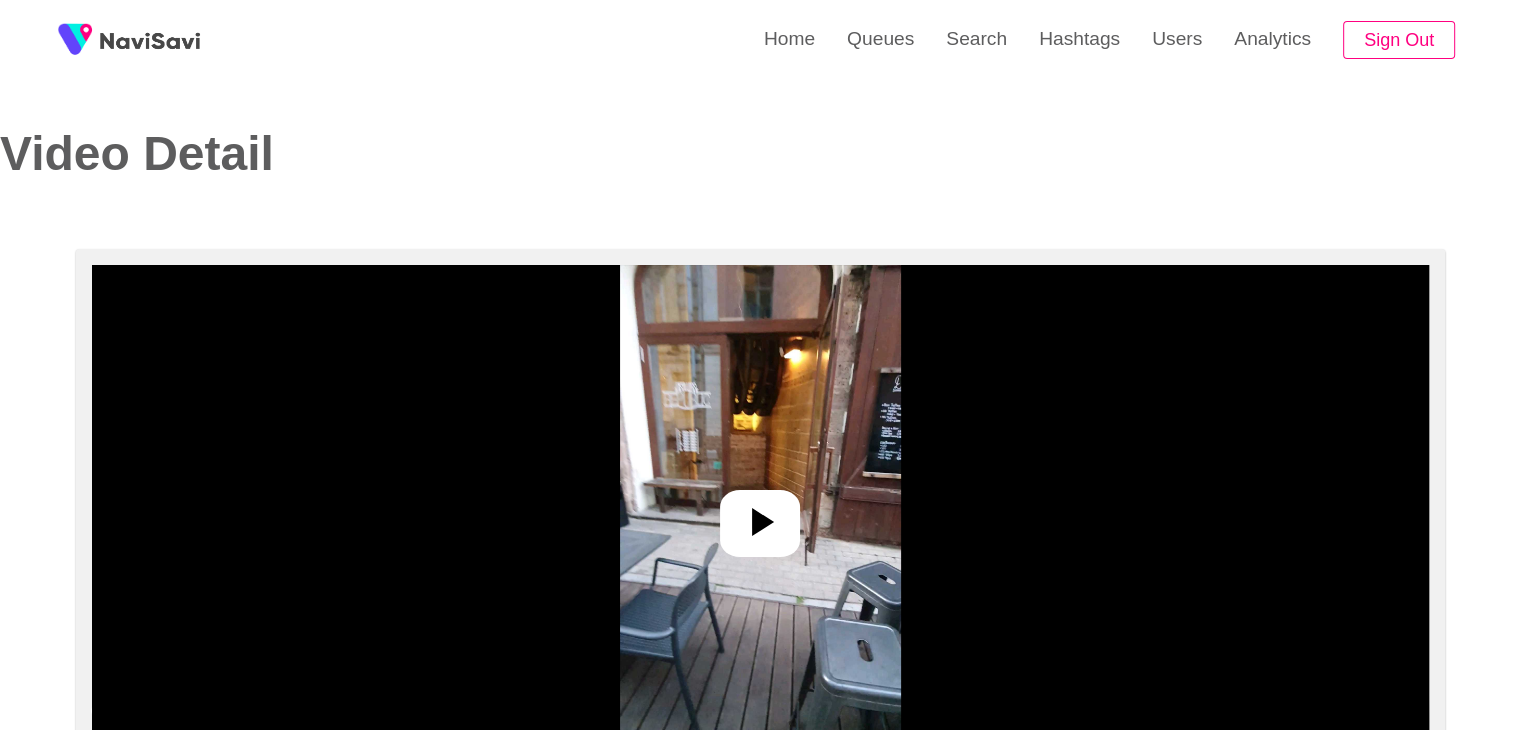 click at bounding box center [760, 515] 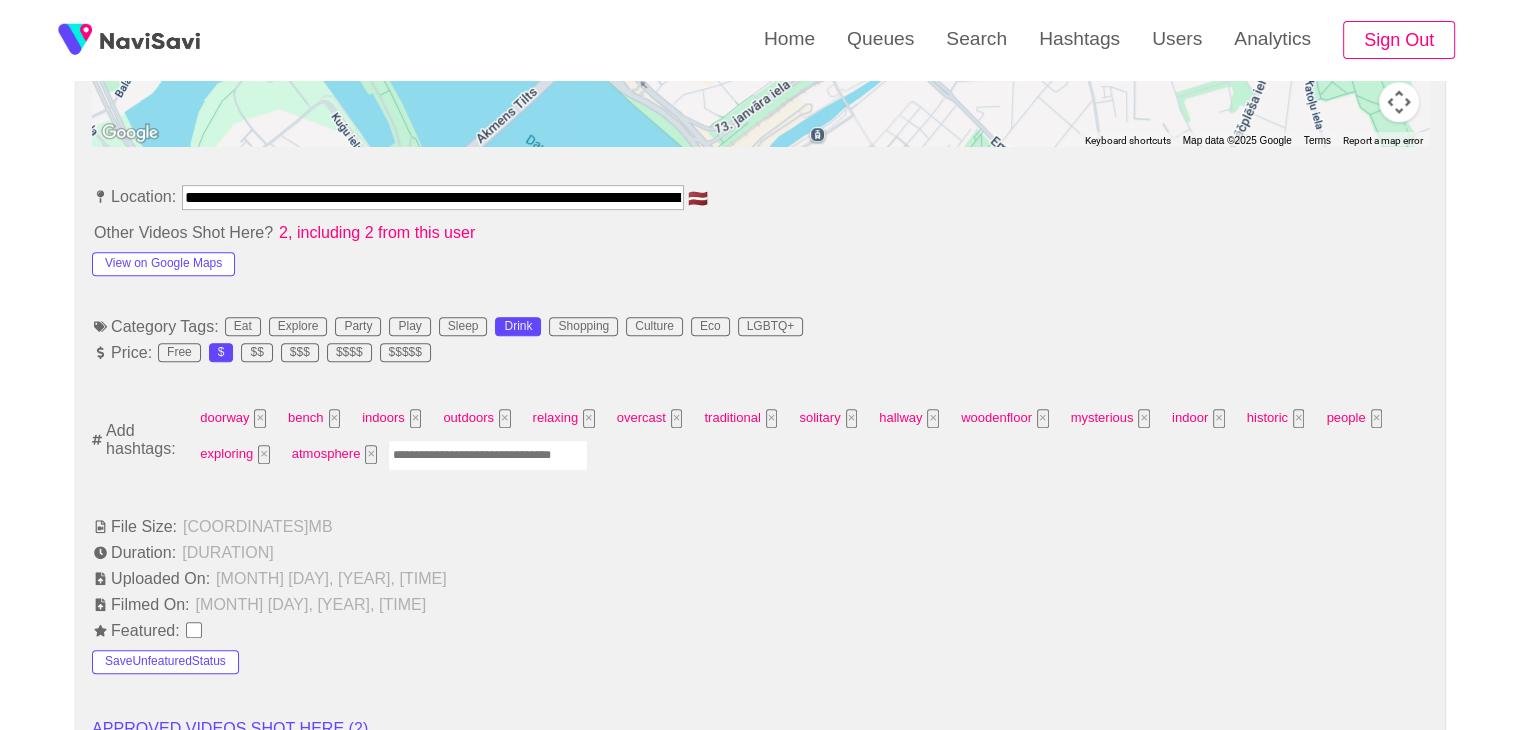 scroll, scrollTop: 1064, scrollLeft: 0, axis: vertical 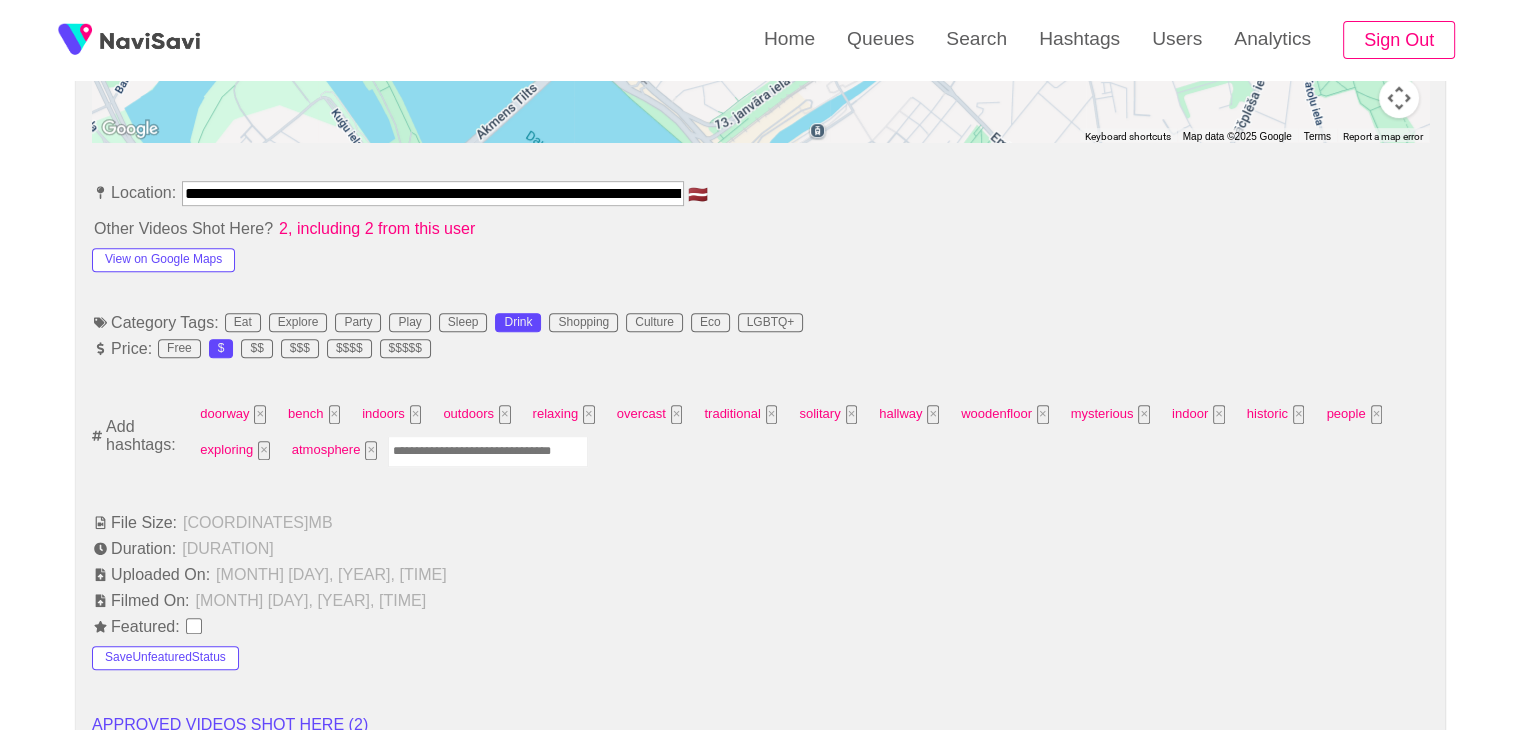 click at bounding box center (488, 451) 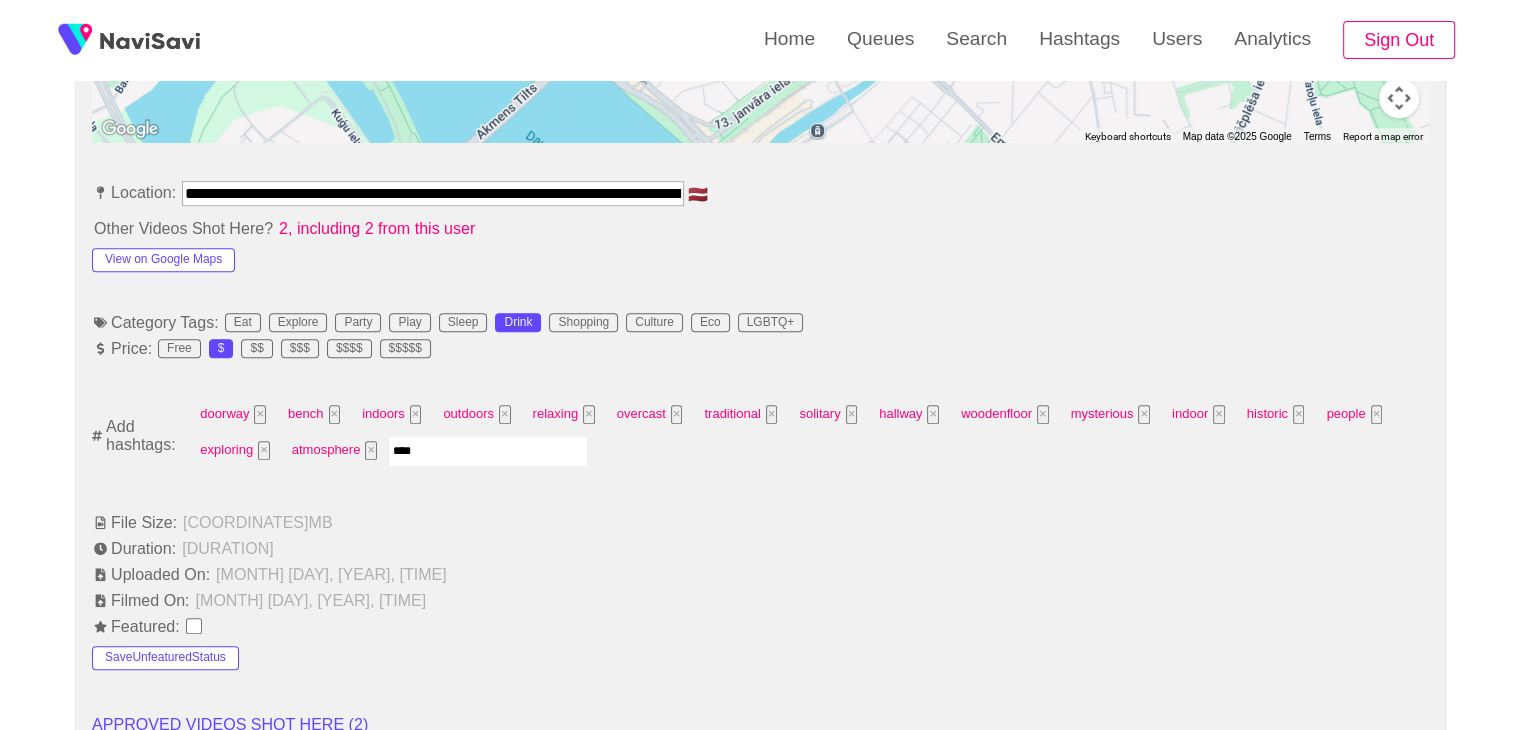 type on "*****" 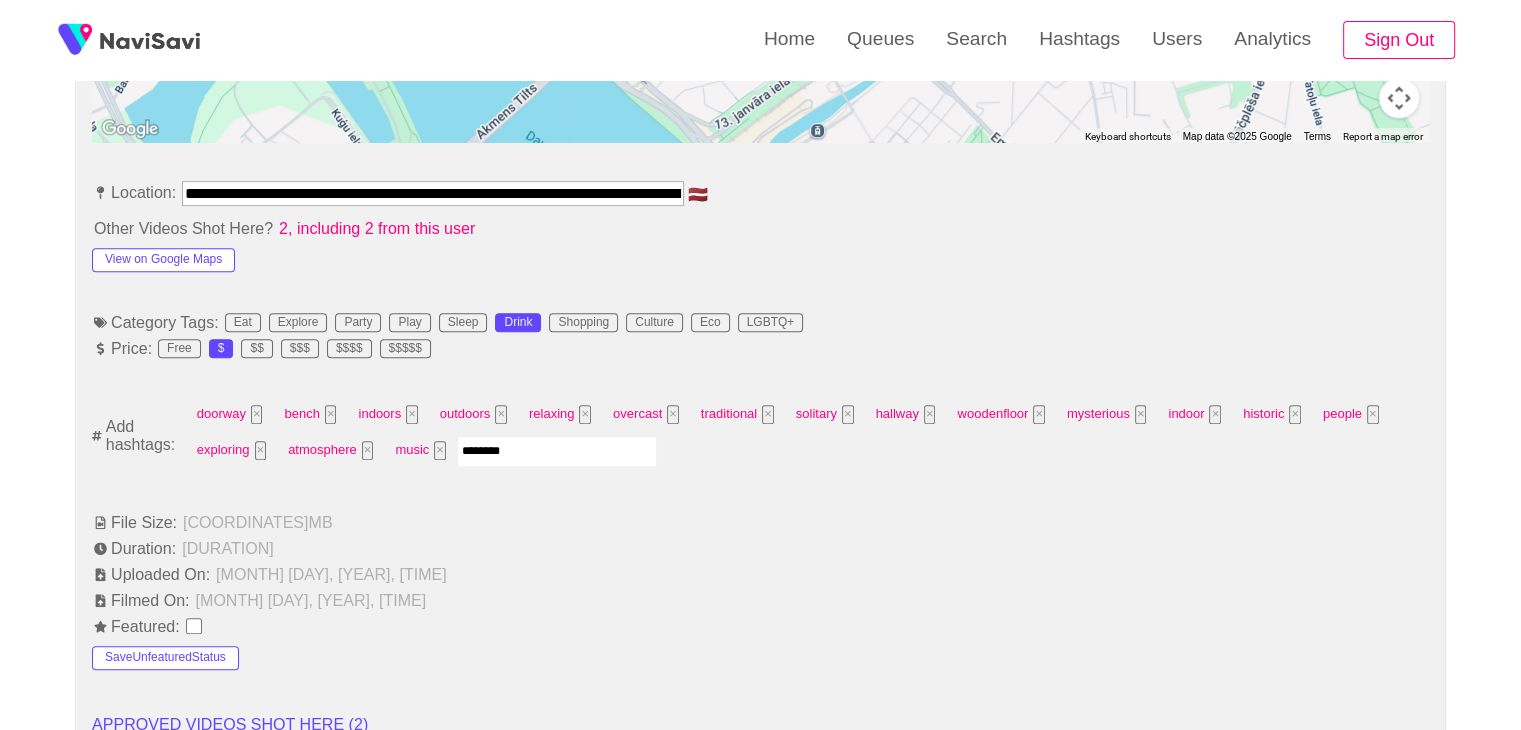 type on "*********" 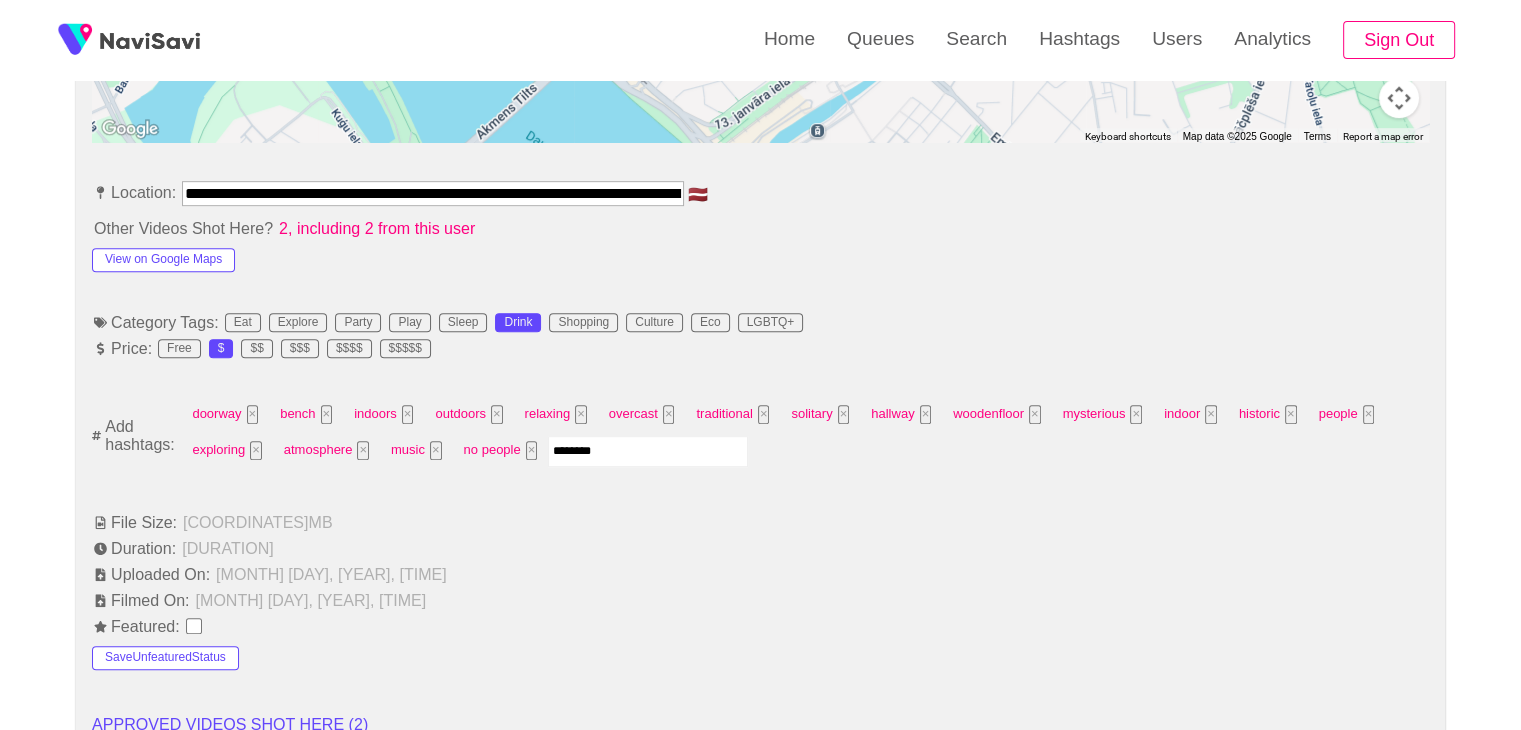 type on "*********" 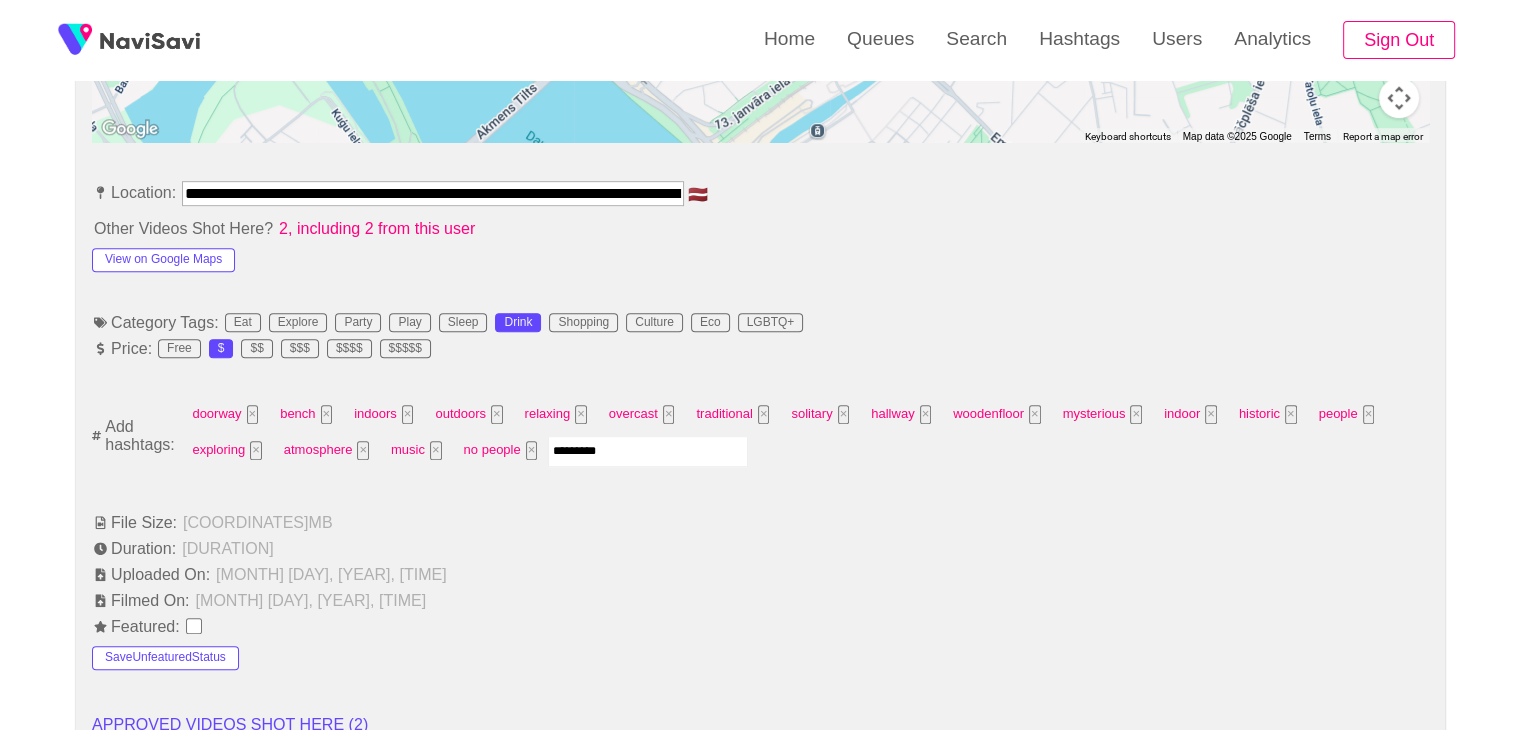 type 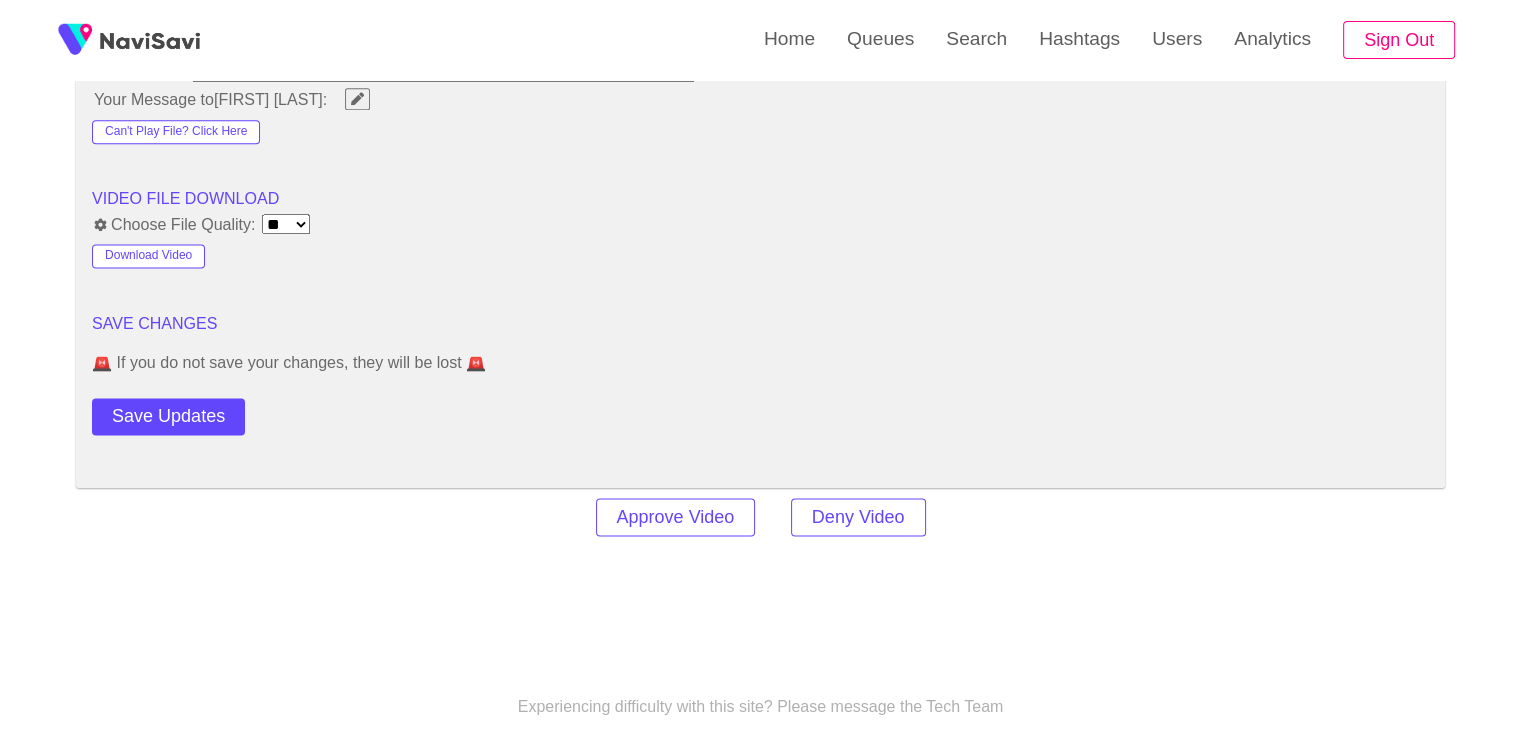 scroll, scrollTop: 2714, scrollLeft: 0, axis: vertical 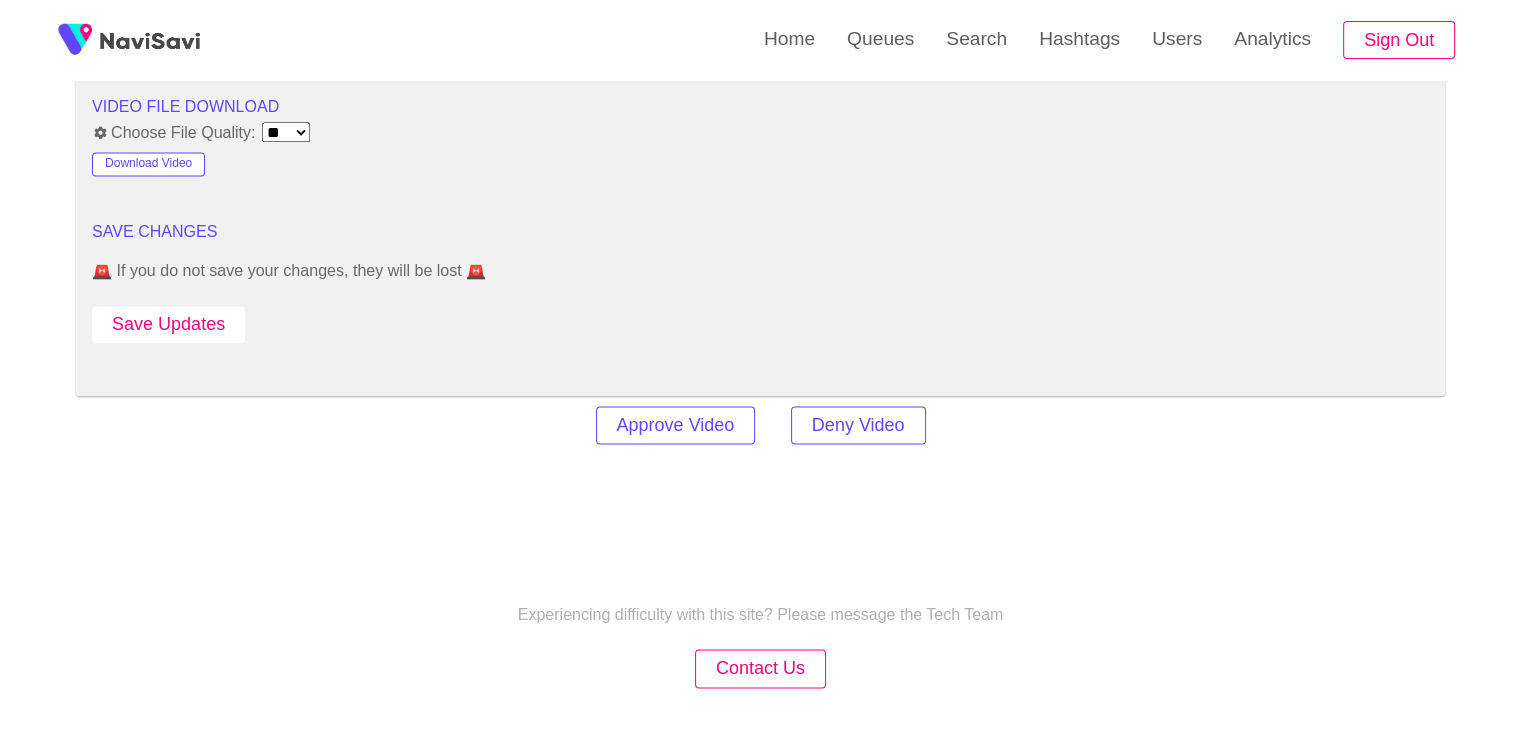 click on "Save Updates" at bounding box center (168, 324) 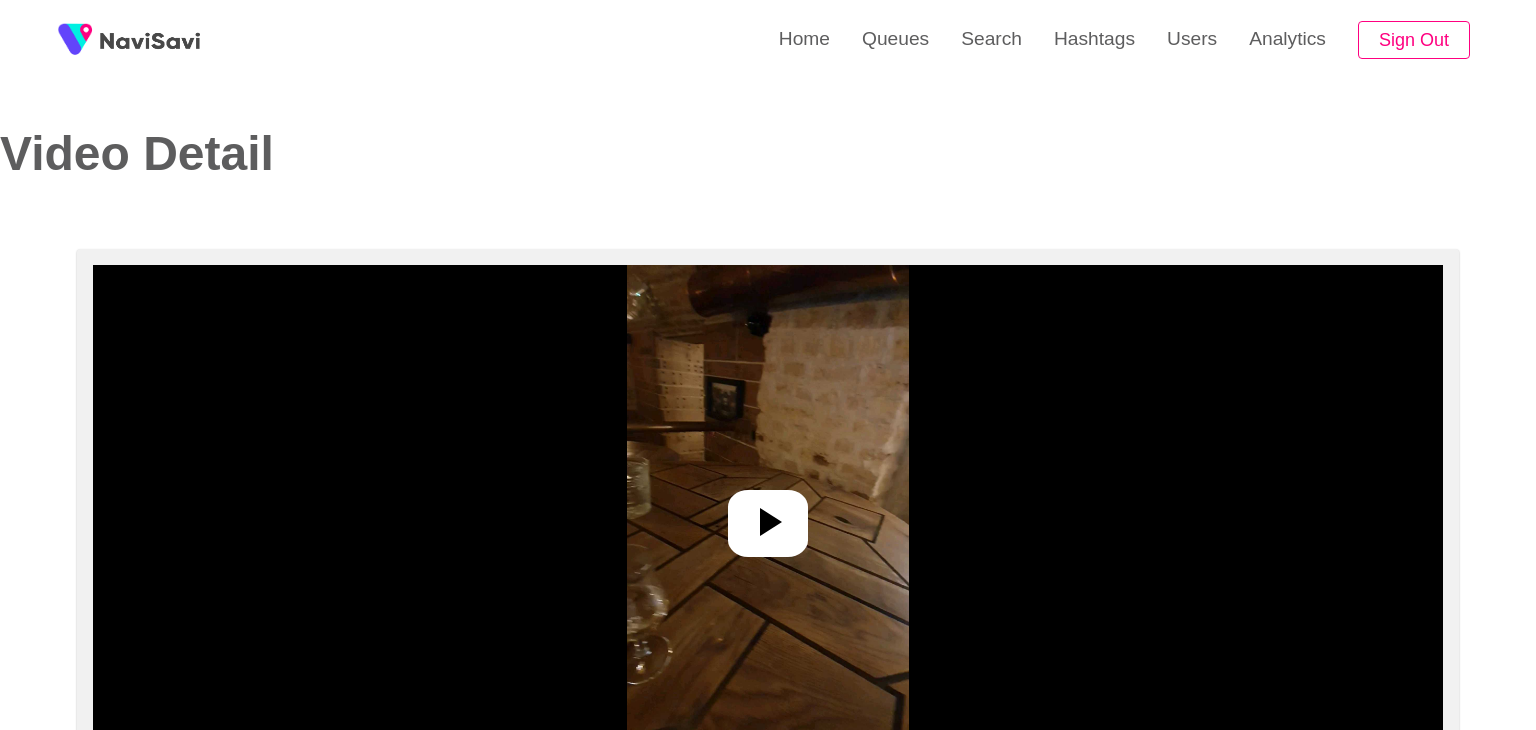 select on "**********" 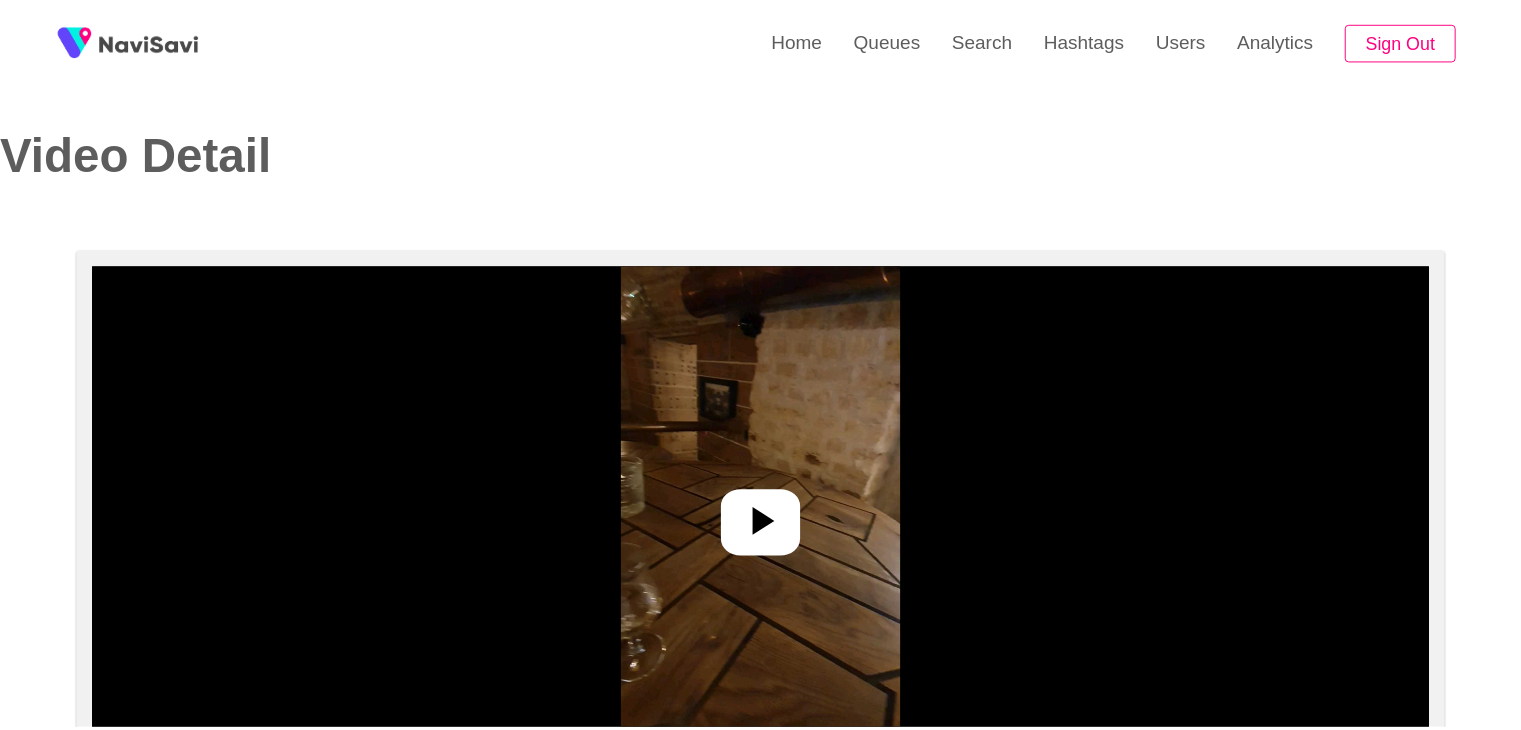 scroll, scrollTop: 0, scrollLeft: 0, axis: both 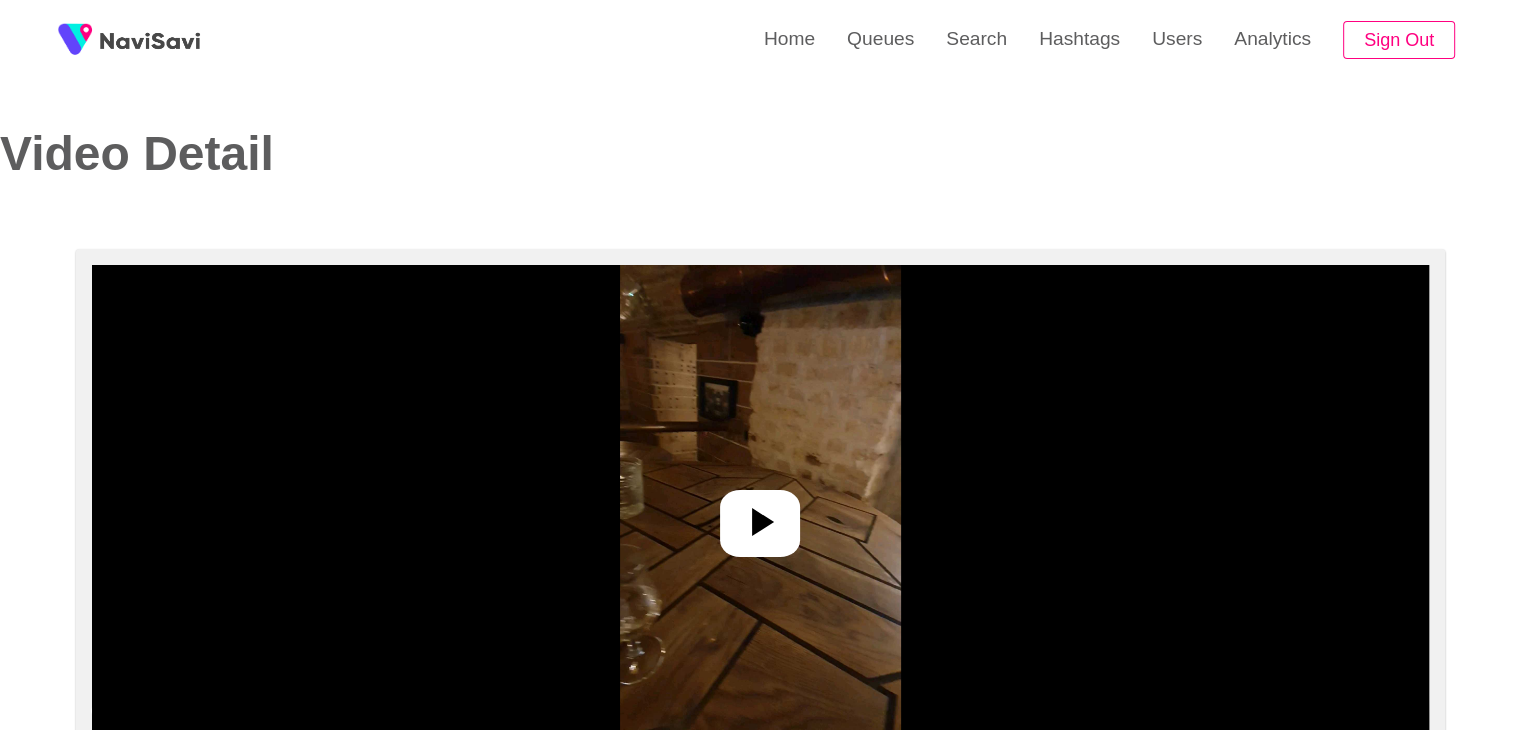 click at bounding box center (760, 515) 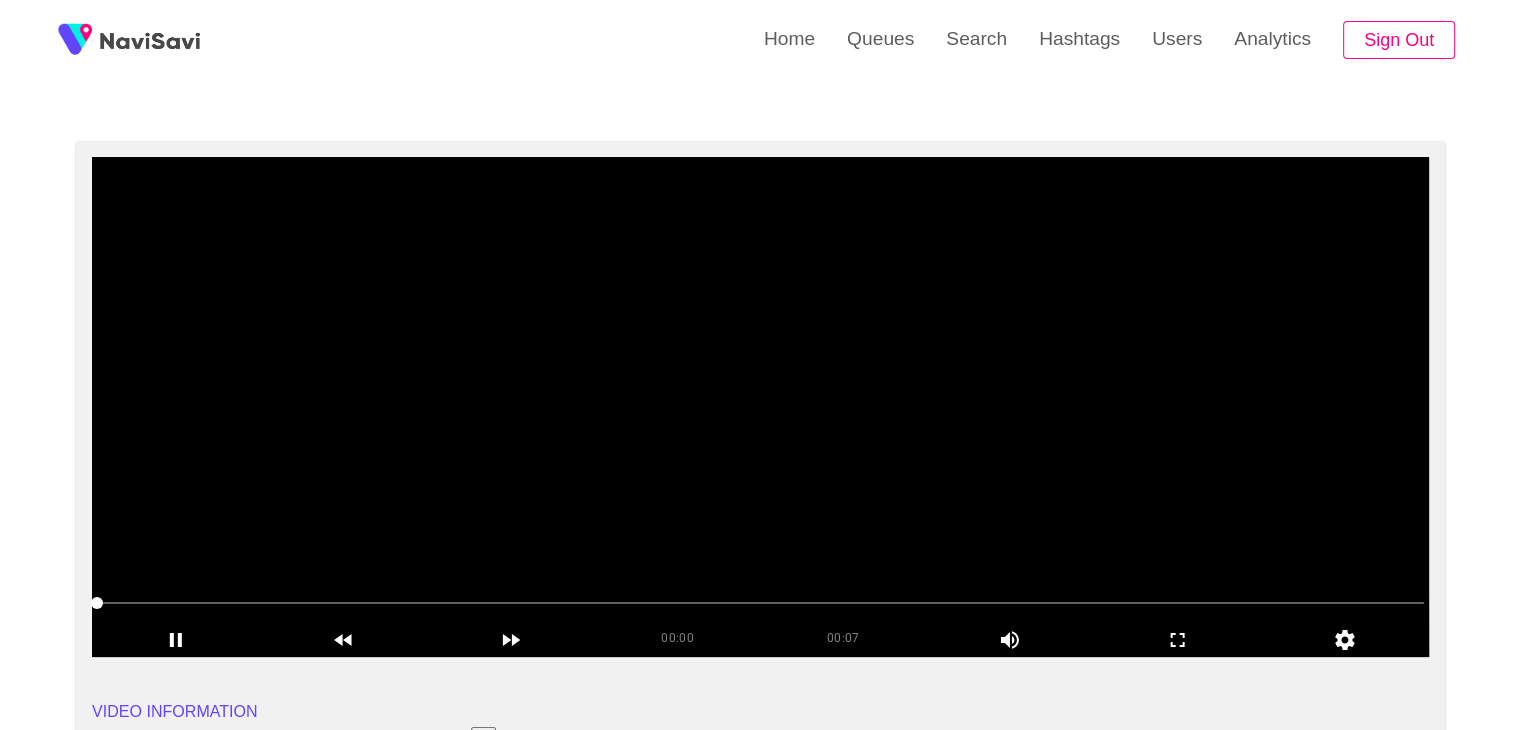 scroll, scrollTop: 100, scrollLeft: 0, axis: vertical 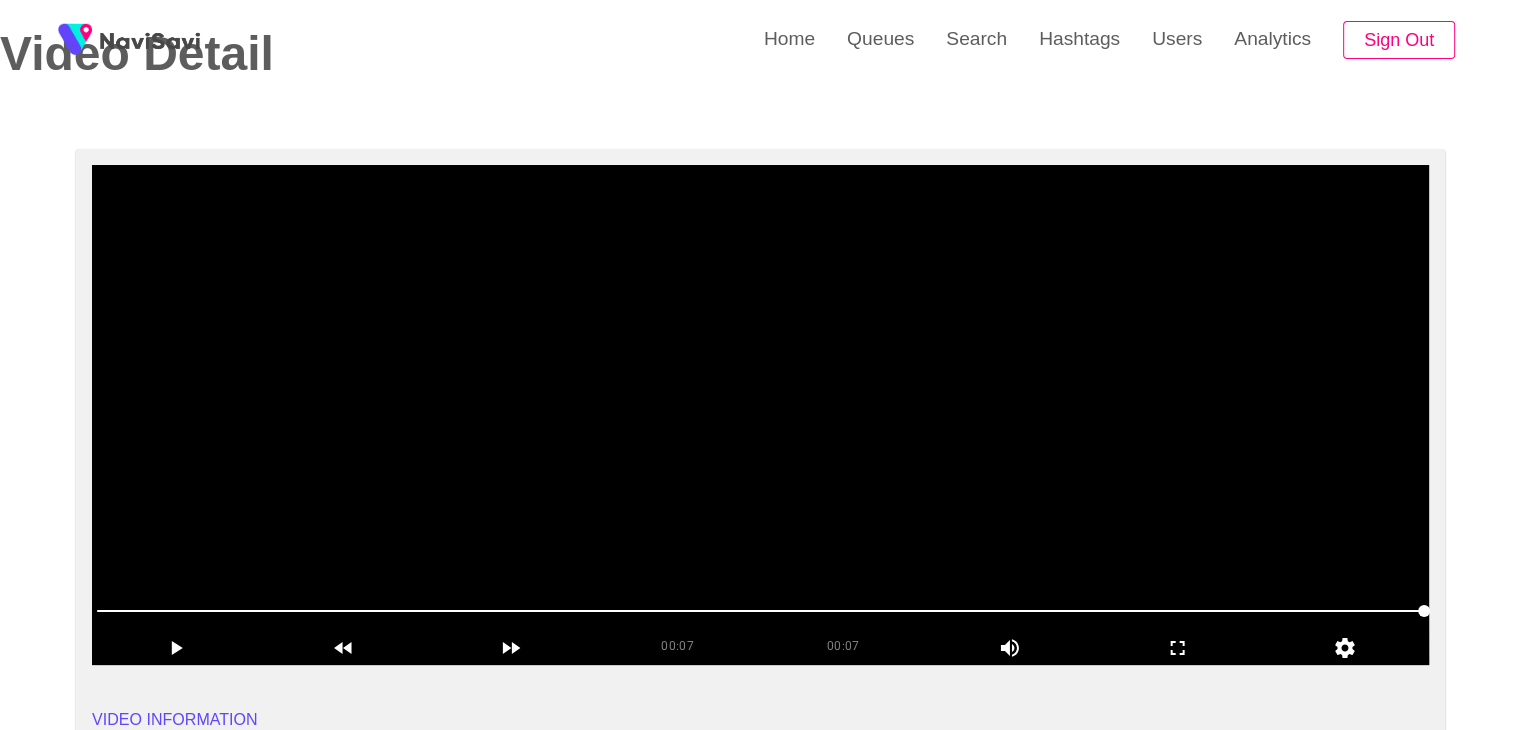 click at bounding box center [760, 415] 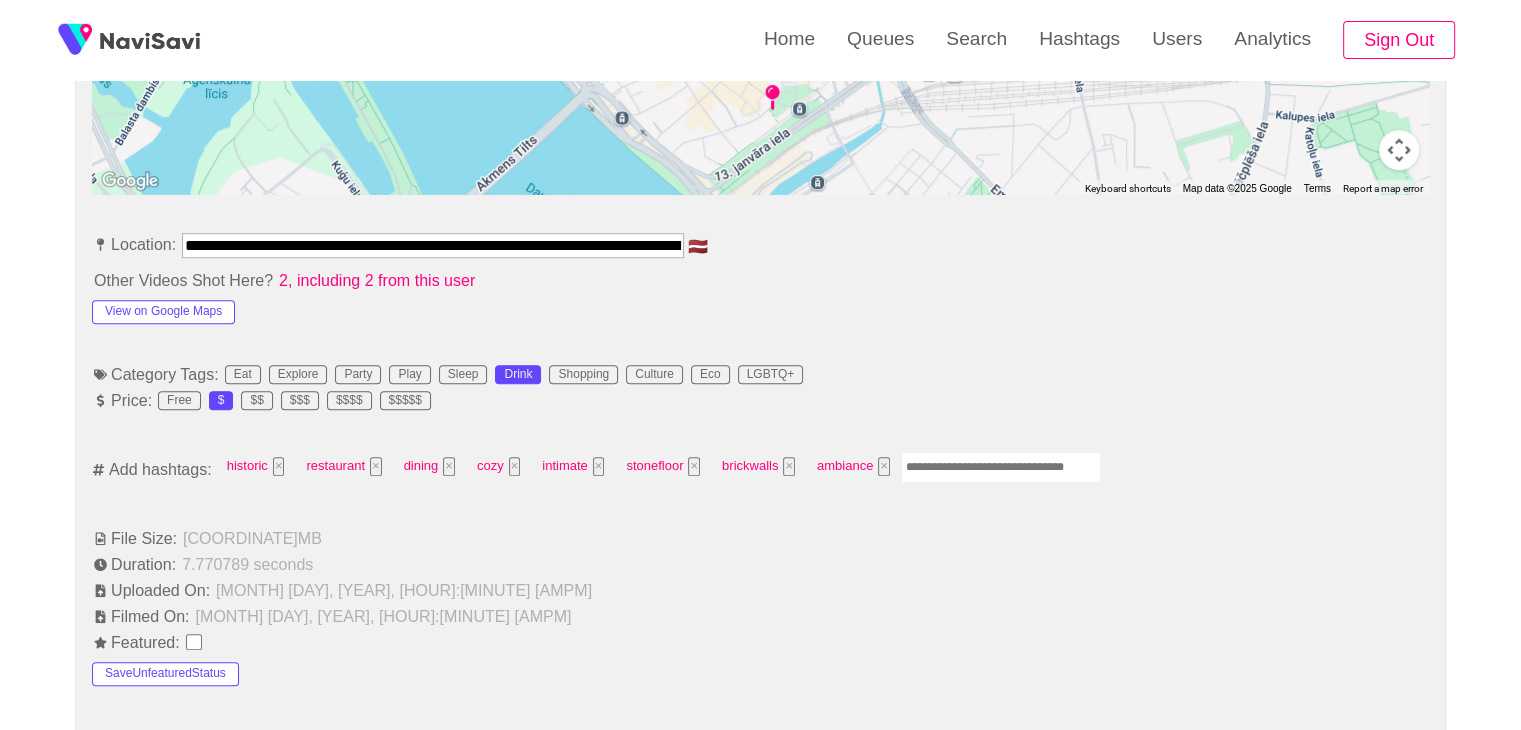 scroll, scrollTop: 971, scrollLeft: 0, axis: vertical 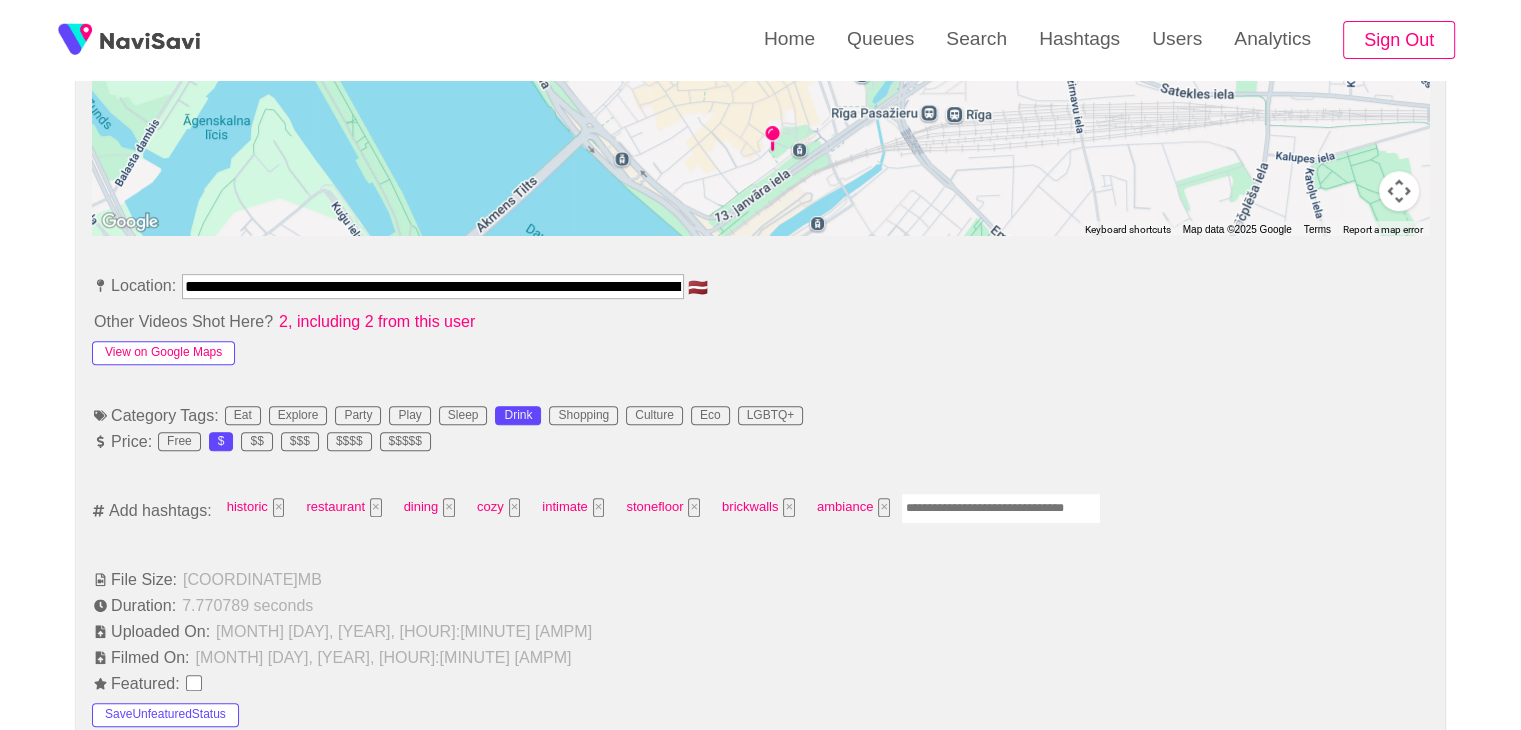 click on "View on Google Maps" at bounding box center (163, 353) 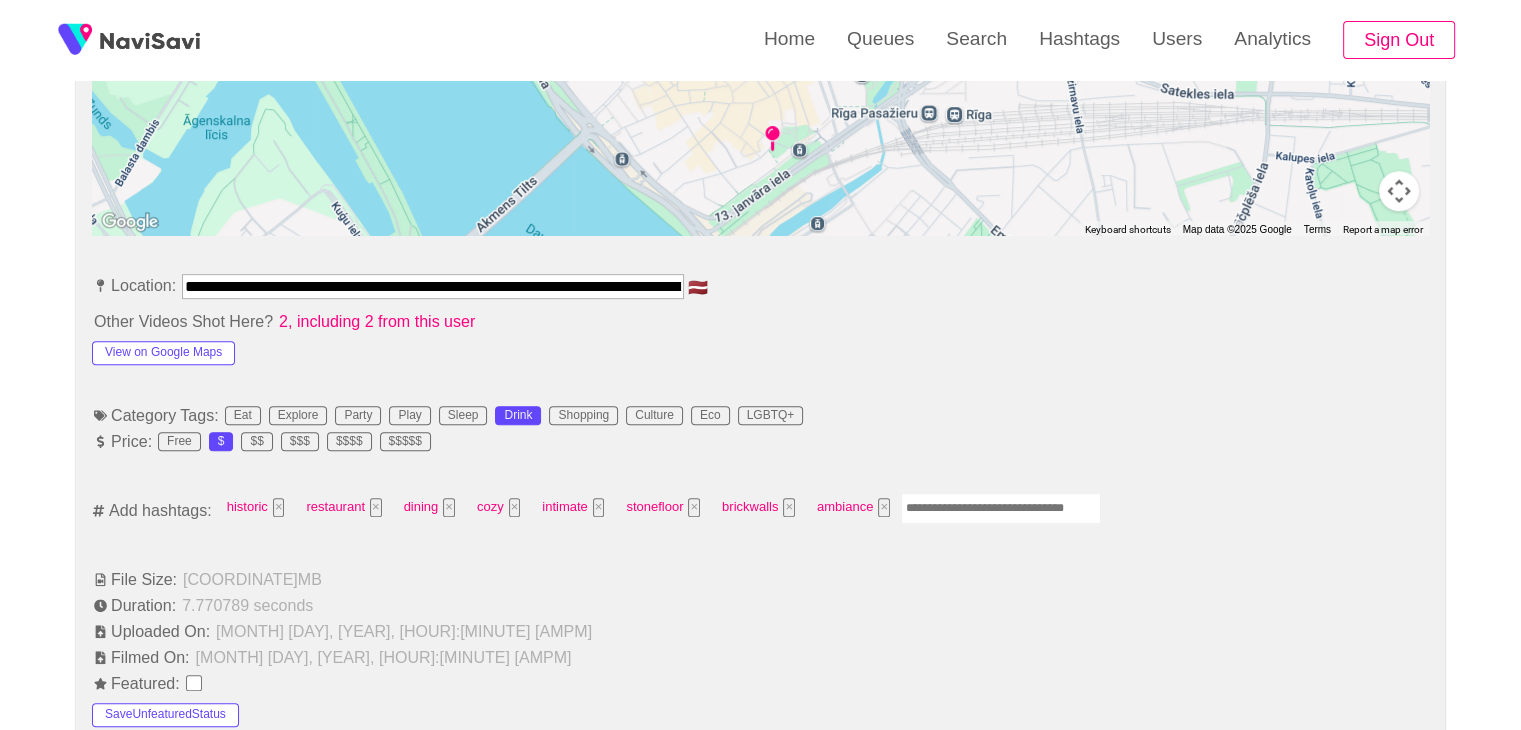 click at bounding box center (1001, 508) 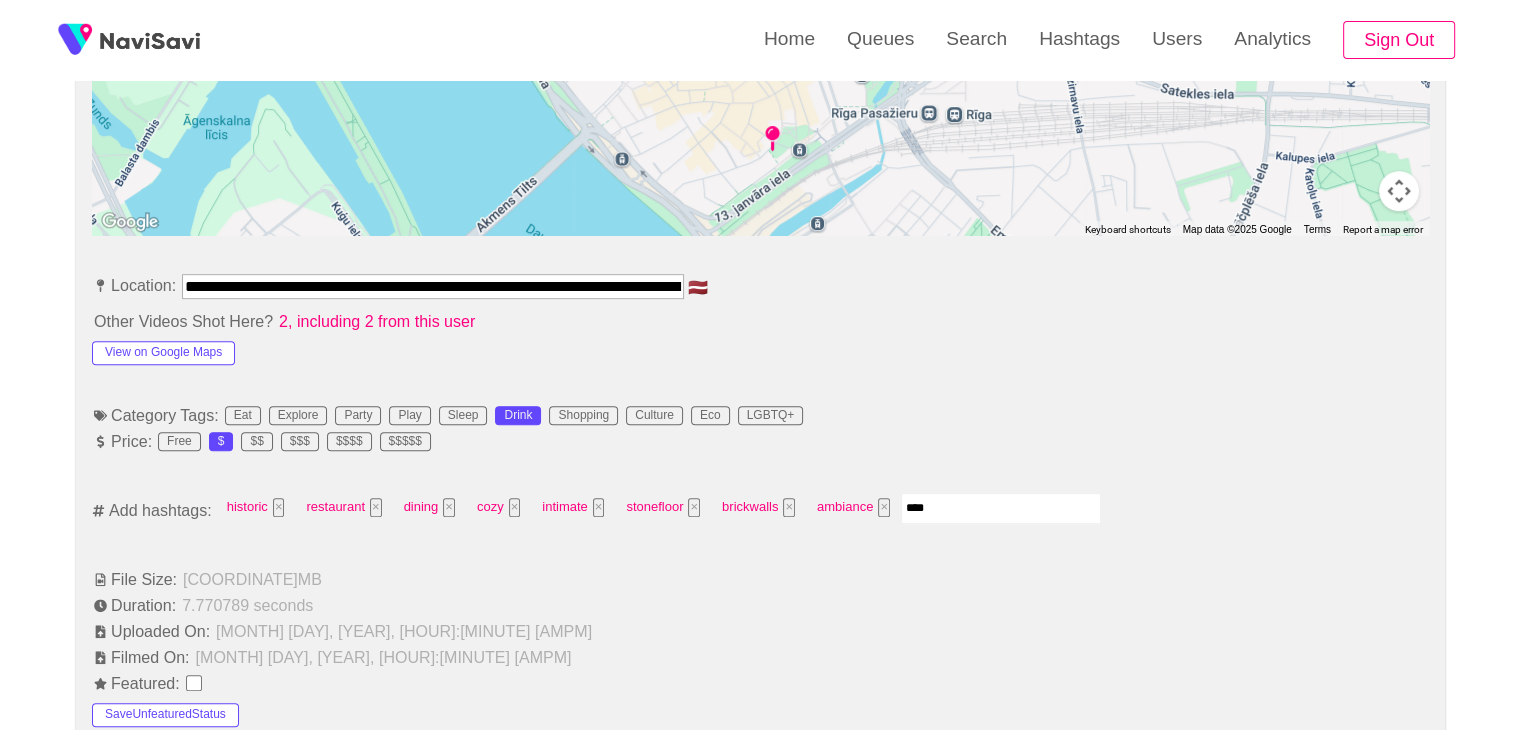 type on "*****" 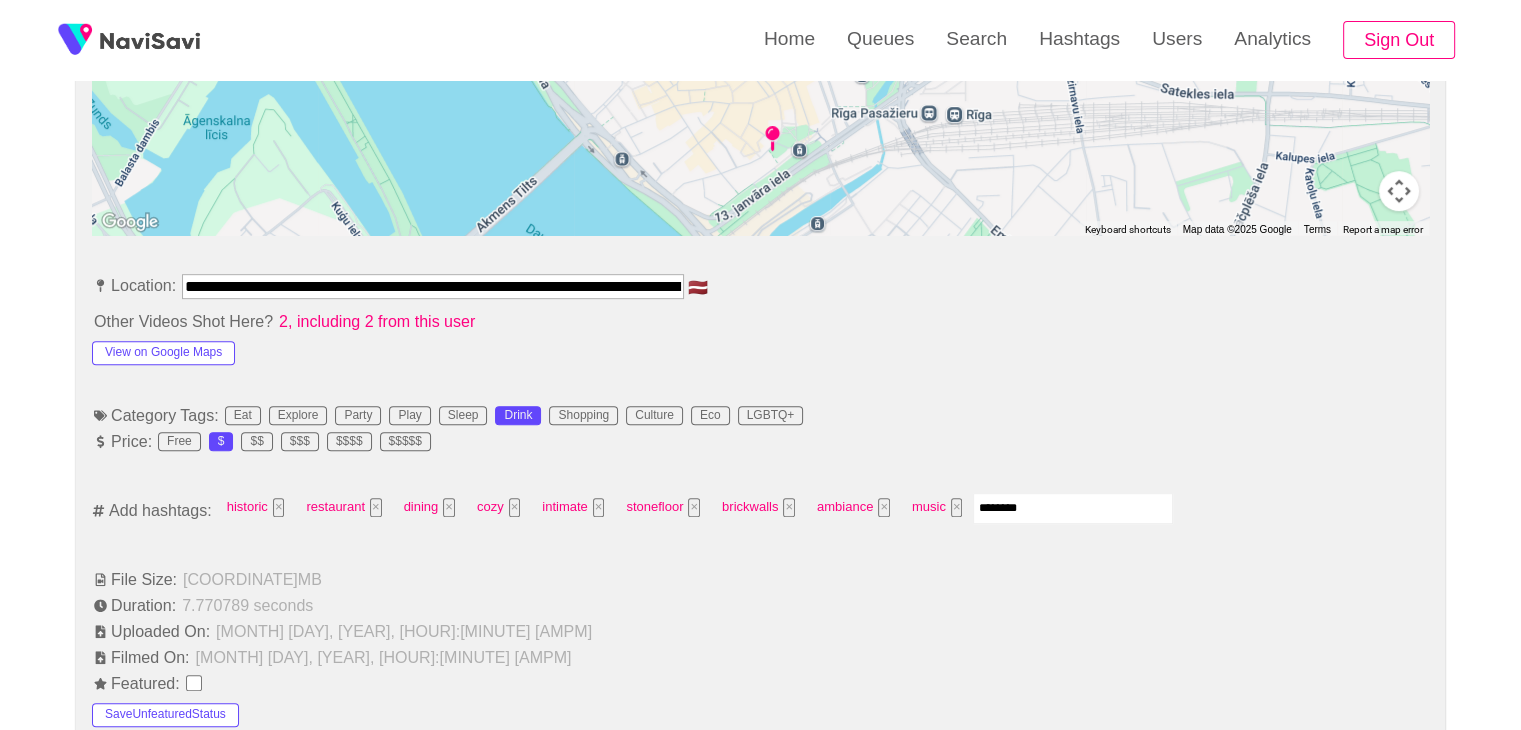 type on "*********" 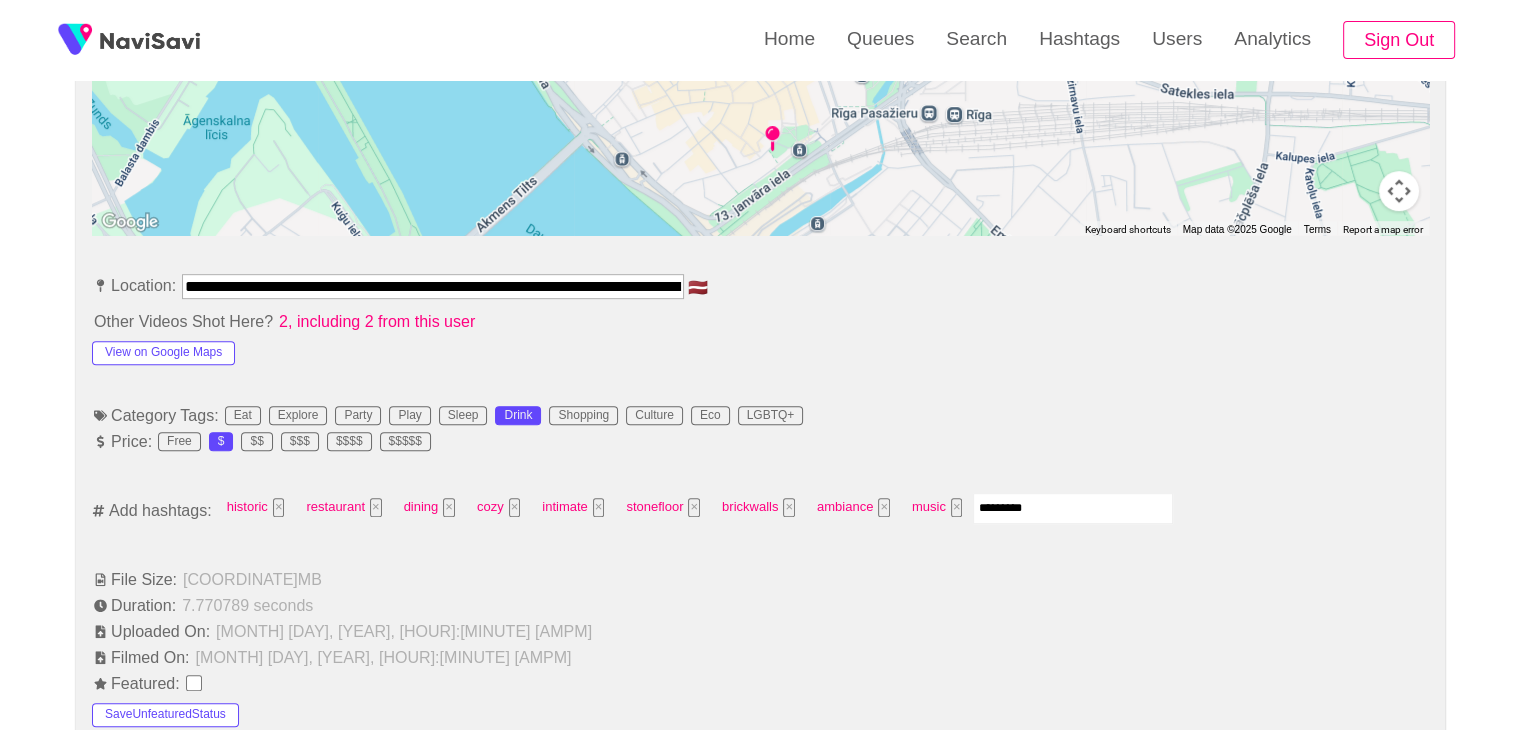 type 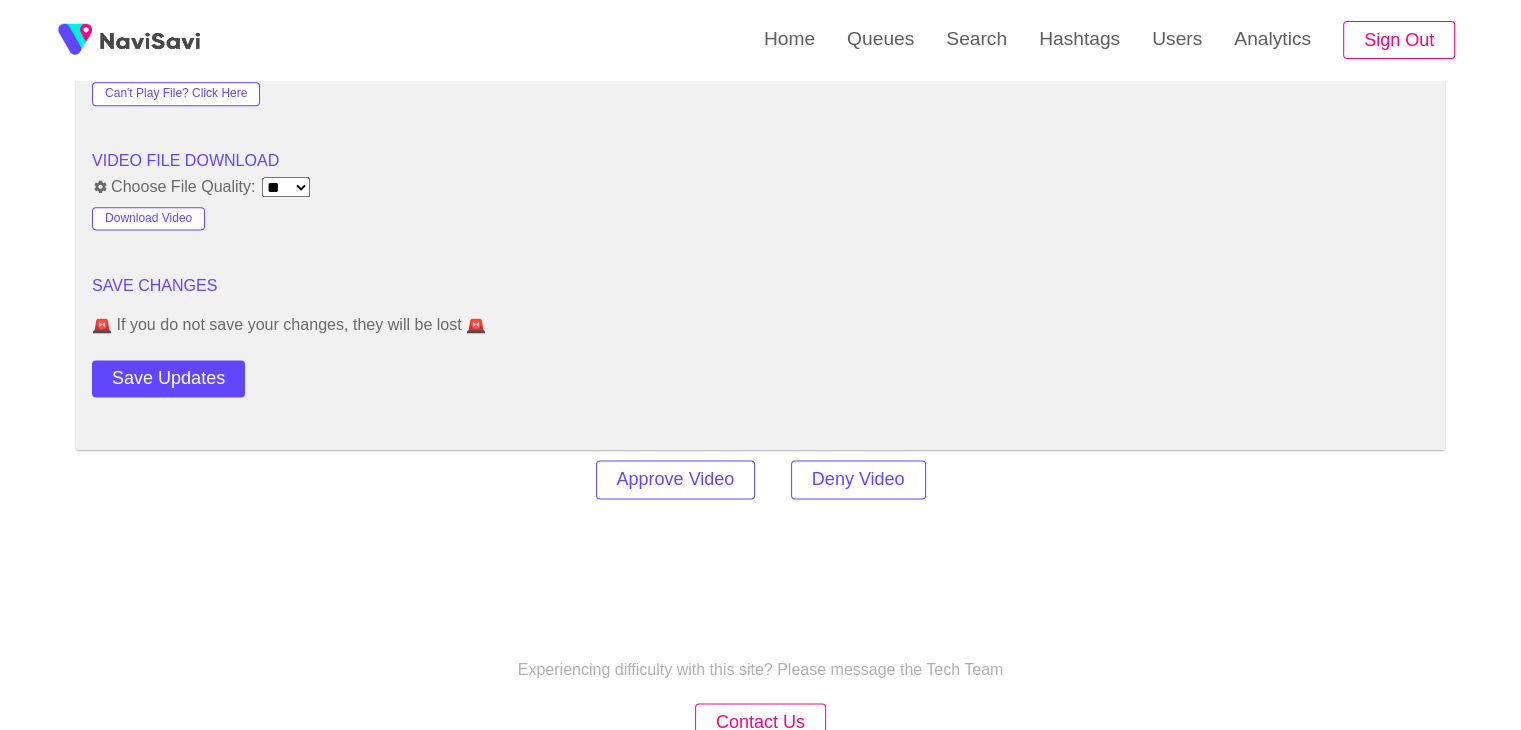 scroll, scrollTop: 2778, scrollLeft: 0, axis: vertical 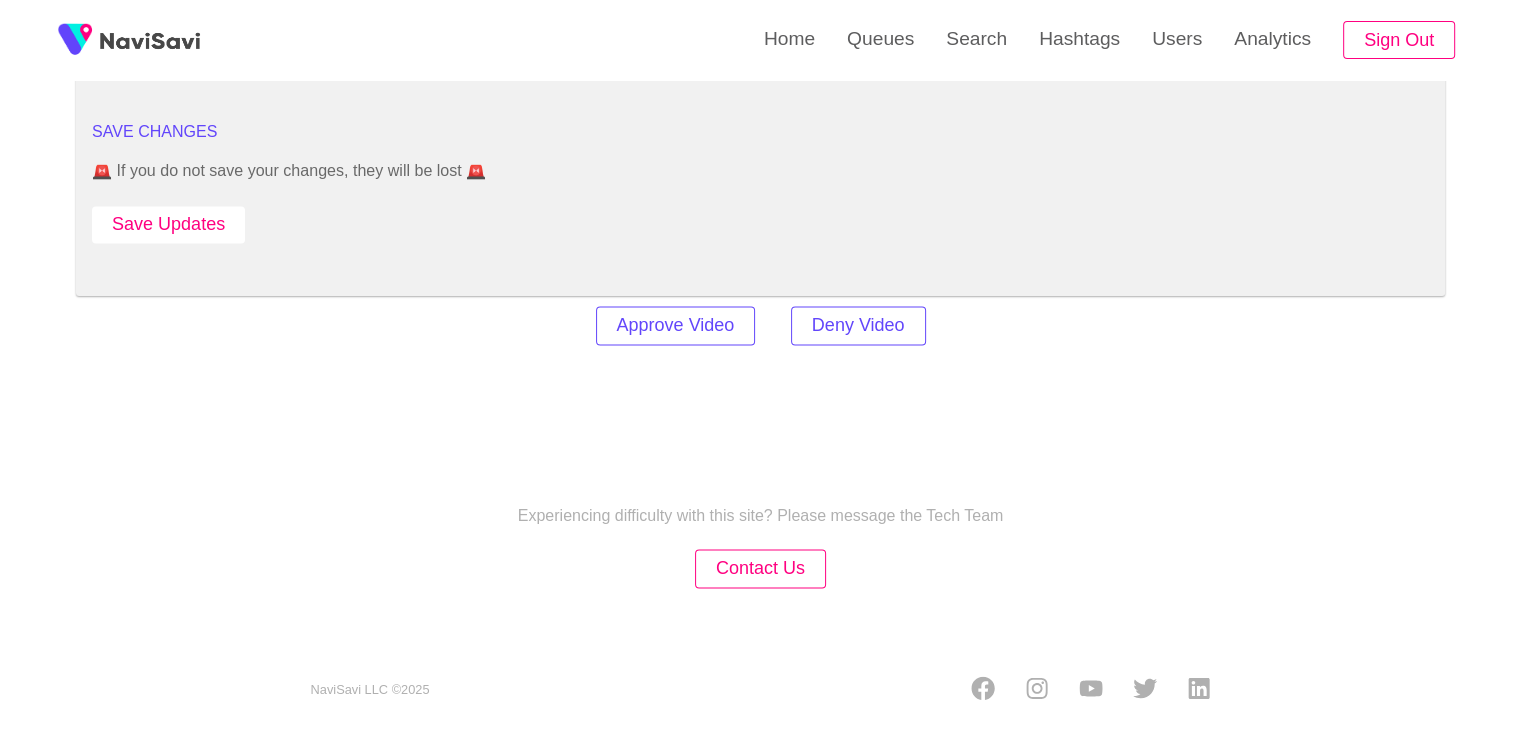 click on "Save Updates" at bounding box center [168, 224] 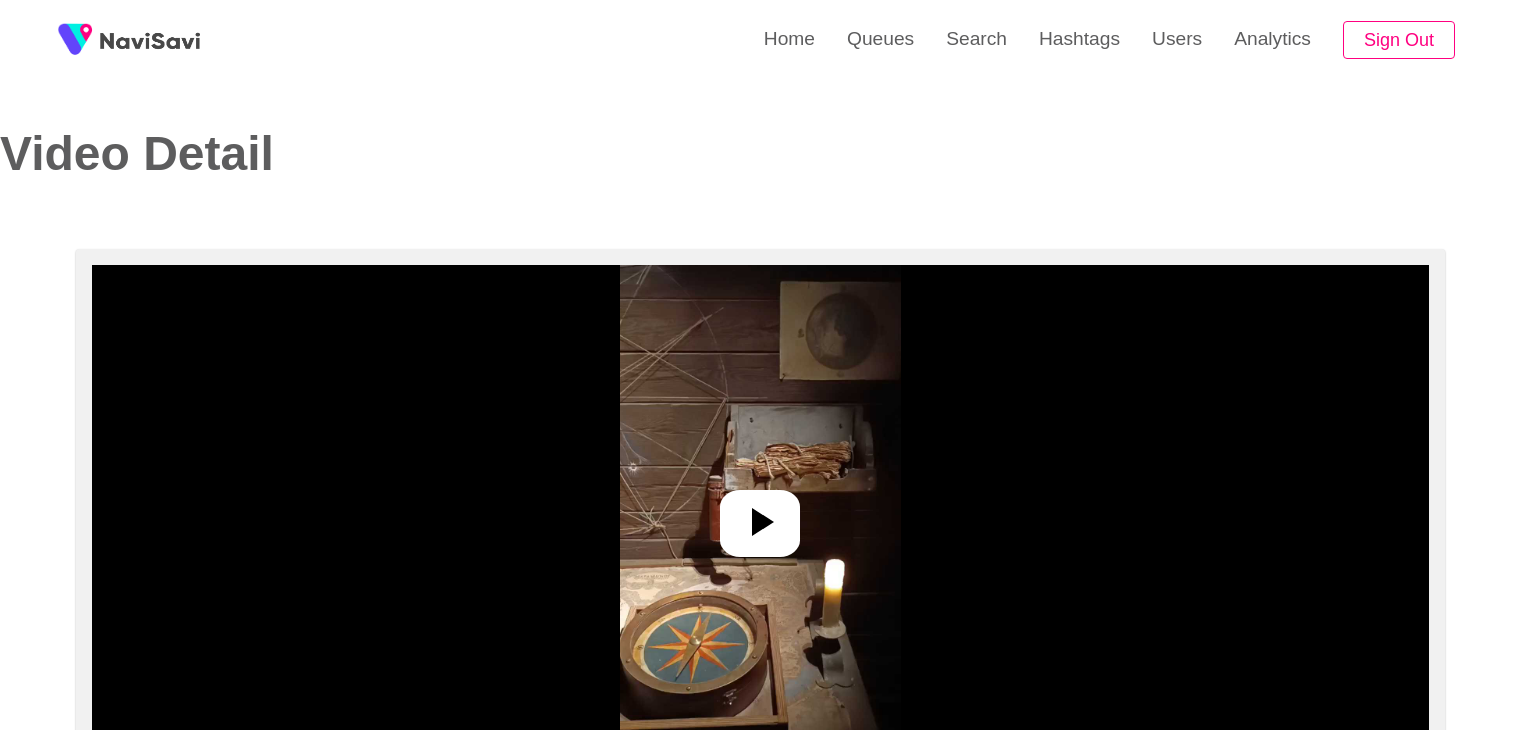 select on "**********" 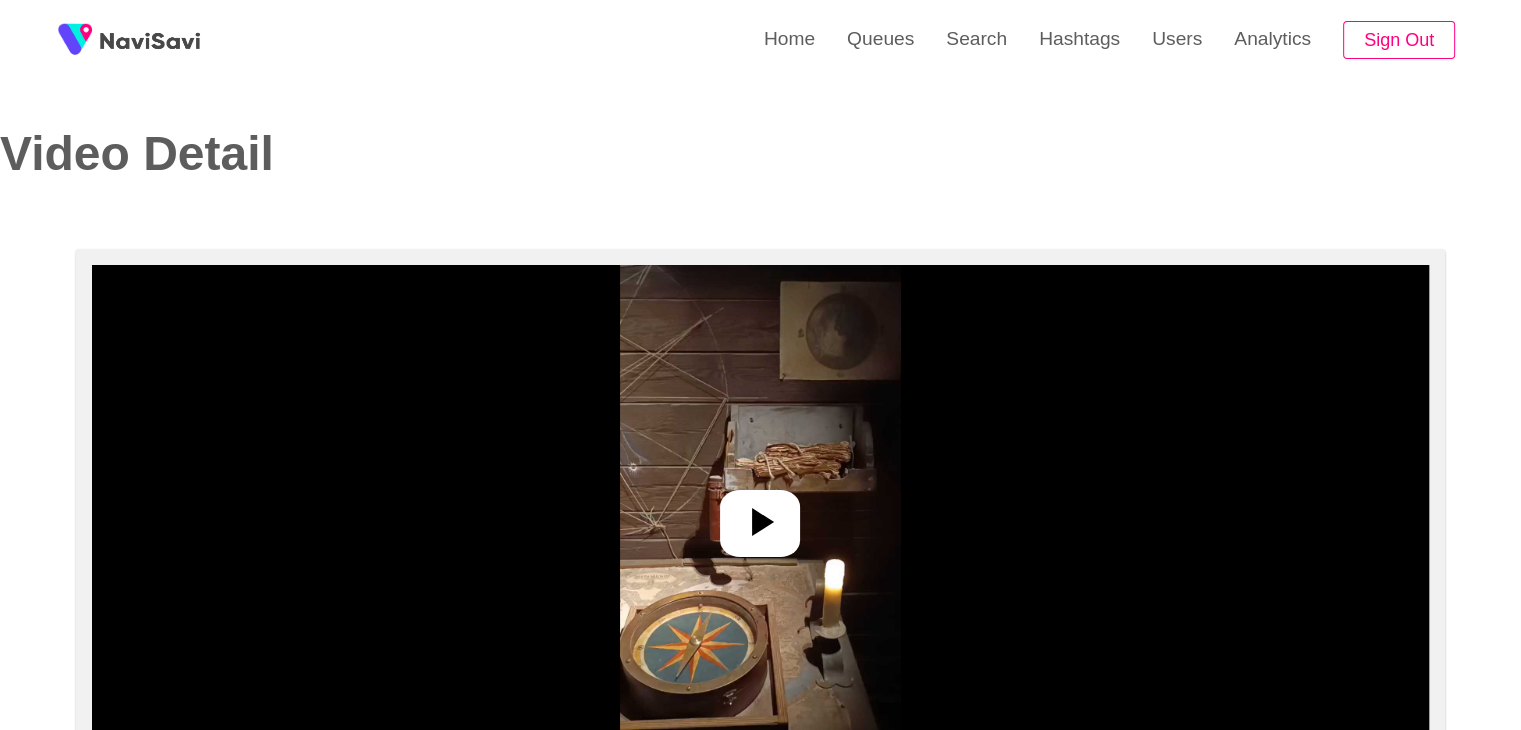 click at bounding box center [760, 515] 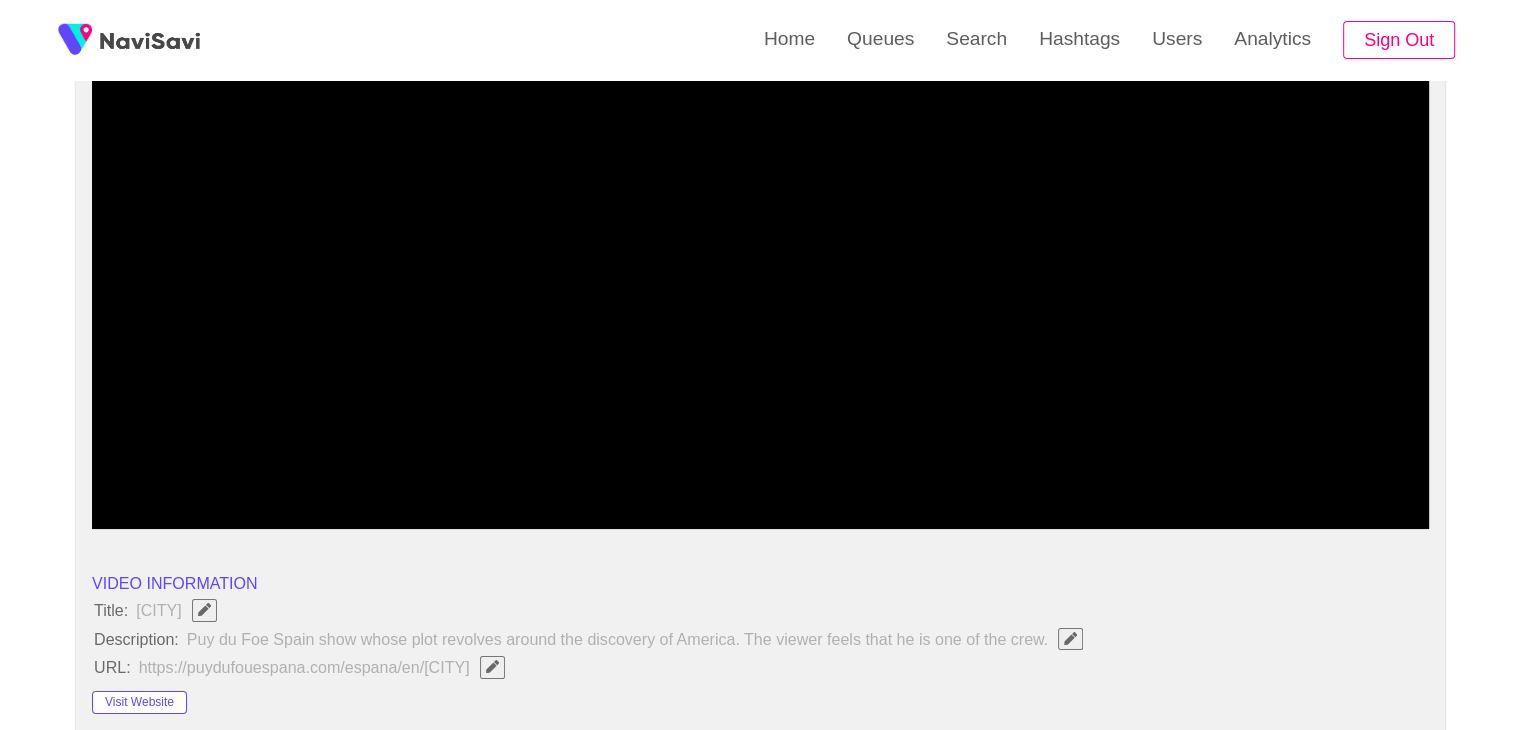 scroll, scrollTop: 163, scrollLeft: 0, axis: vertical 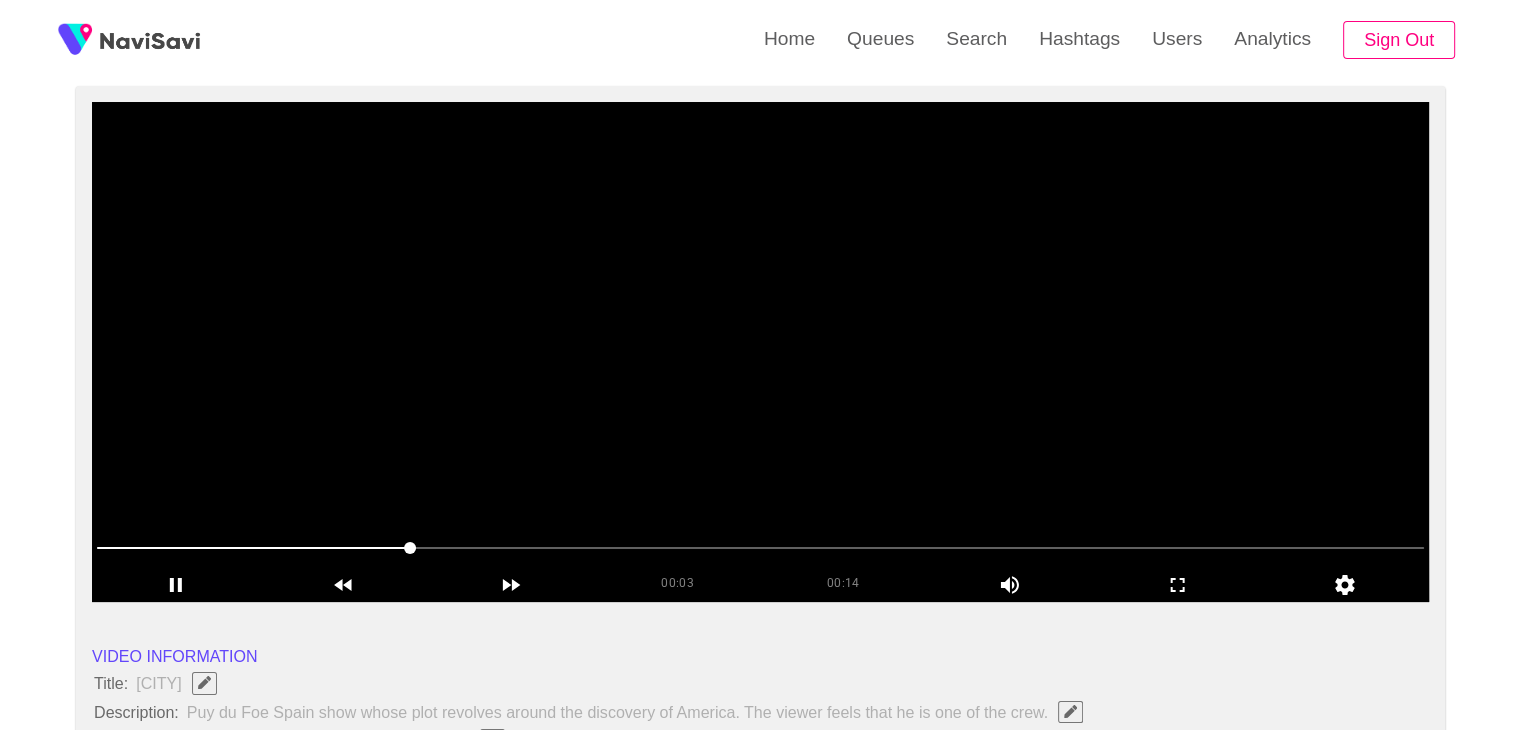 click at bounding box center [760, 352] 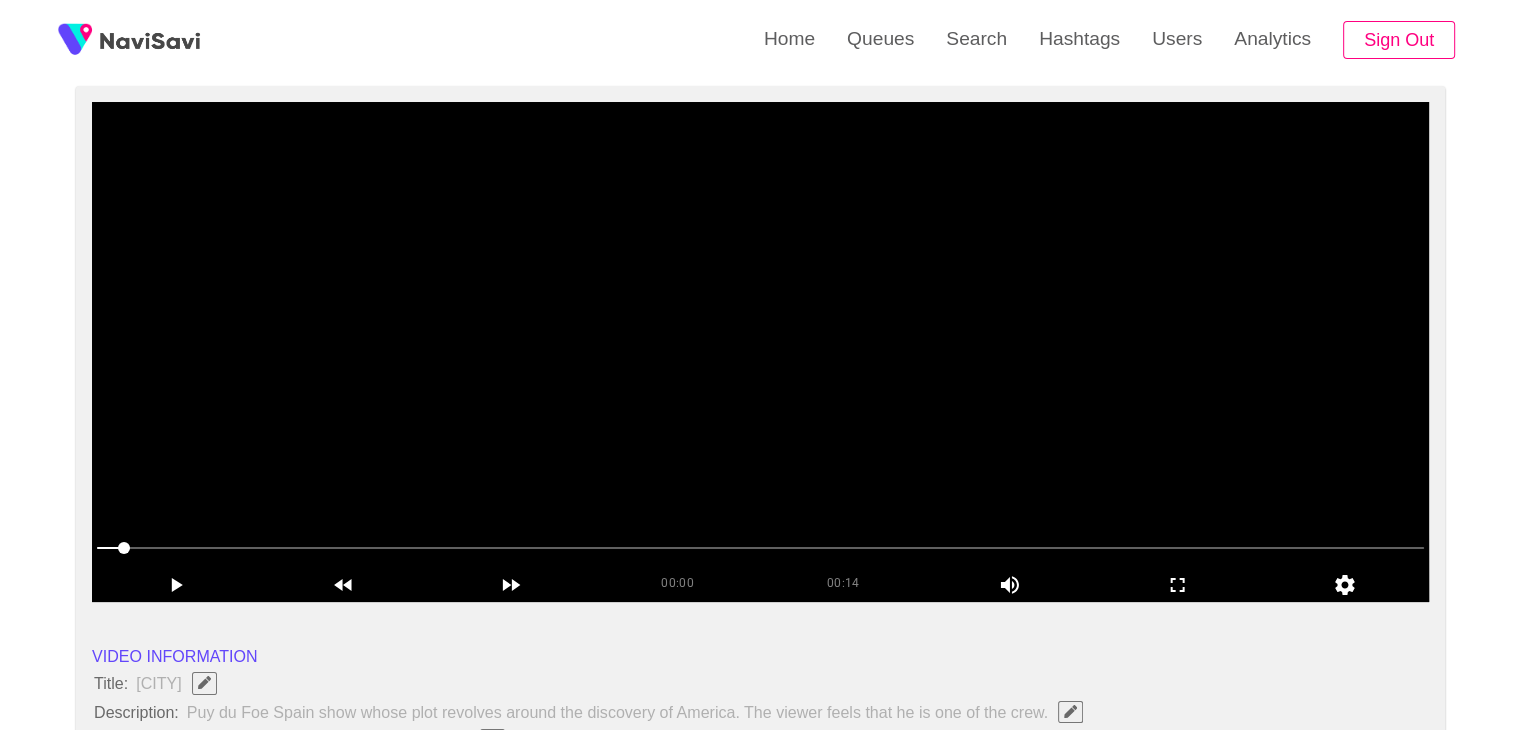 click at bounding box center [760, 352] 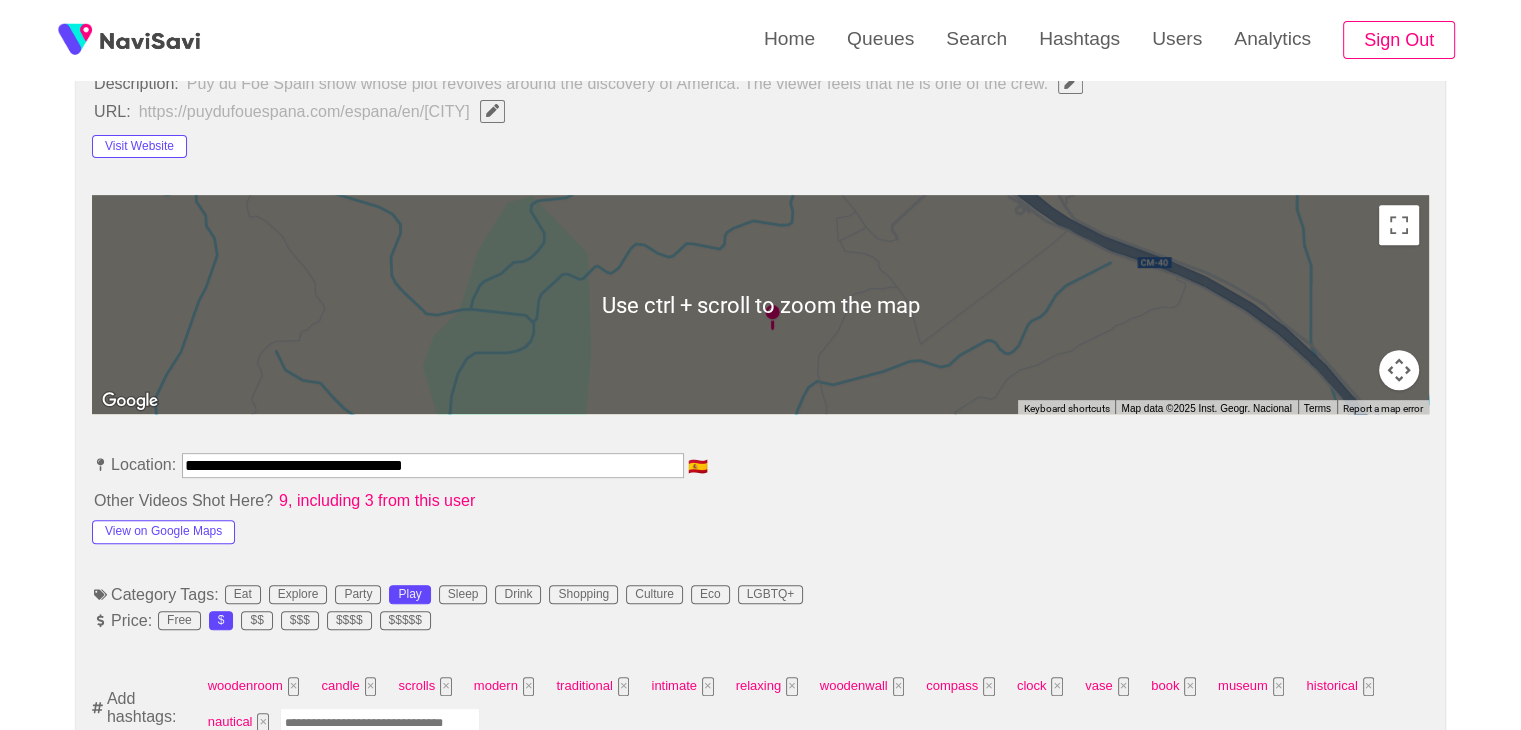 scroll, scrollTop: 808, scrollLeft: 0, axis: vertical 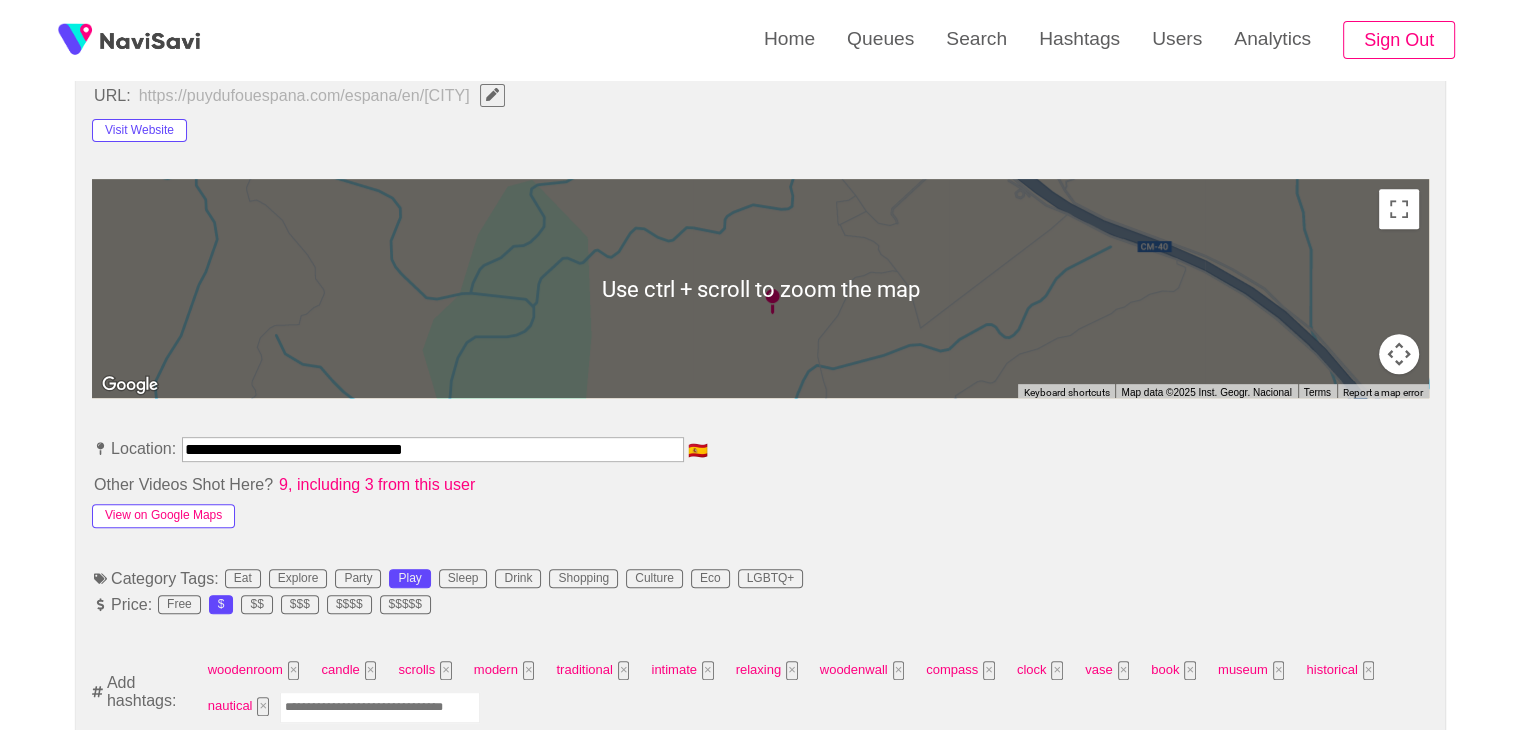 click on "View on Google Maps" at bounding box center [163, 516] 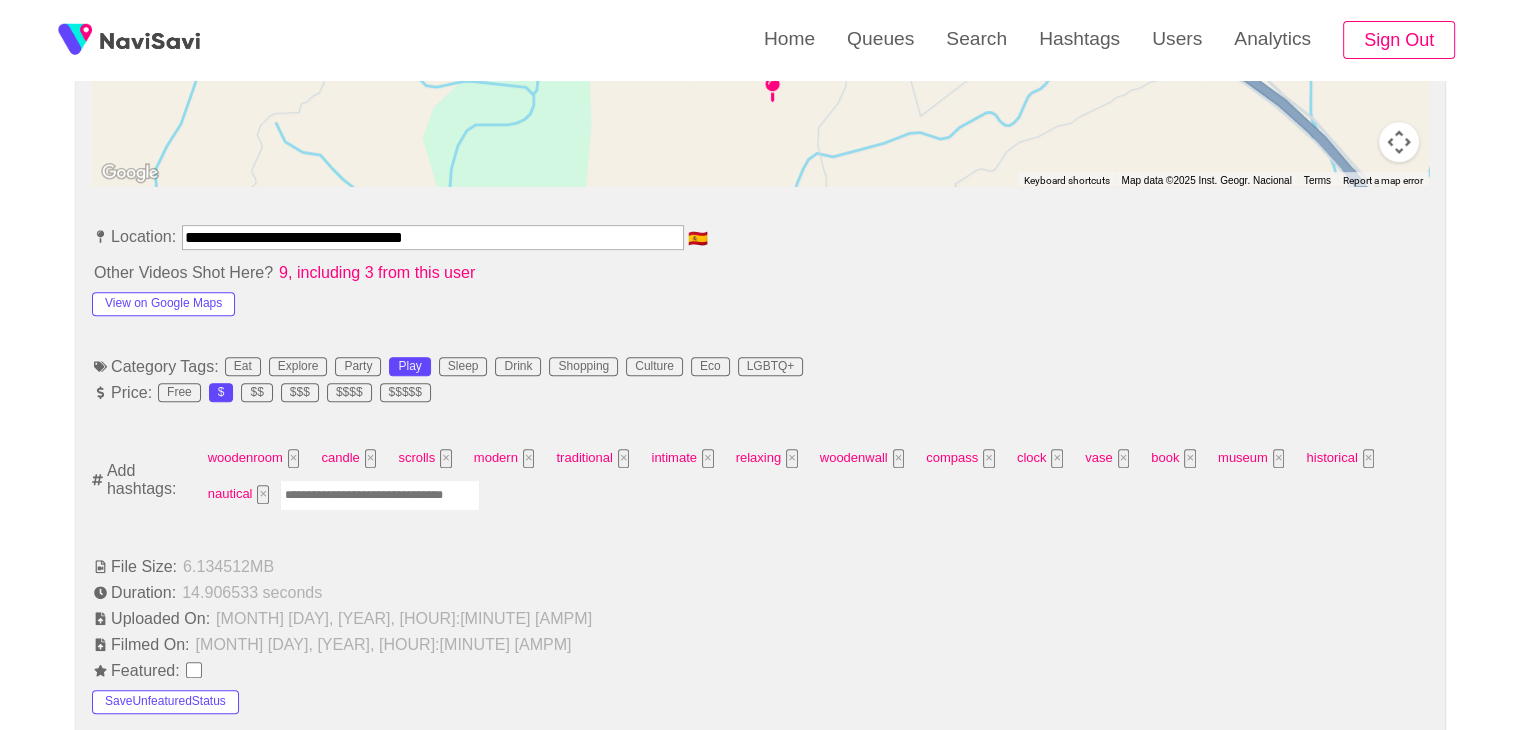 scroll, scrollTop: 1030, scrollLeft: 0, axis: vertical 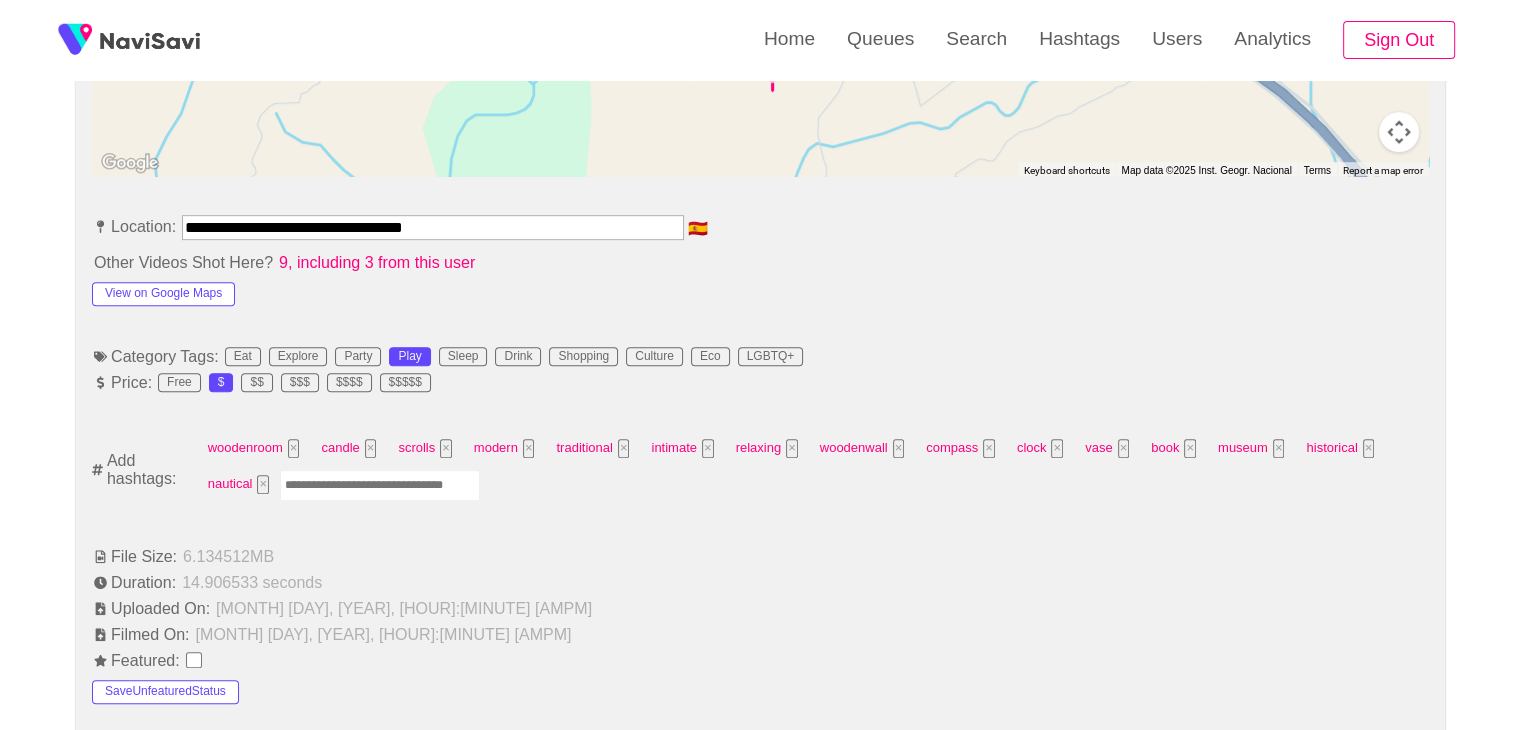 click at bounding box center [380, 485] 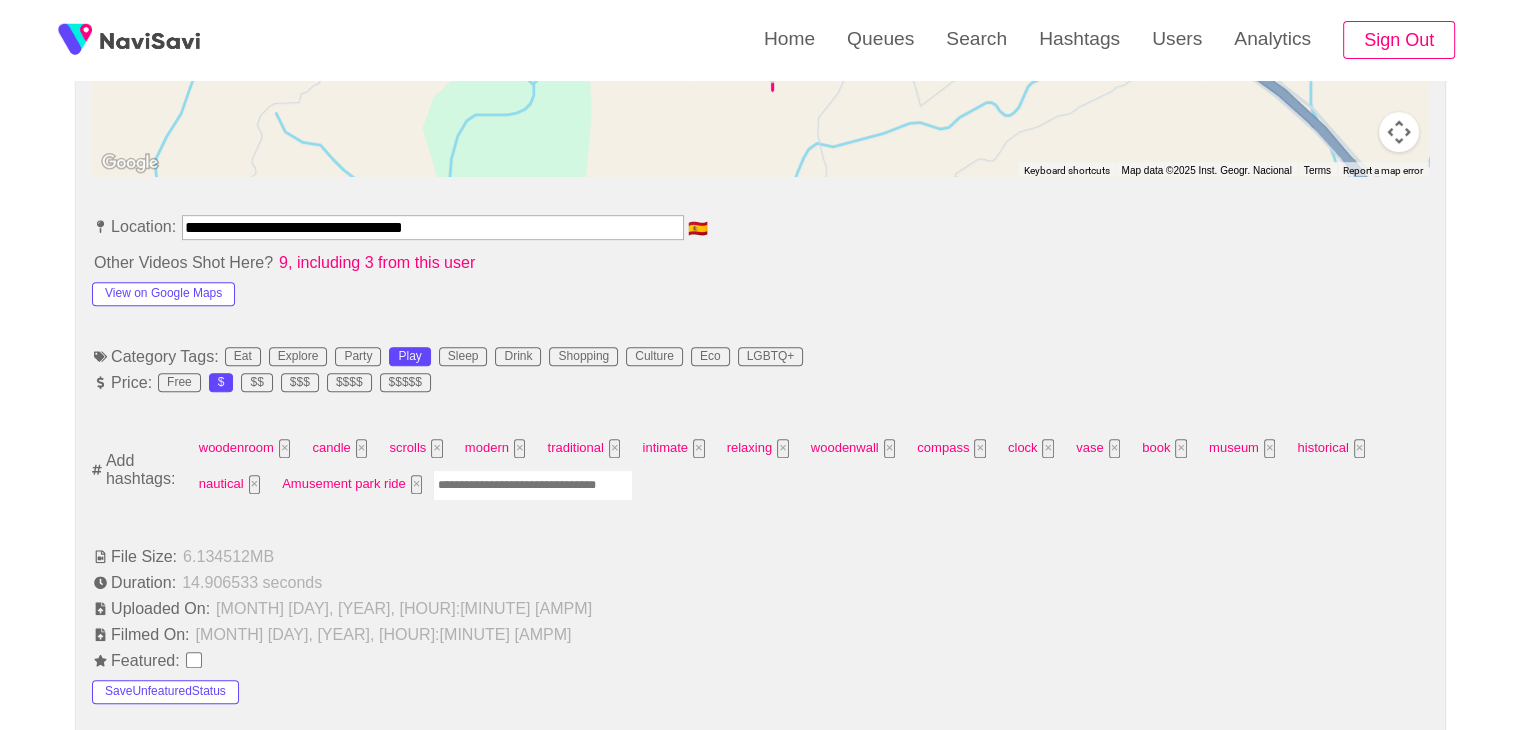 click at bounding box center [533, 485] 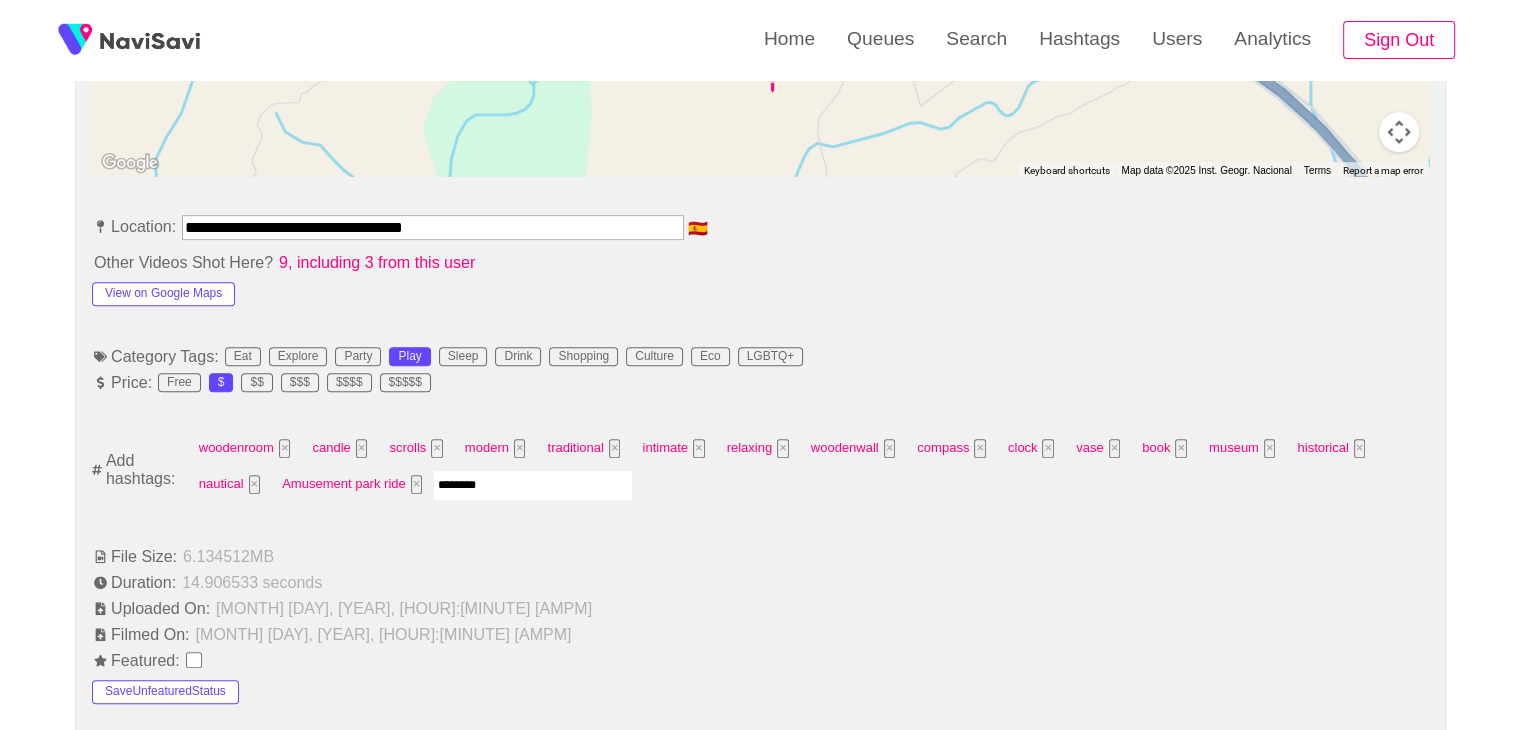 type on "*********" 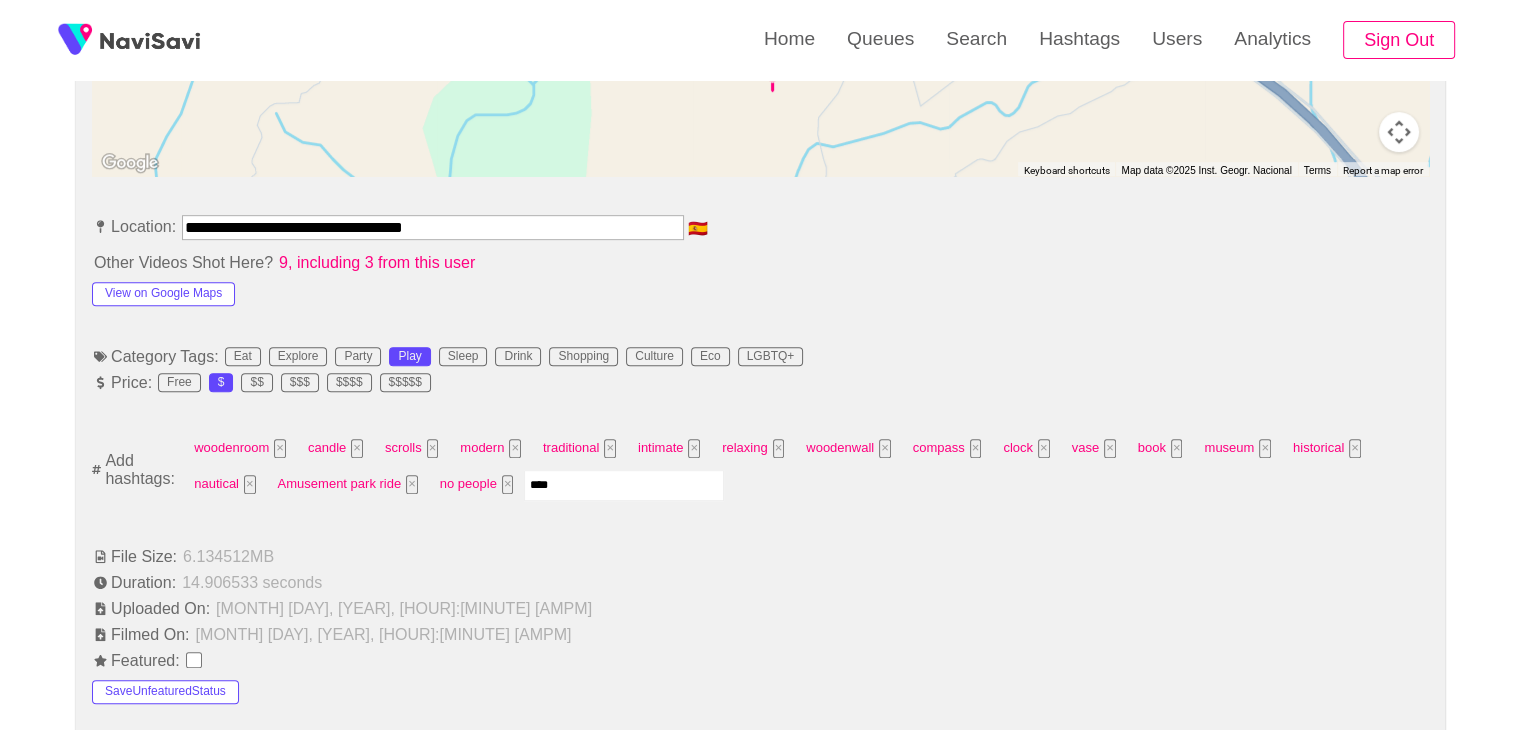 type on "*****" 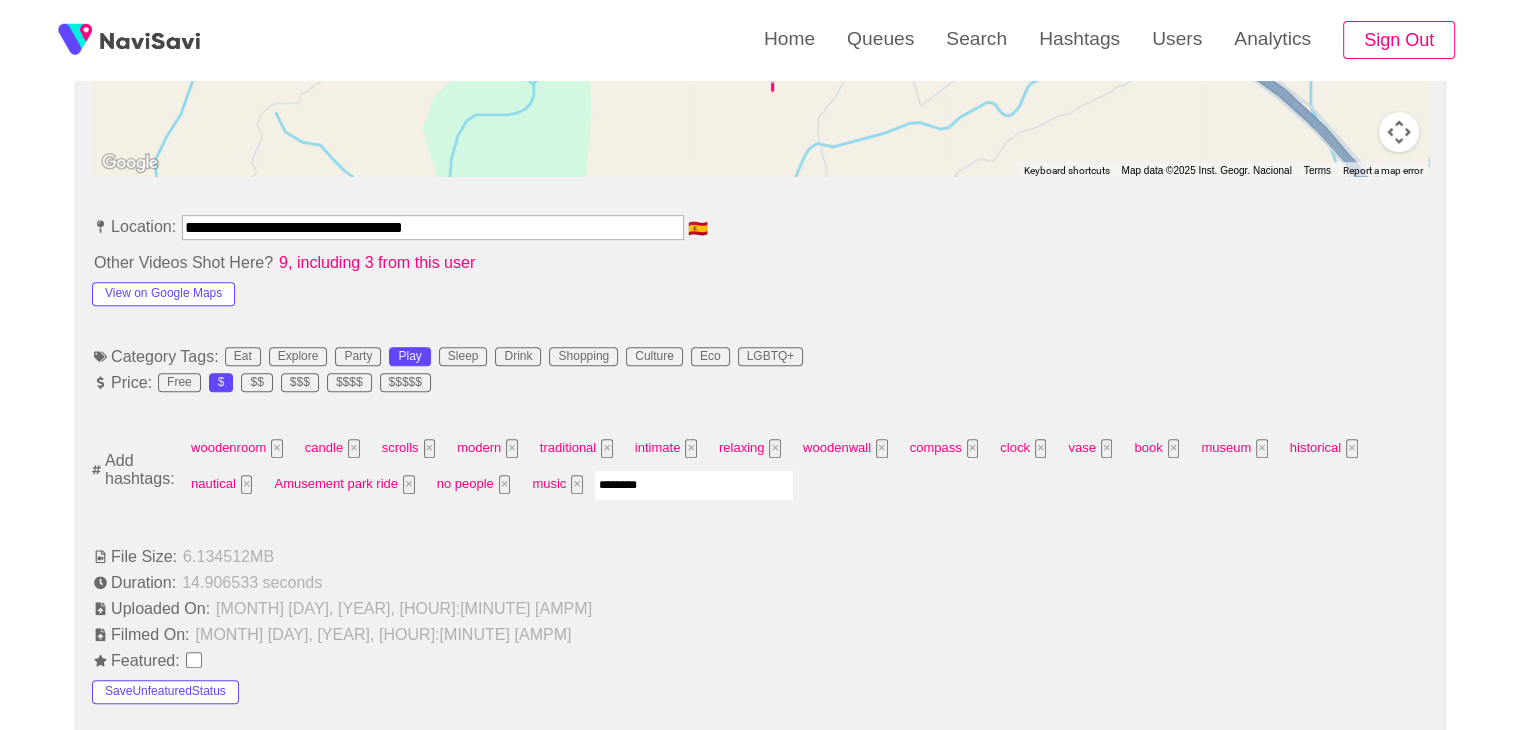 type on "*********" 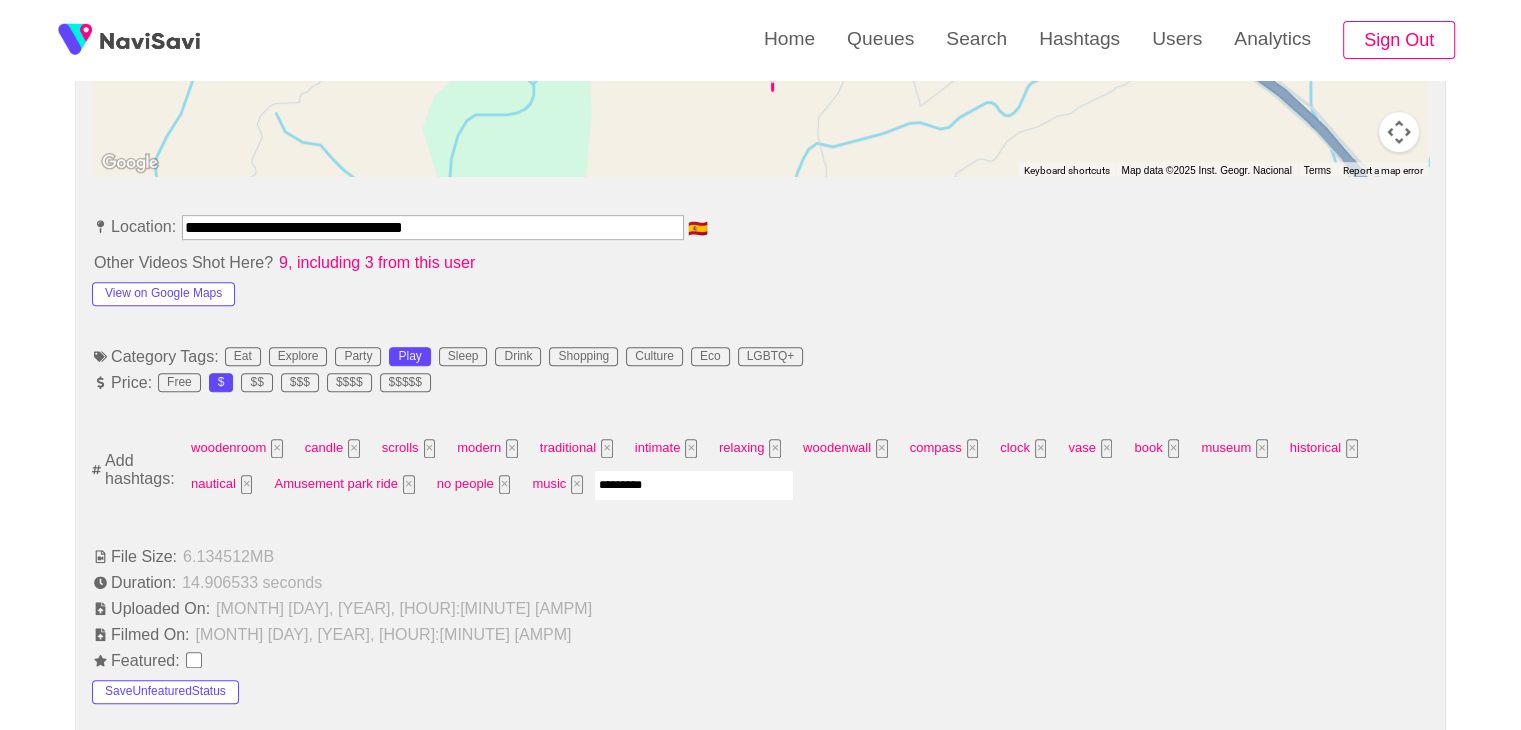 type 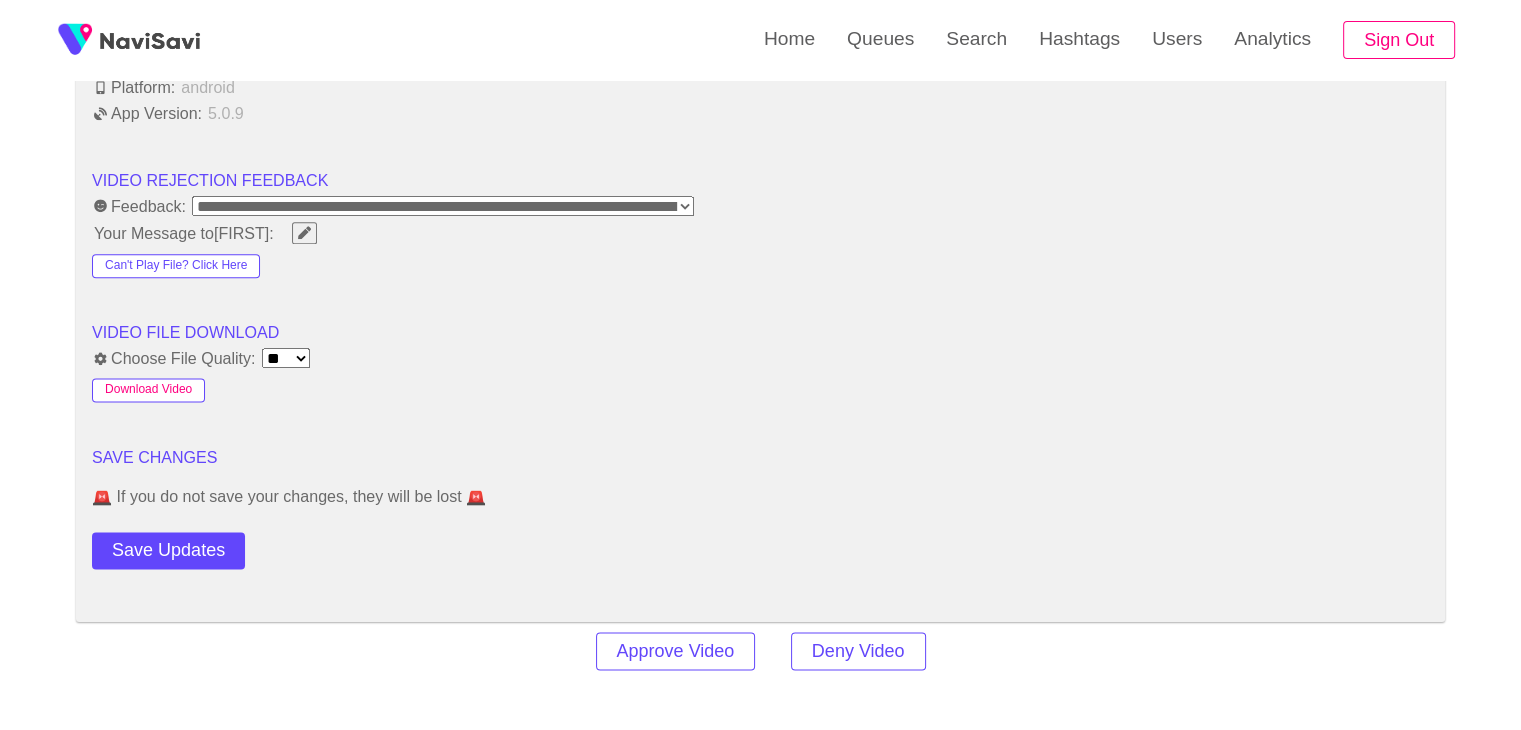 scroll, scrollTop: 2514, scrollLeft: 0, axis: vertical 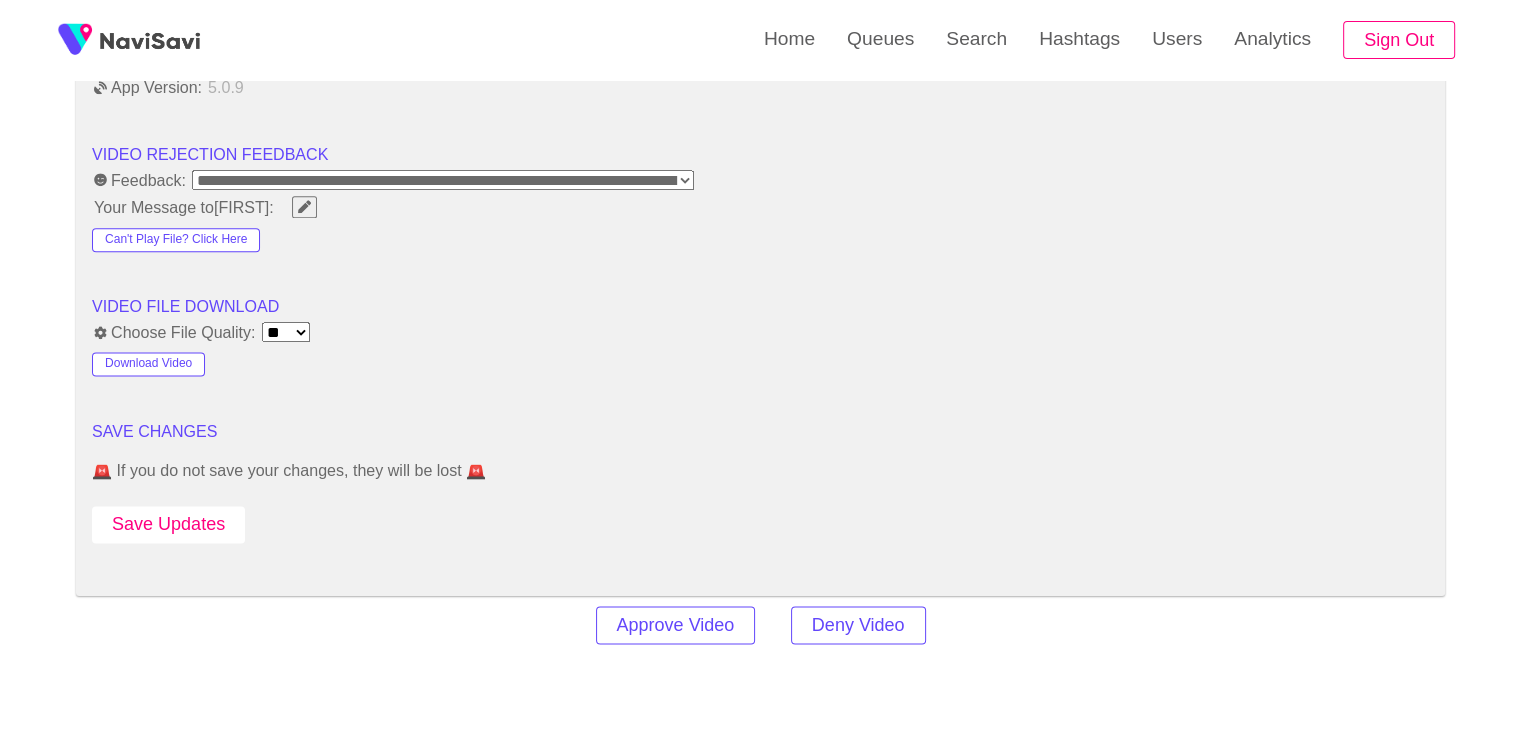 click on "Save Updates" at bounding box center [168, 524] 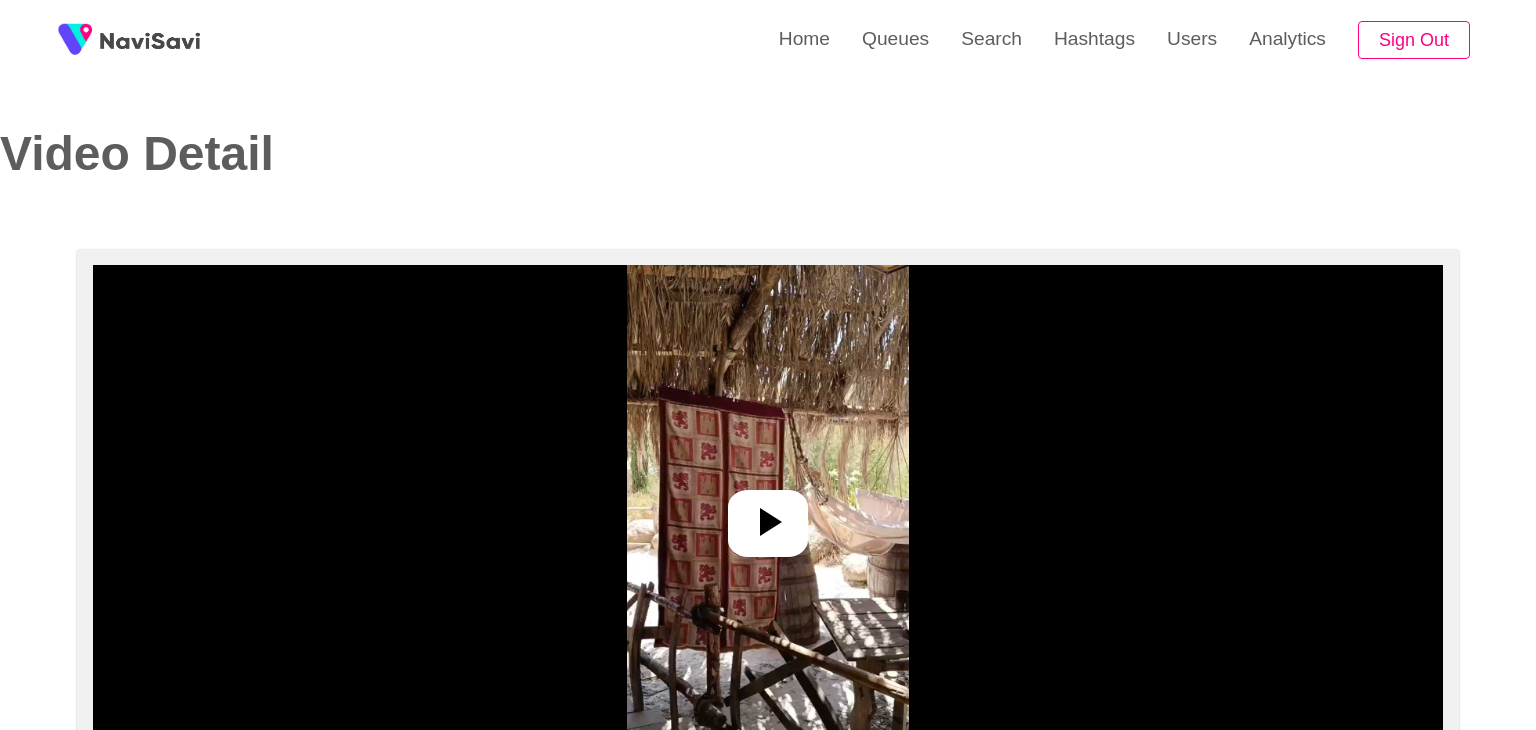 select on "**********" 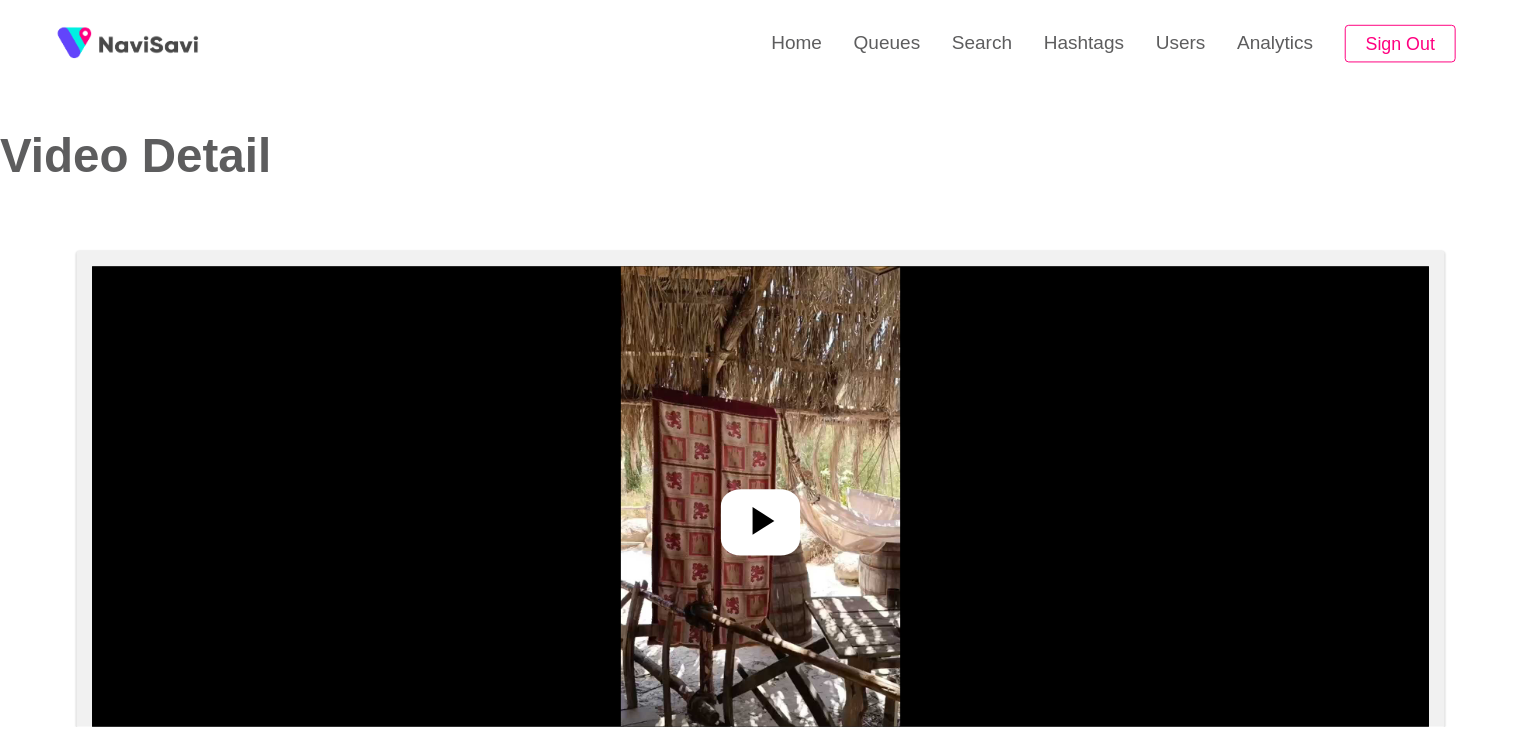 scroll, scrollTop: 0, scrollLeft: 0, axis: both 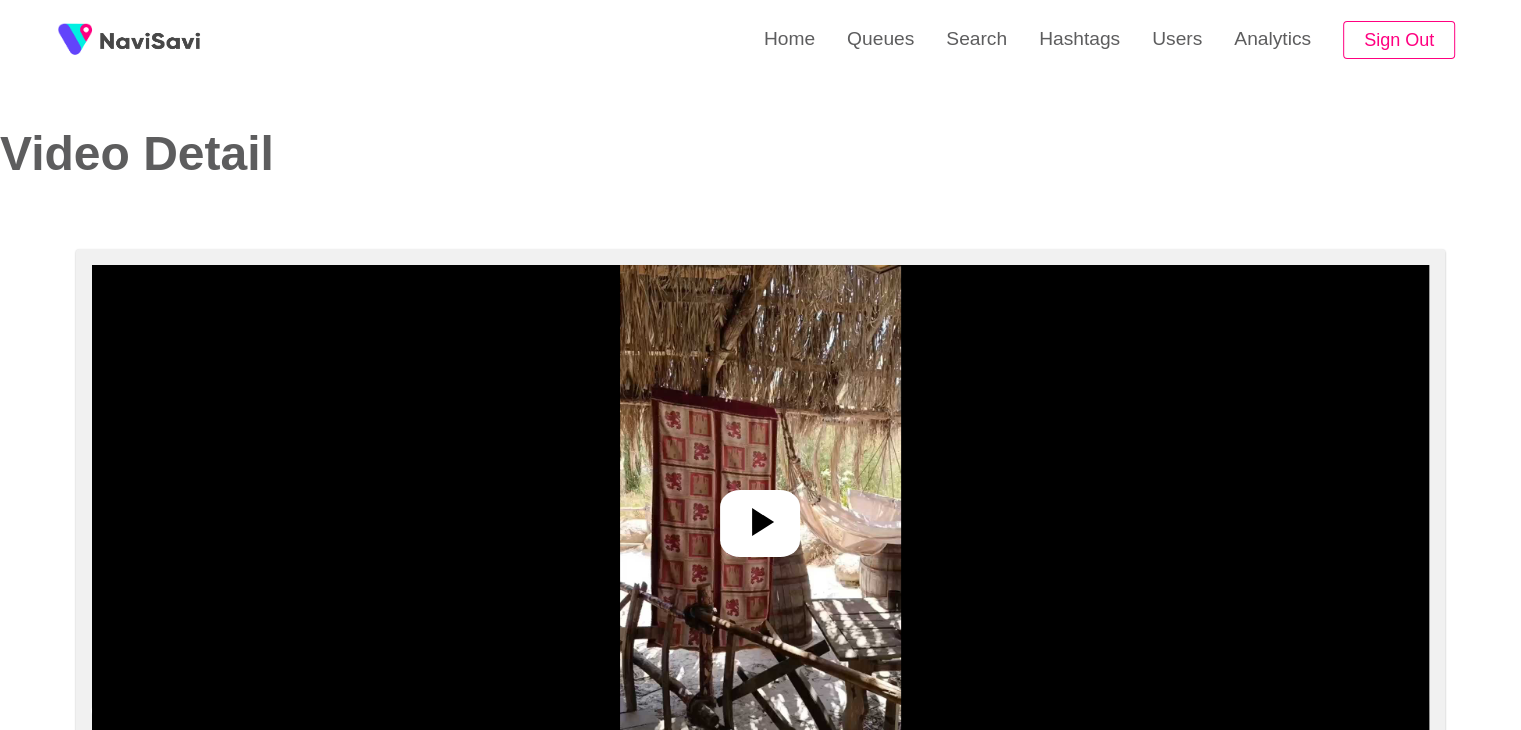 click 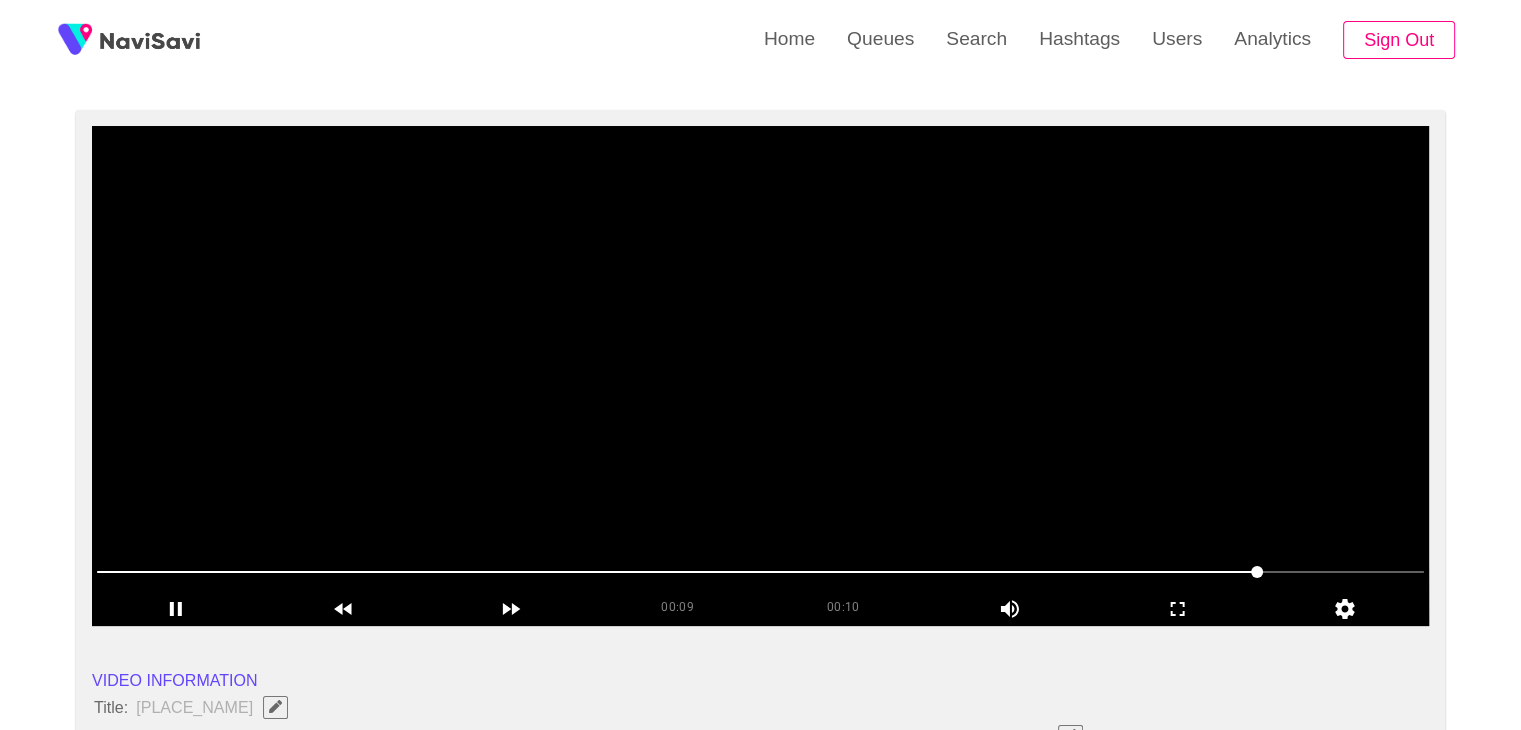 scroll, scrollTop: 152, scrollLeft: 0, axis: vertical 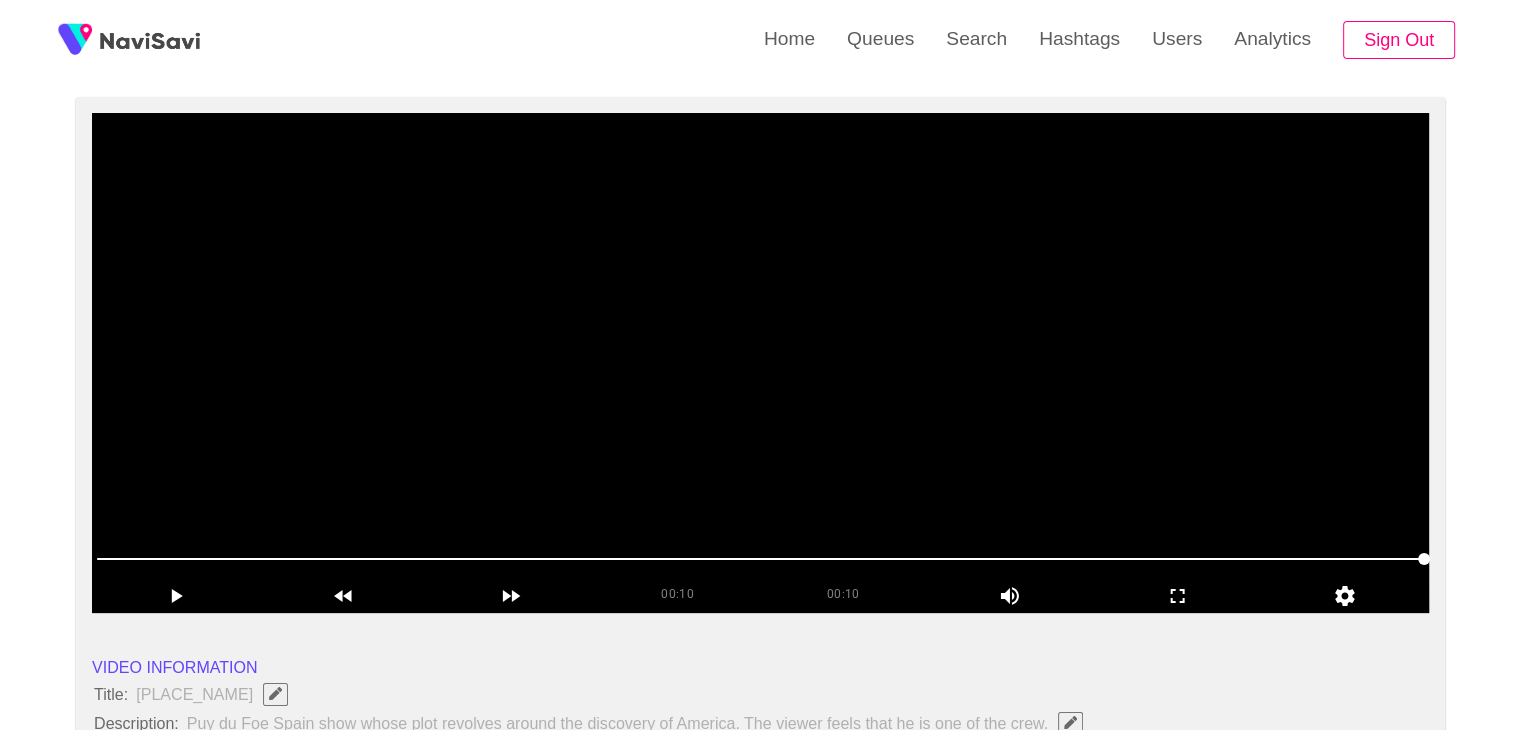 click at bounding box center (760, 363) 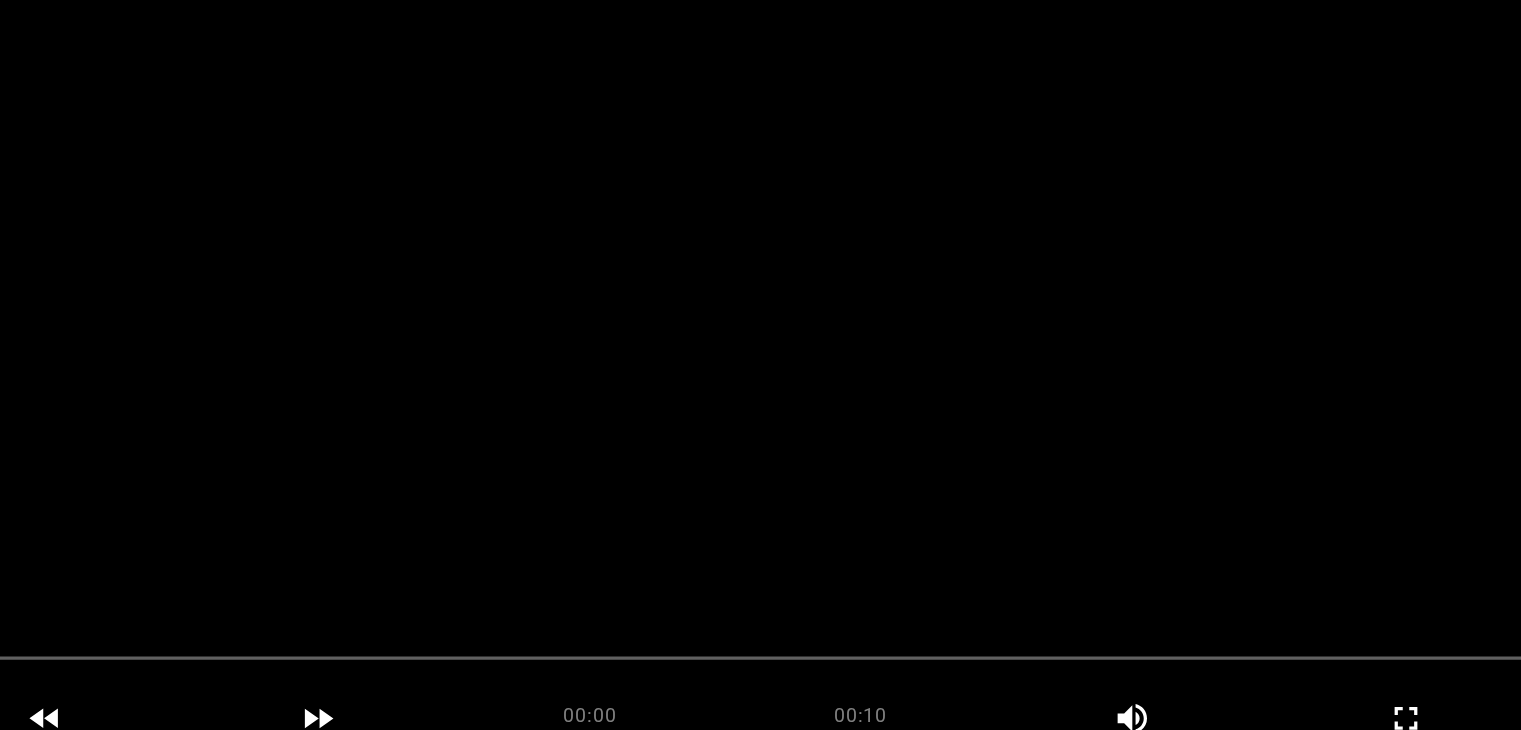 scroll, scrollTop: 152, scrollLeft: 0, axis: vertical 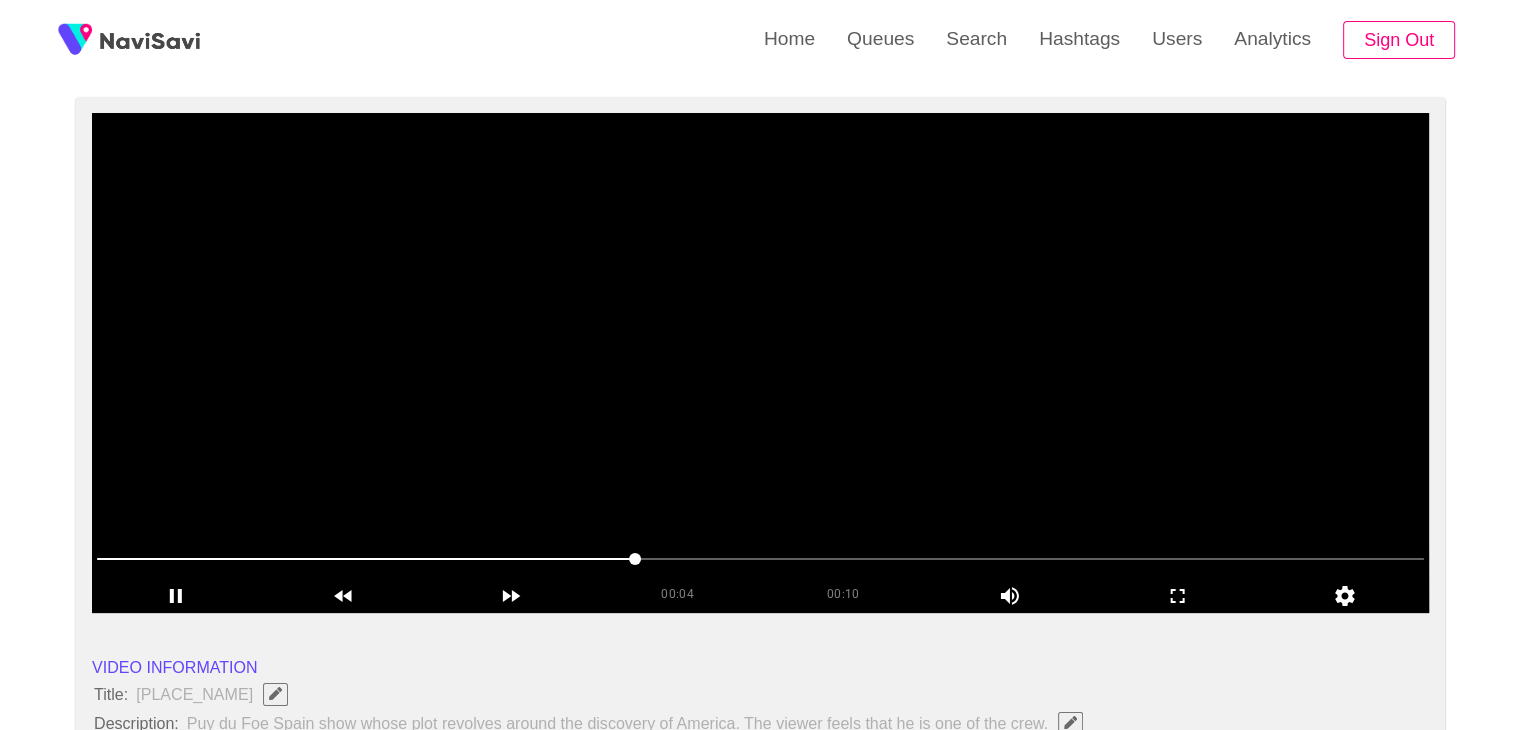 click at bounding box center (760, 363) 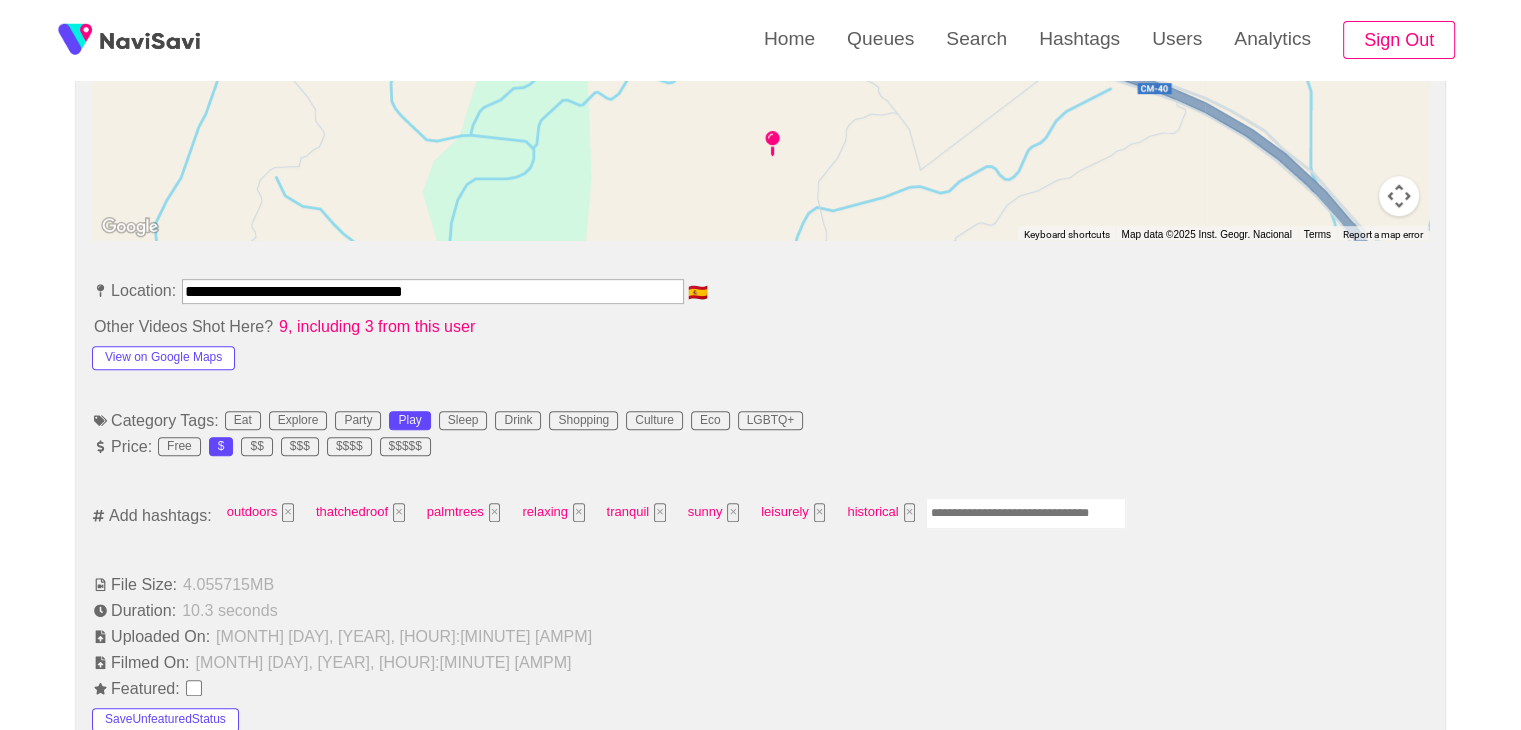 scroll, scrollTop: 962, scrollLeft: 0, axis: vertical 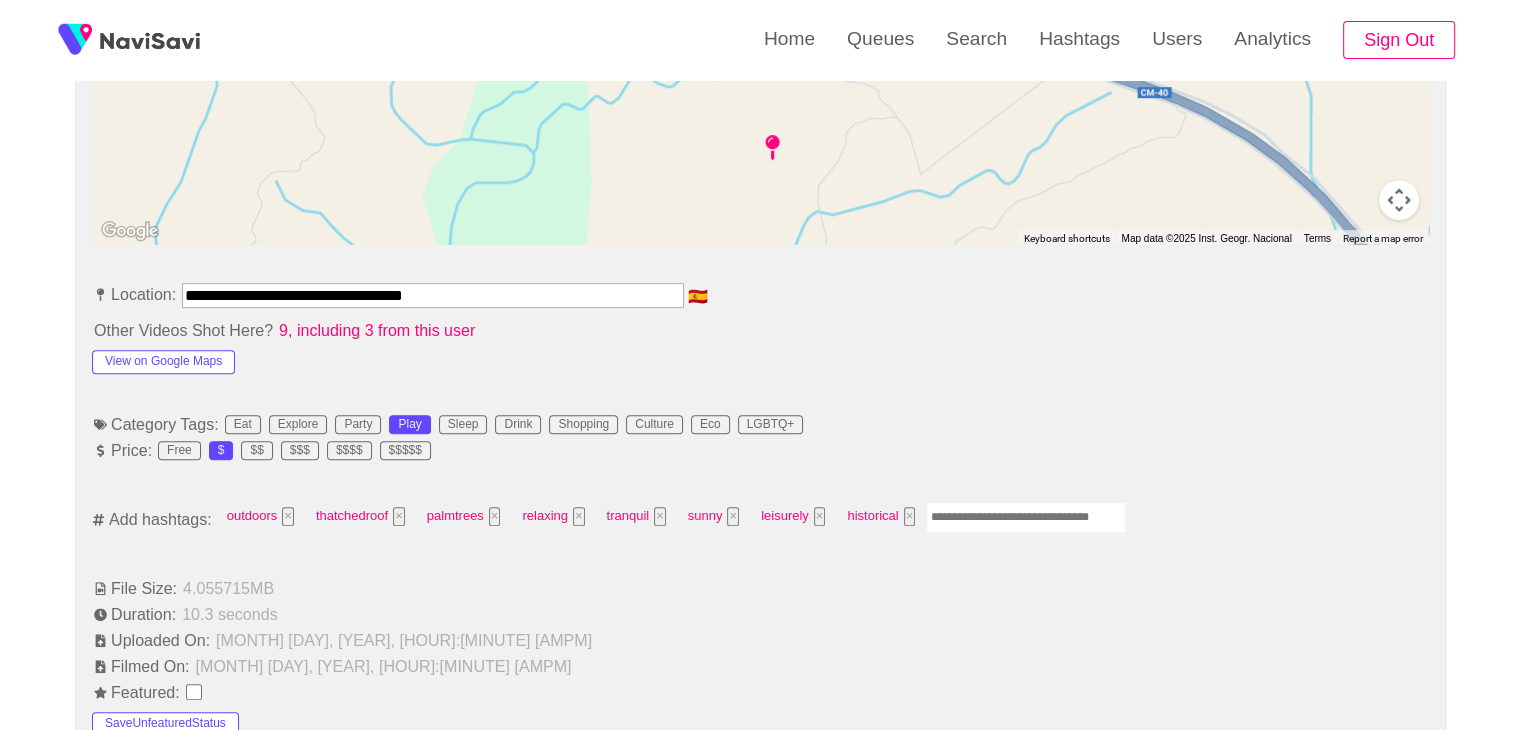 click at bounding box center (1026, 517) 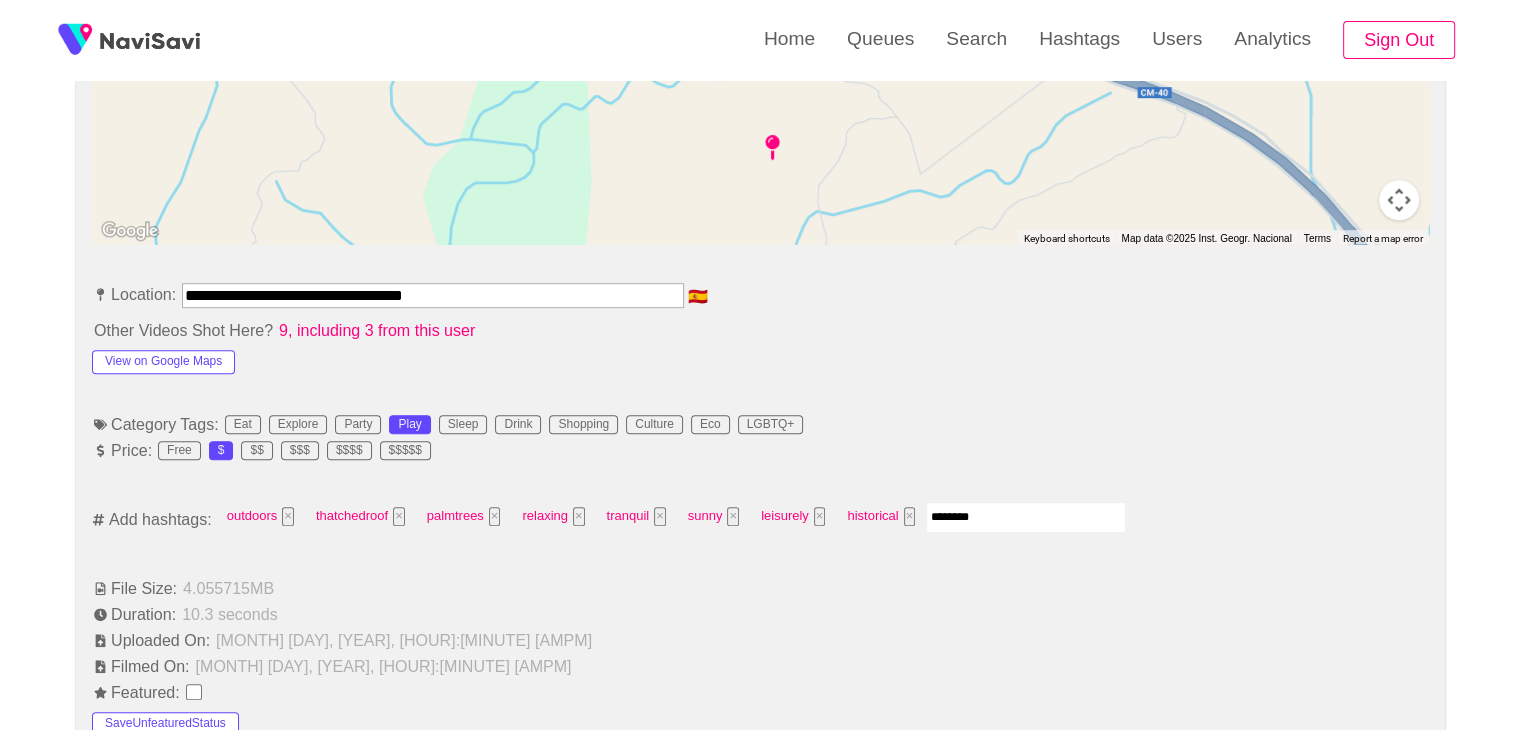 type on "*********" 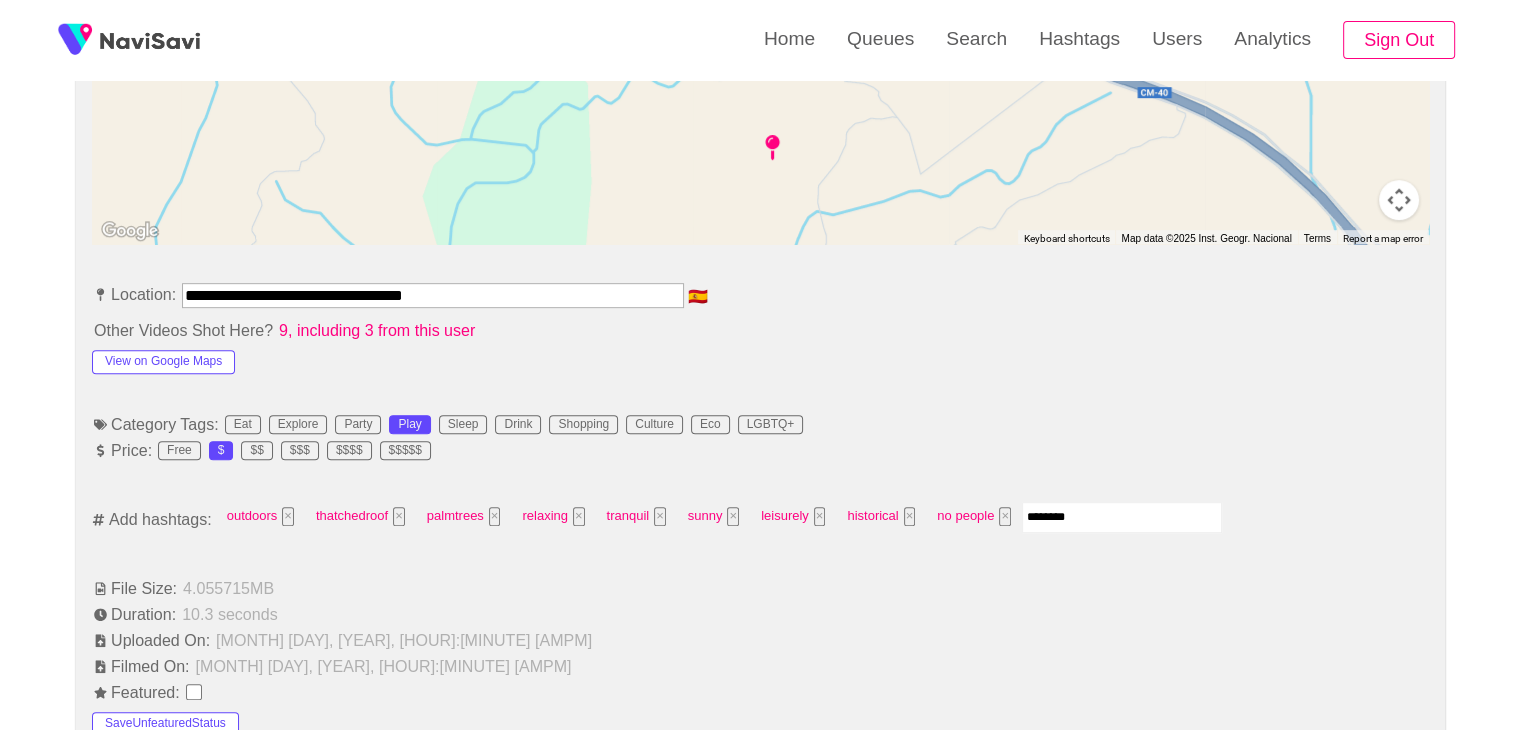 type on "*********" 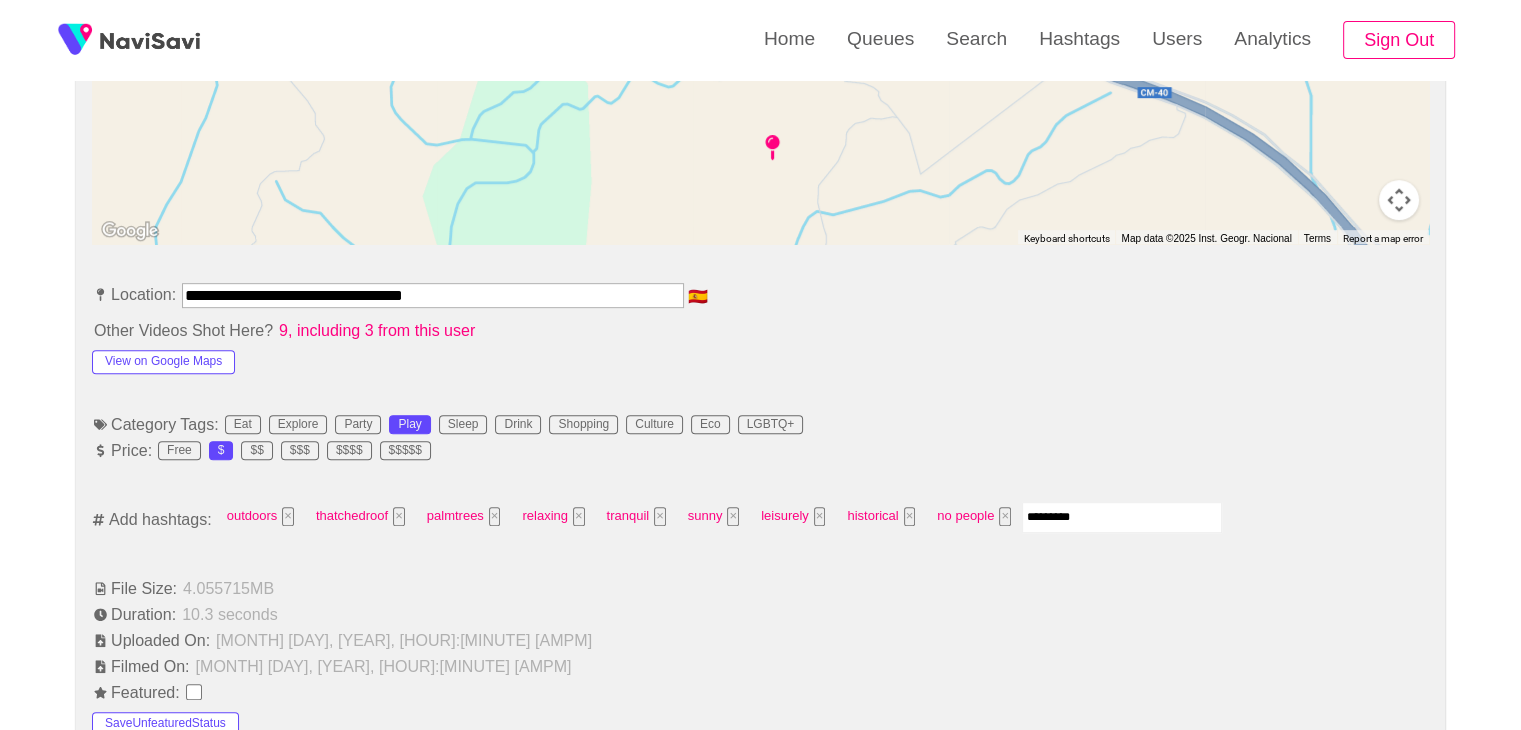 type 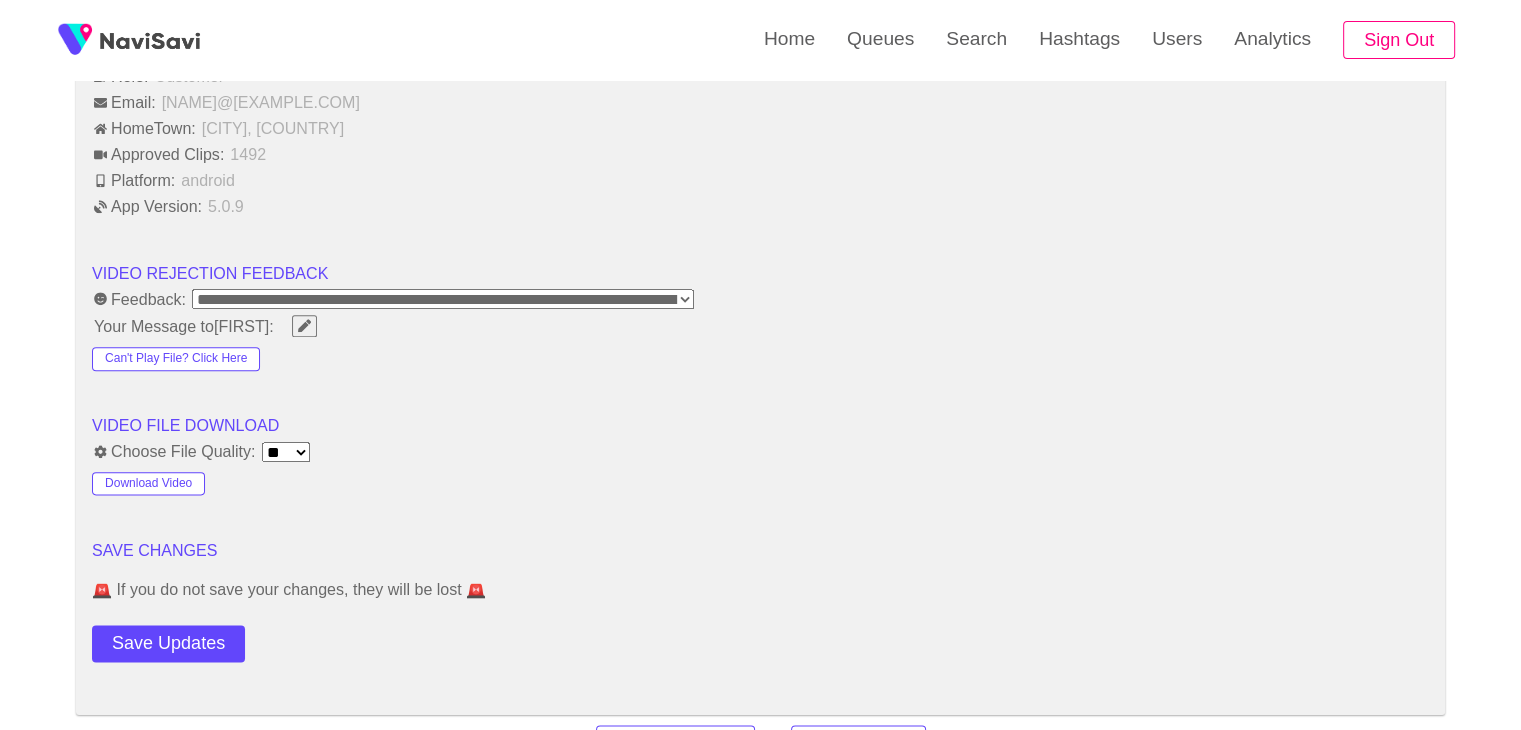 scroll, scrollTop: 2428, scrollLeft: 0, axis: vertical 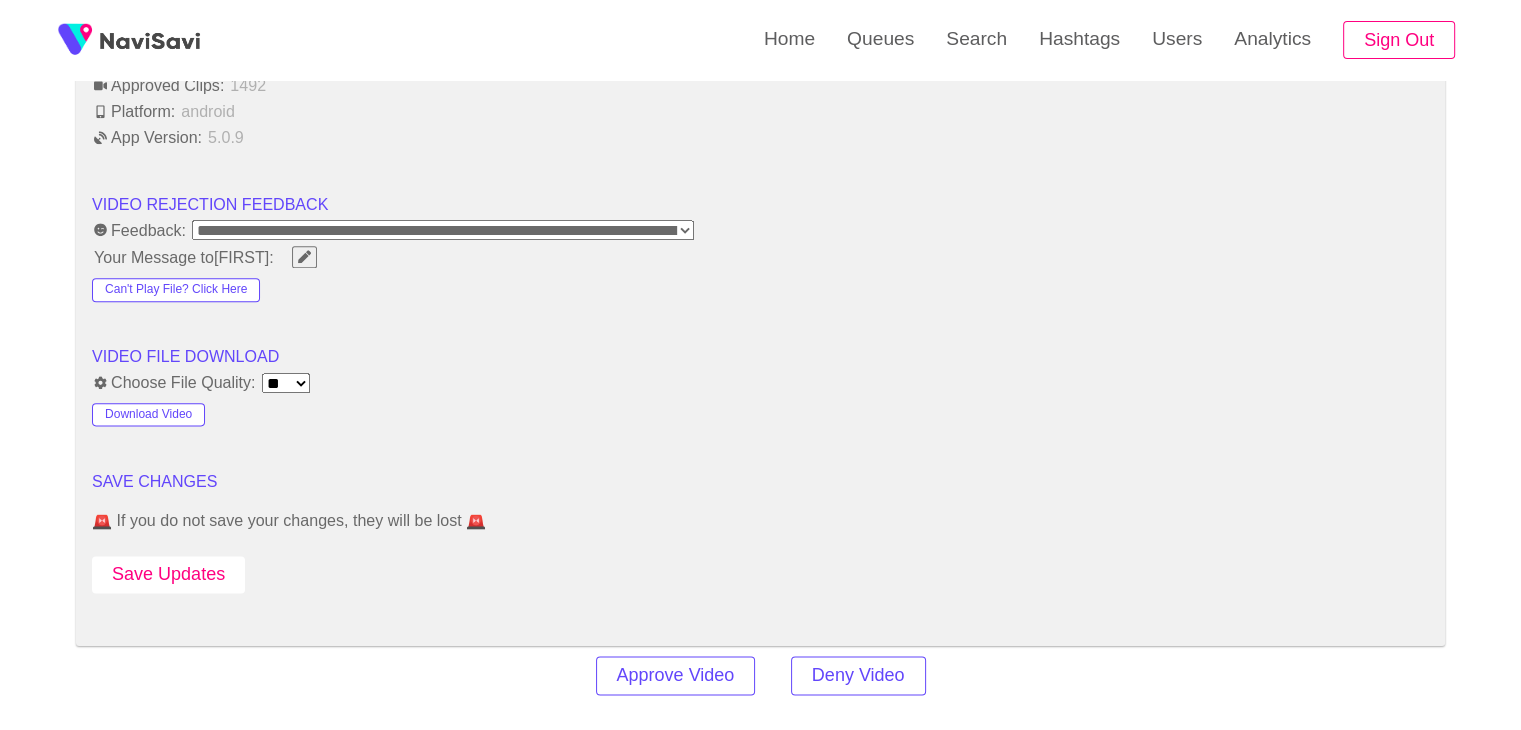 click on "Save Updates" at bounding box center [168, 574] 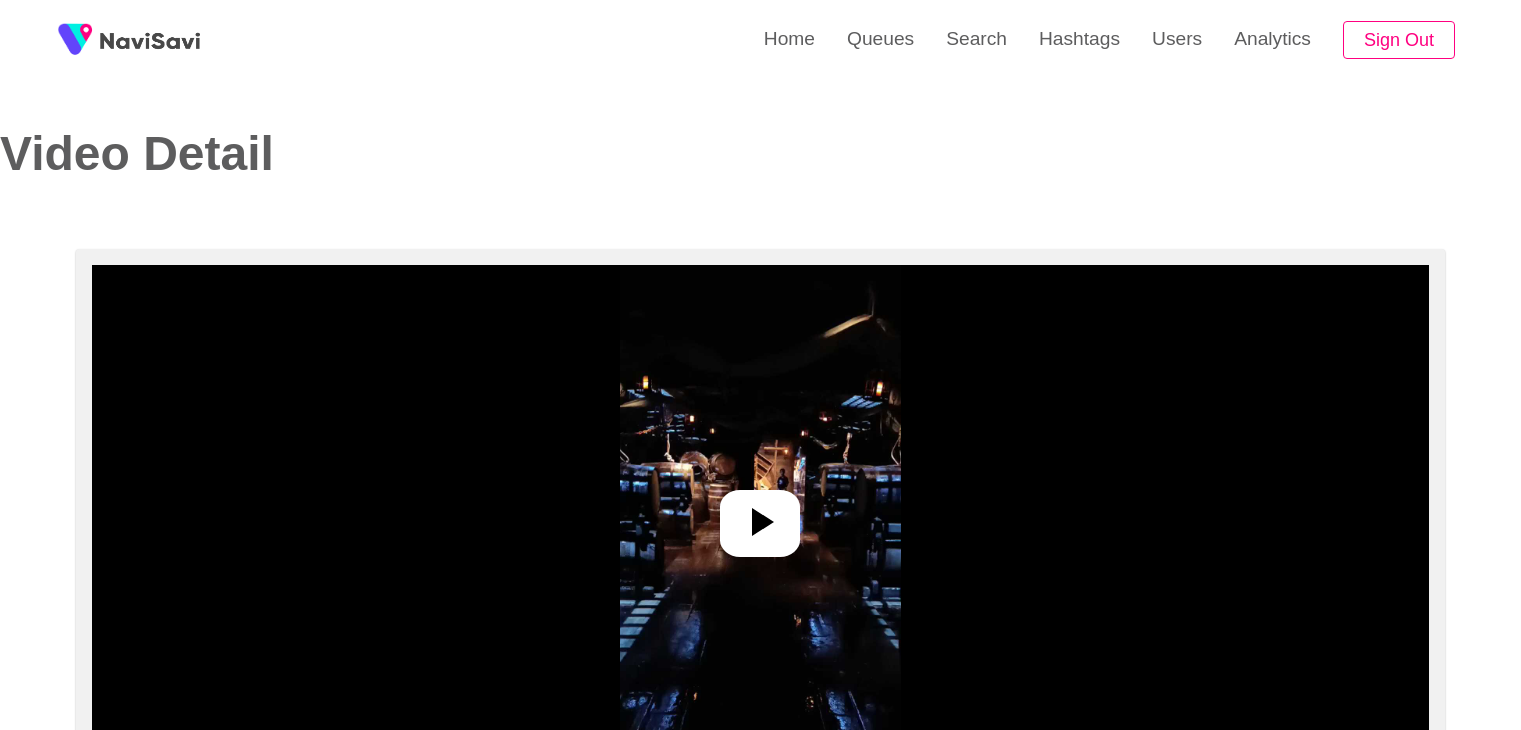 select on "**********" 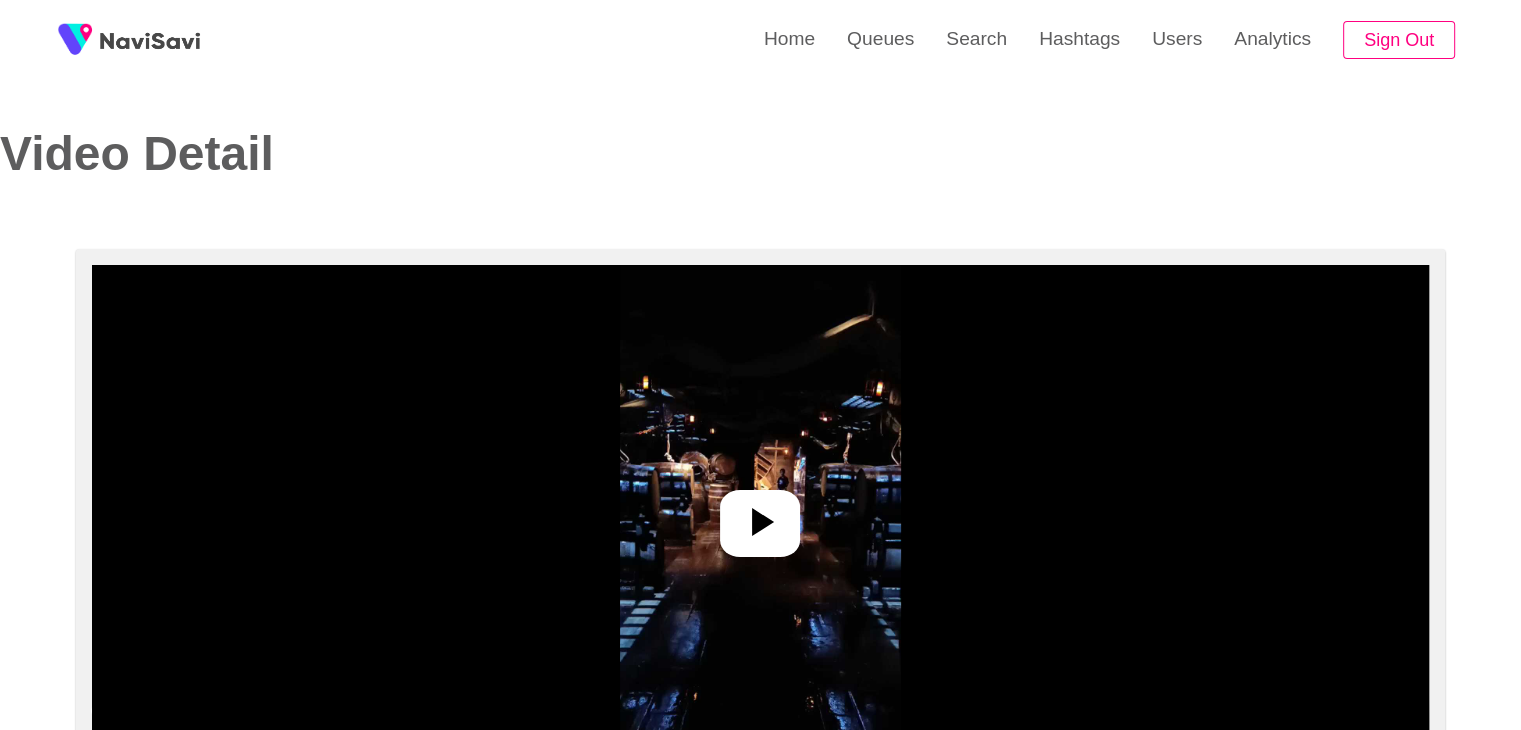 click at bounding box center (760, 515) 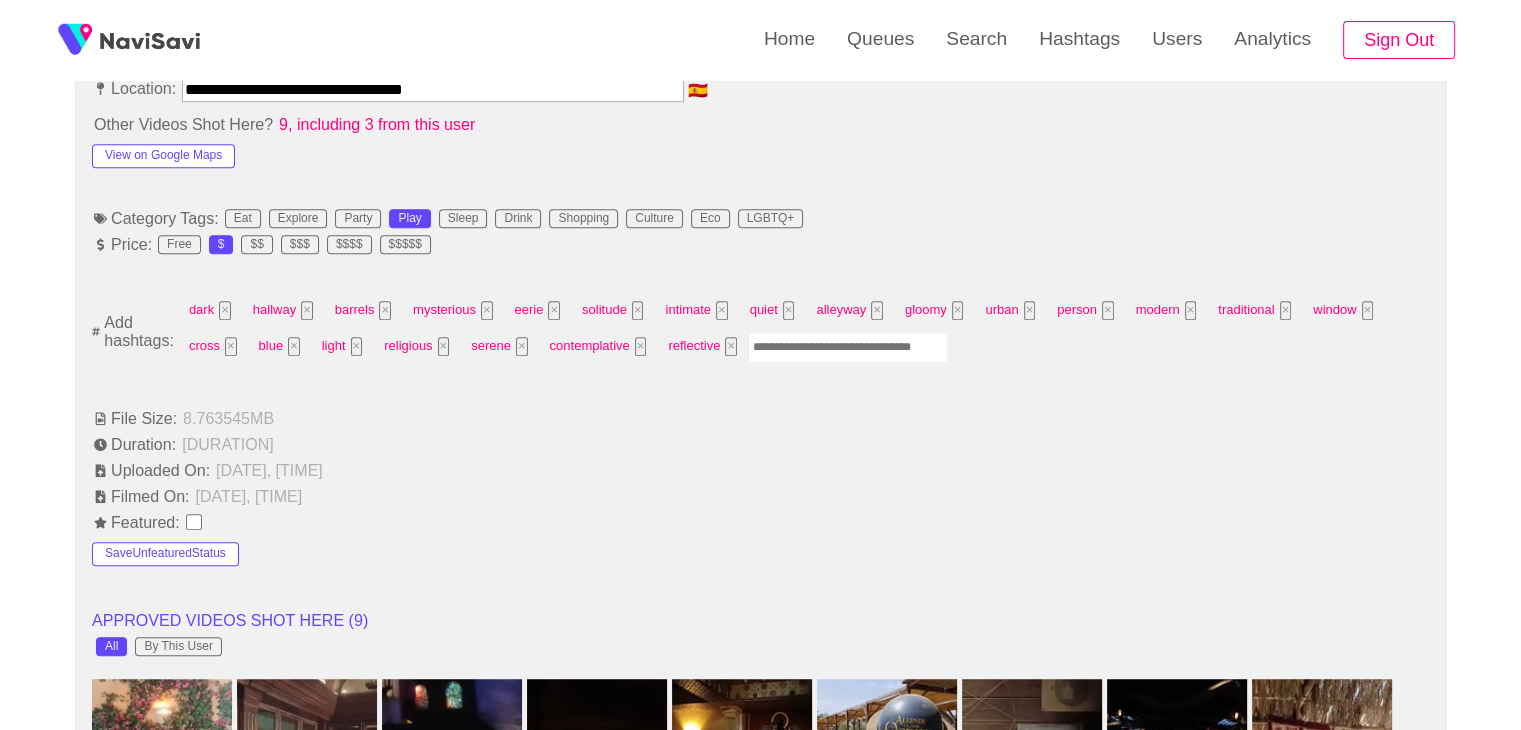 scroll, scrollTop: 1186, scrollLeft: 0, axis: vertical 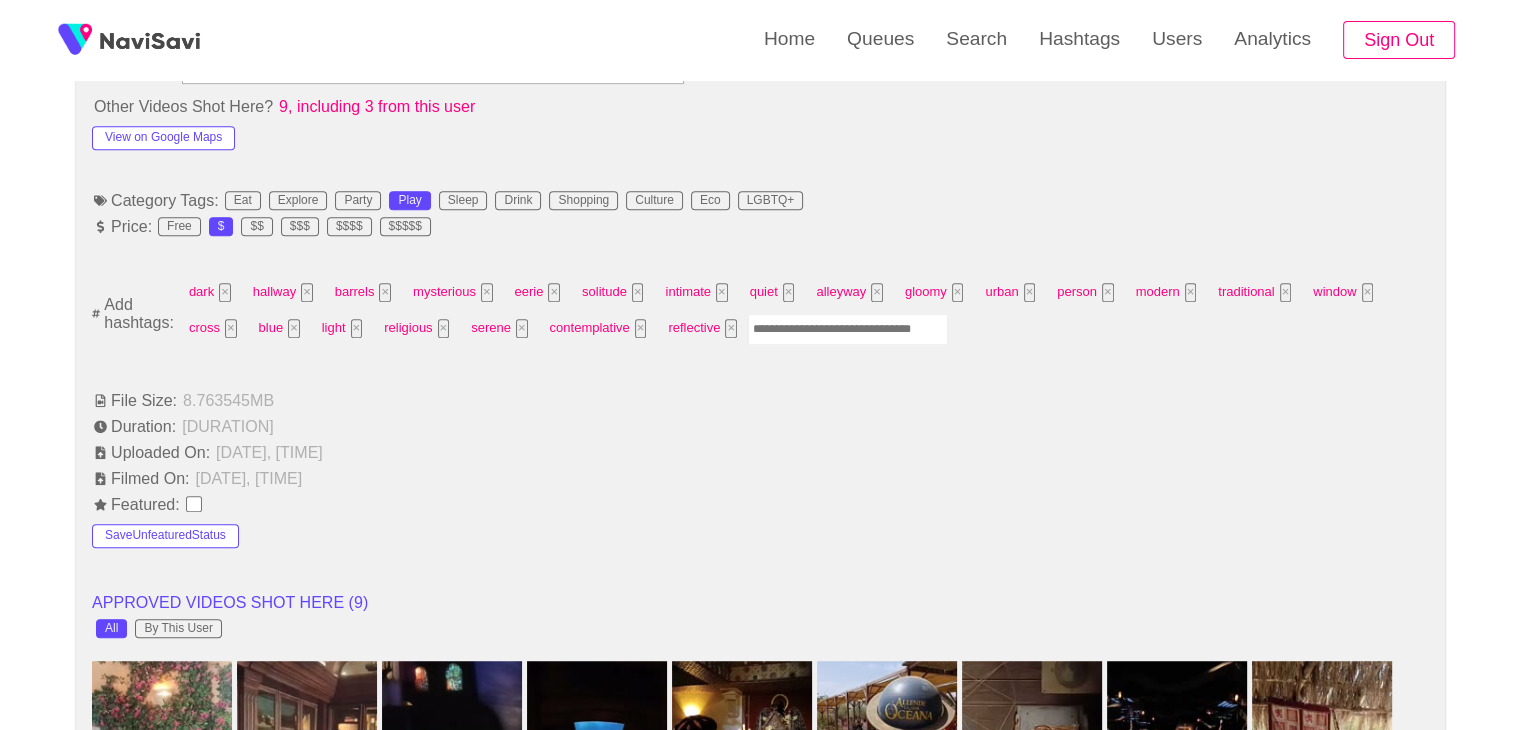 click on "dark × hallway × barrels × mysterious × eerie × solitude × intimate × quiet × alleyway × gloomy × urban × person × modern × traditional × window × cross × blue × light × religious × serene × contemplative × reflective ×" at bounding box center [802, 313] 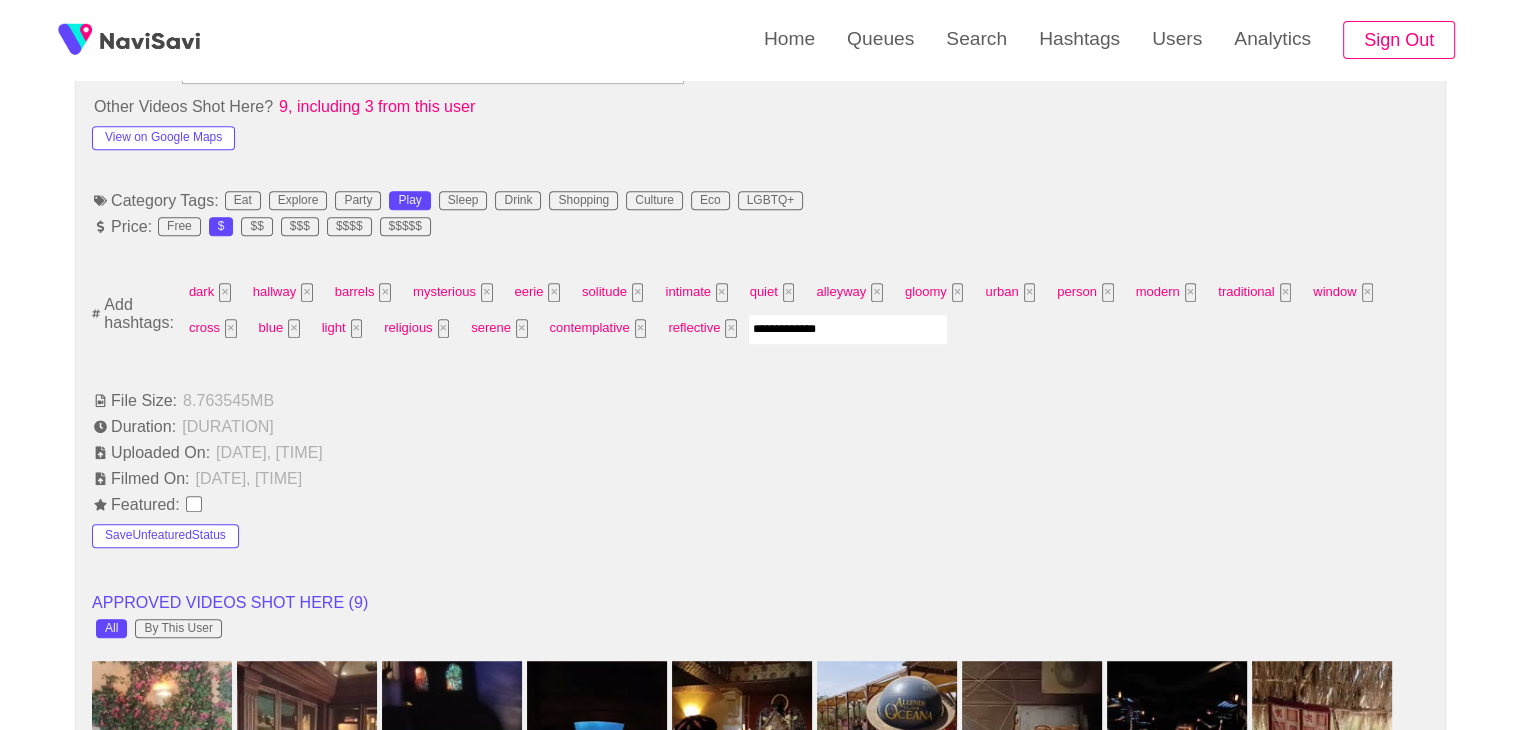 type on "**********" 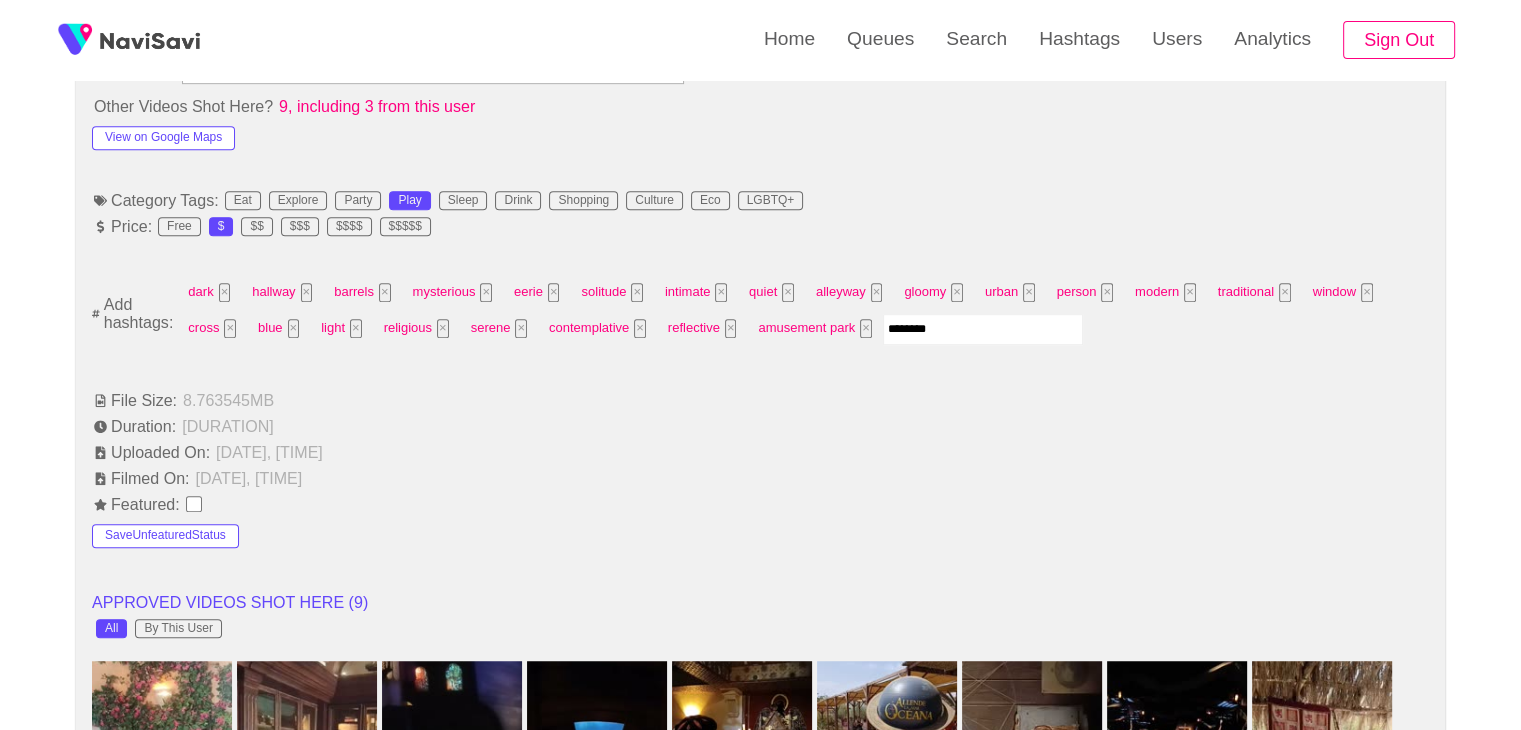 type on "*********" 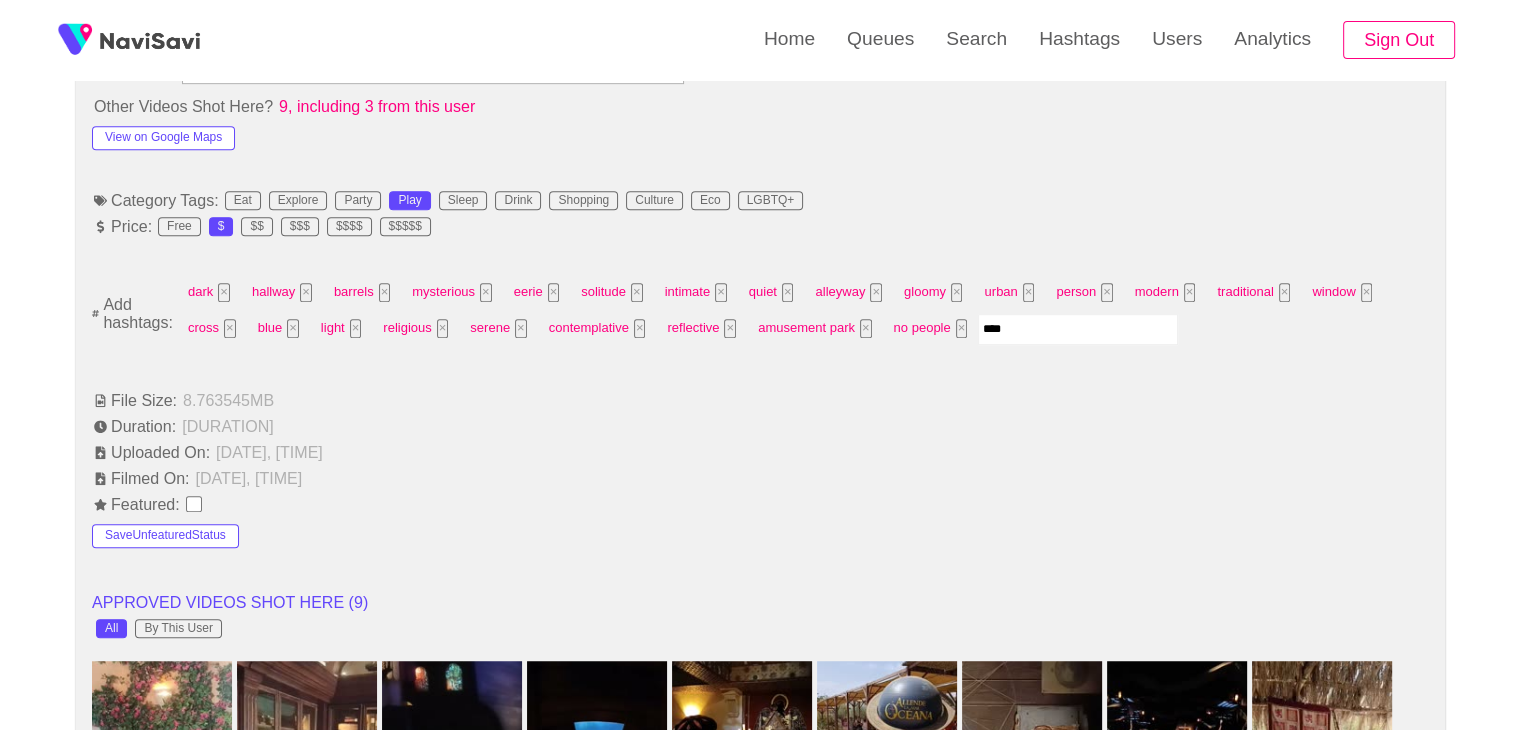 type on "*****" 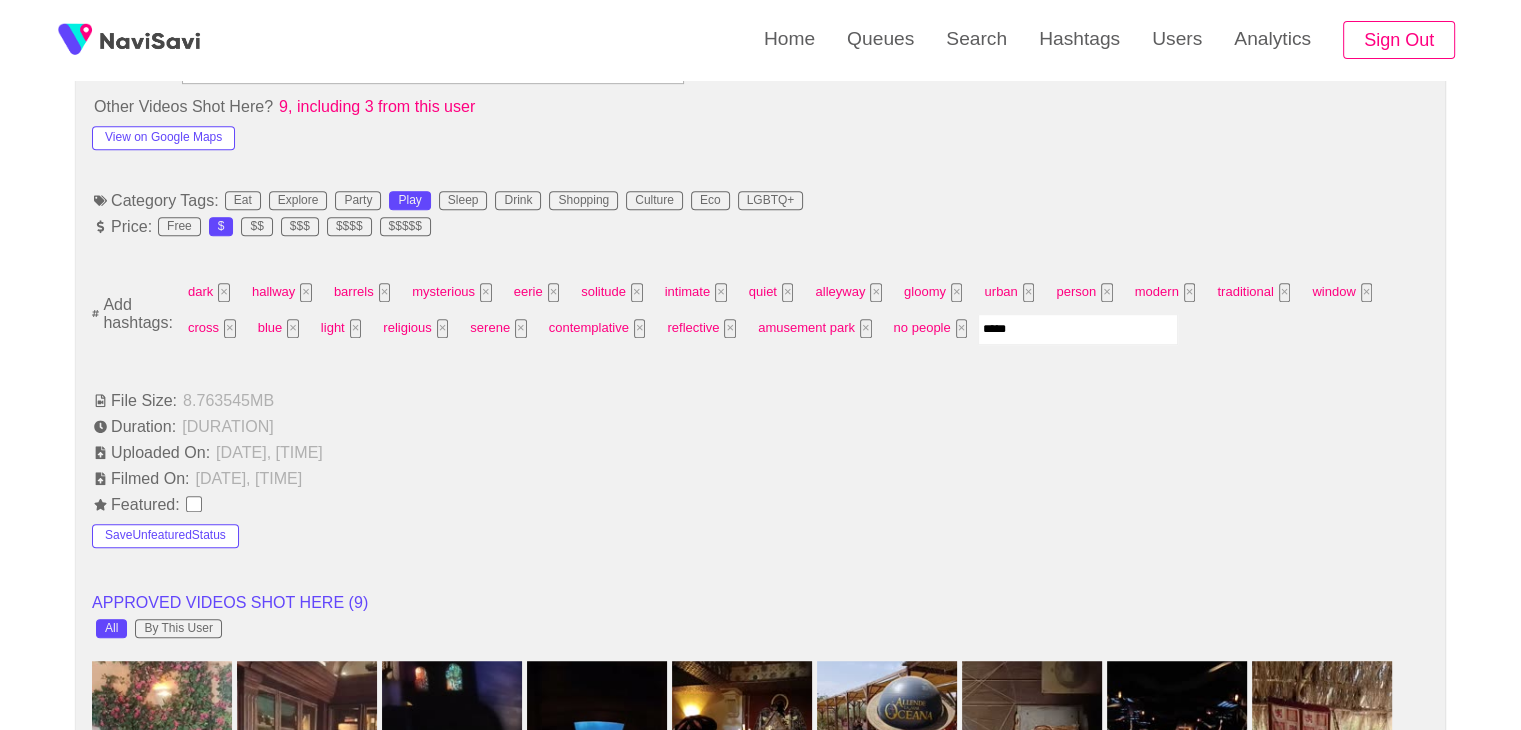 type 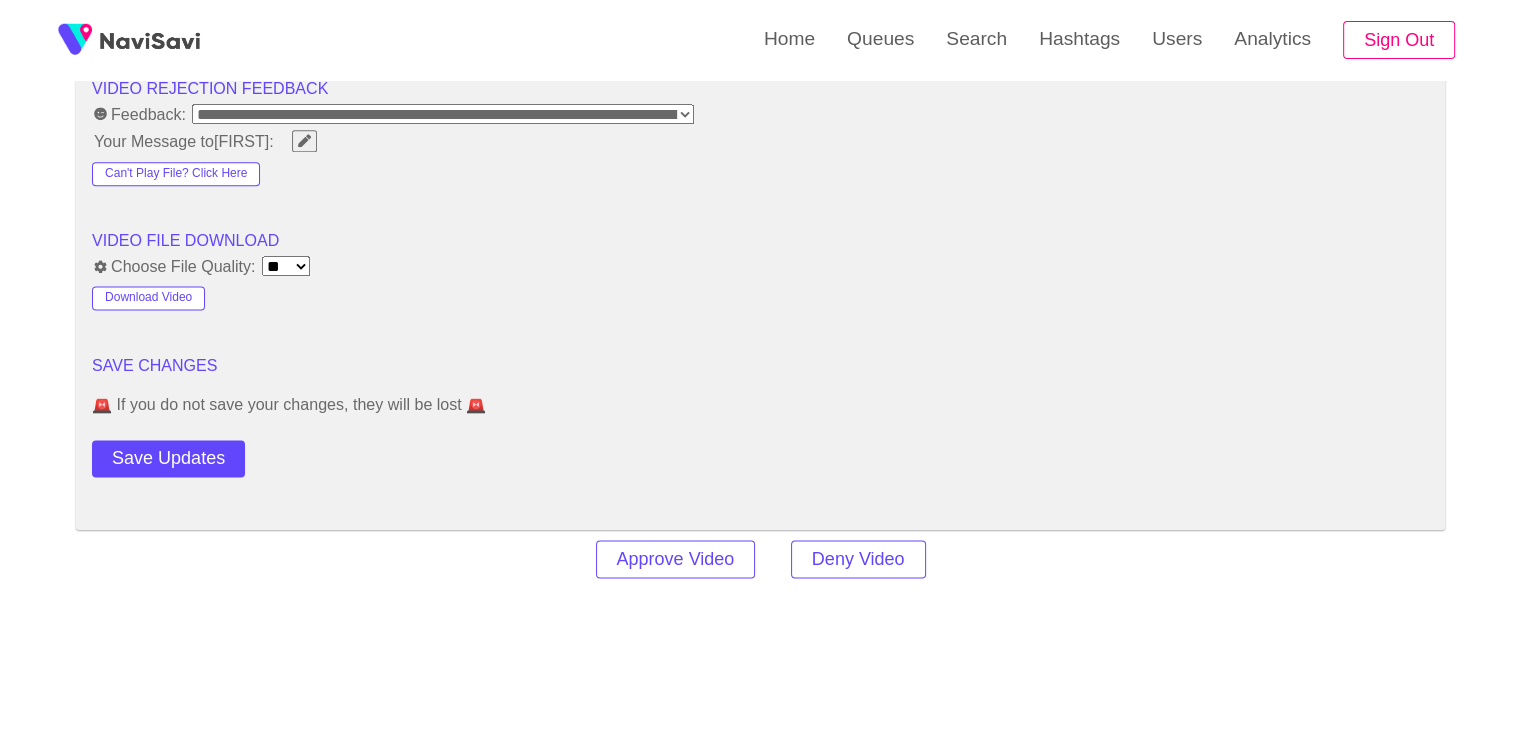 scroll, scrollTop: 2628, scrollLeft: 0, axis: vertical 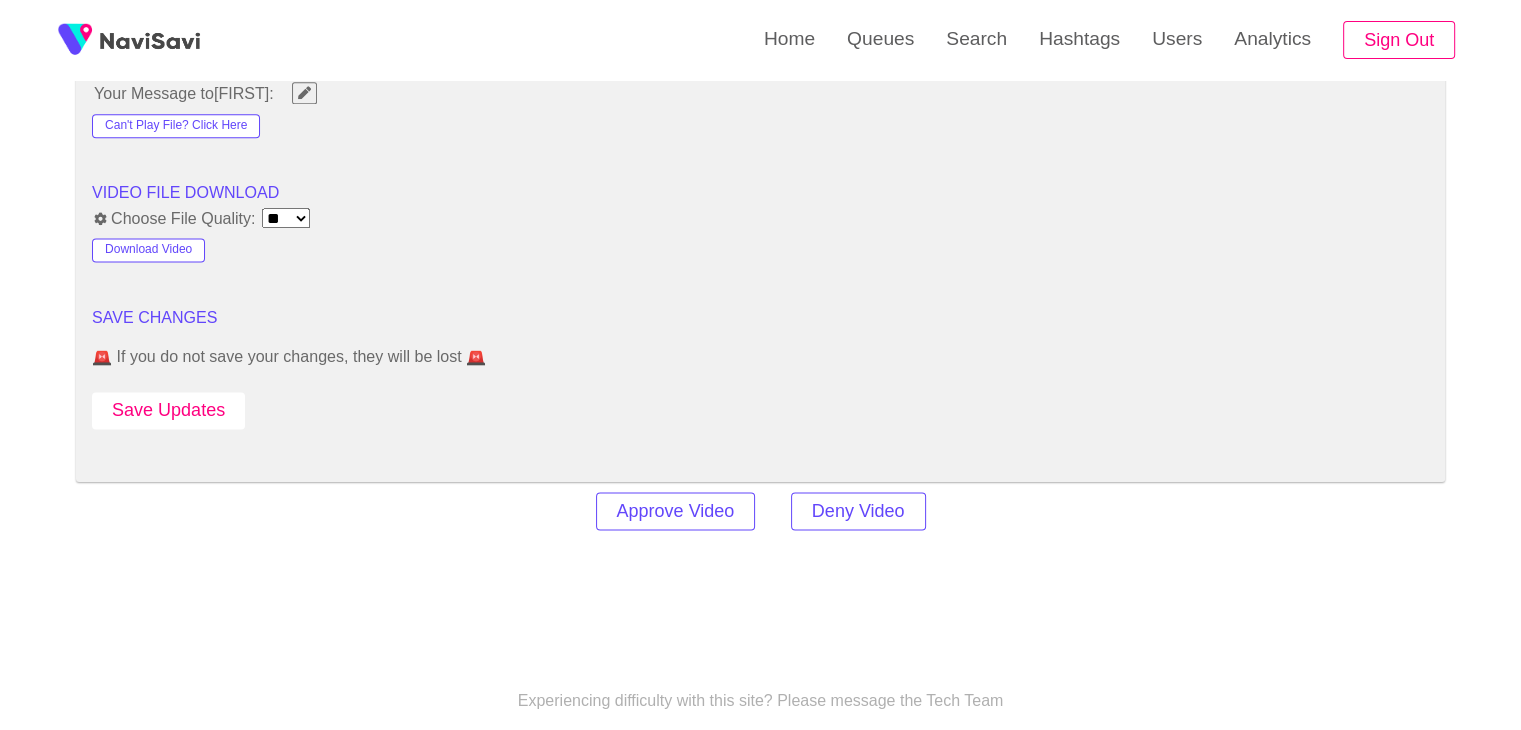 click on "Save Updates" at bounding box center [168, 410] 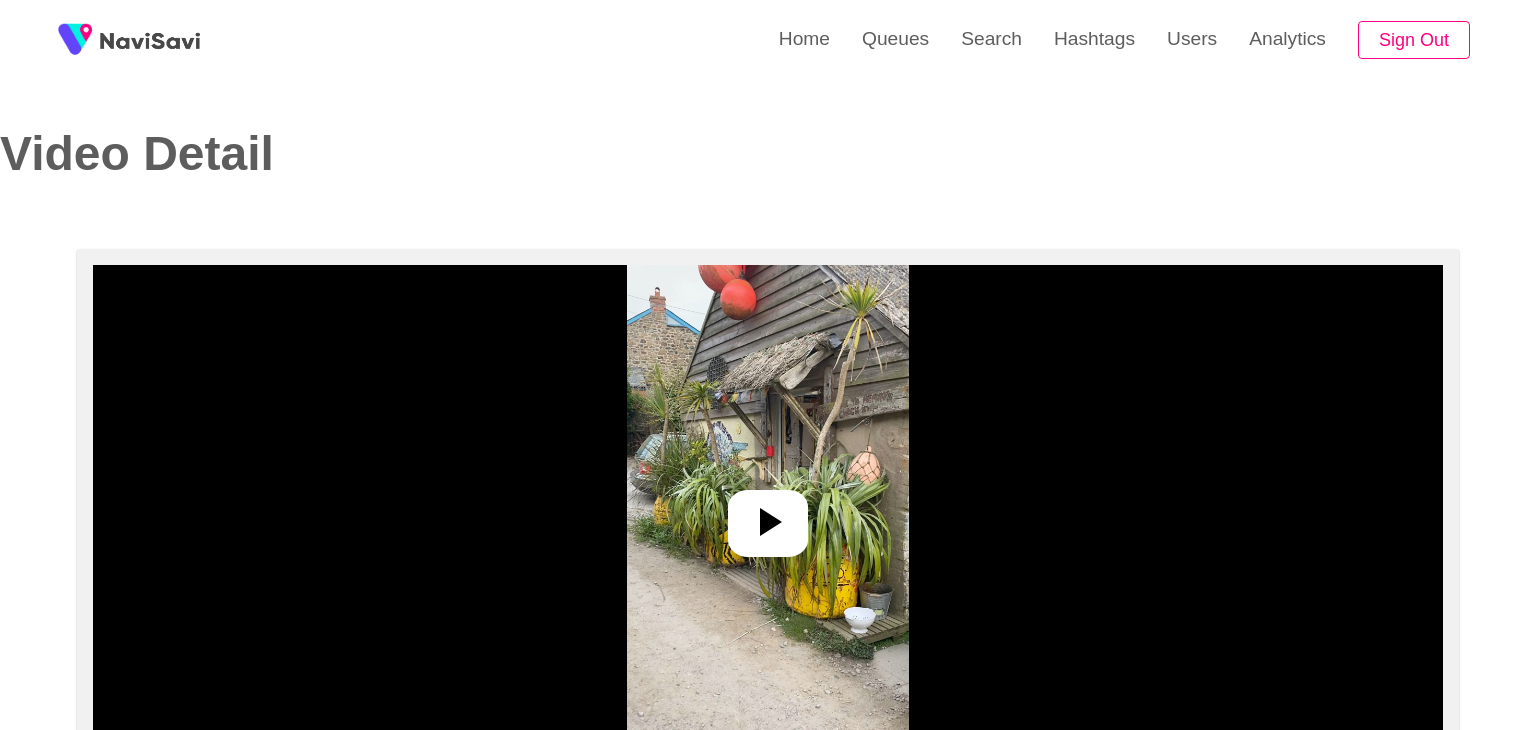 select on "**********" 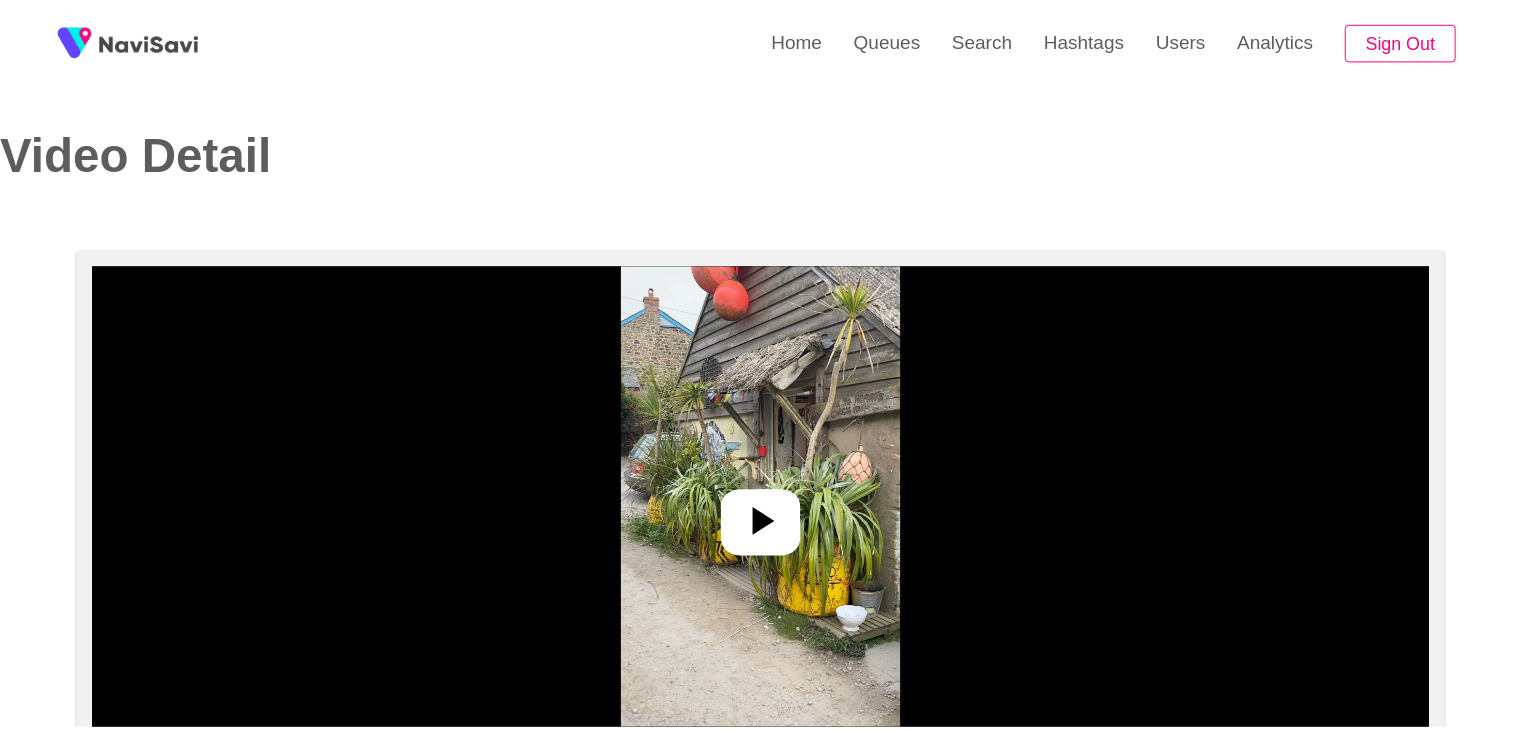 scroll, scrollTop: 0, scrollLeft: 0, axis: both 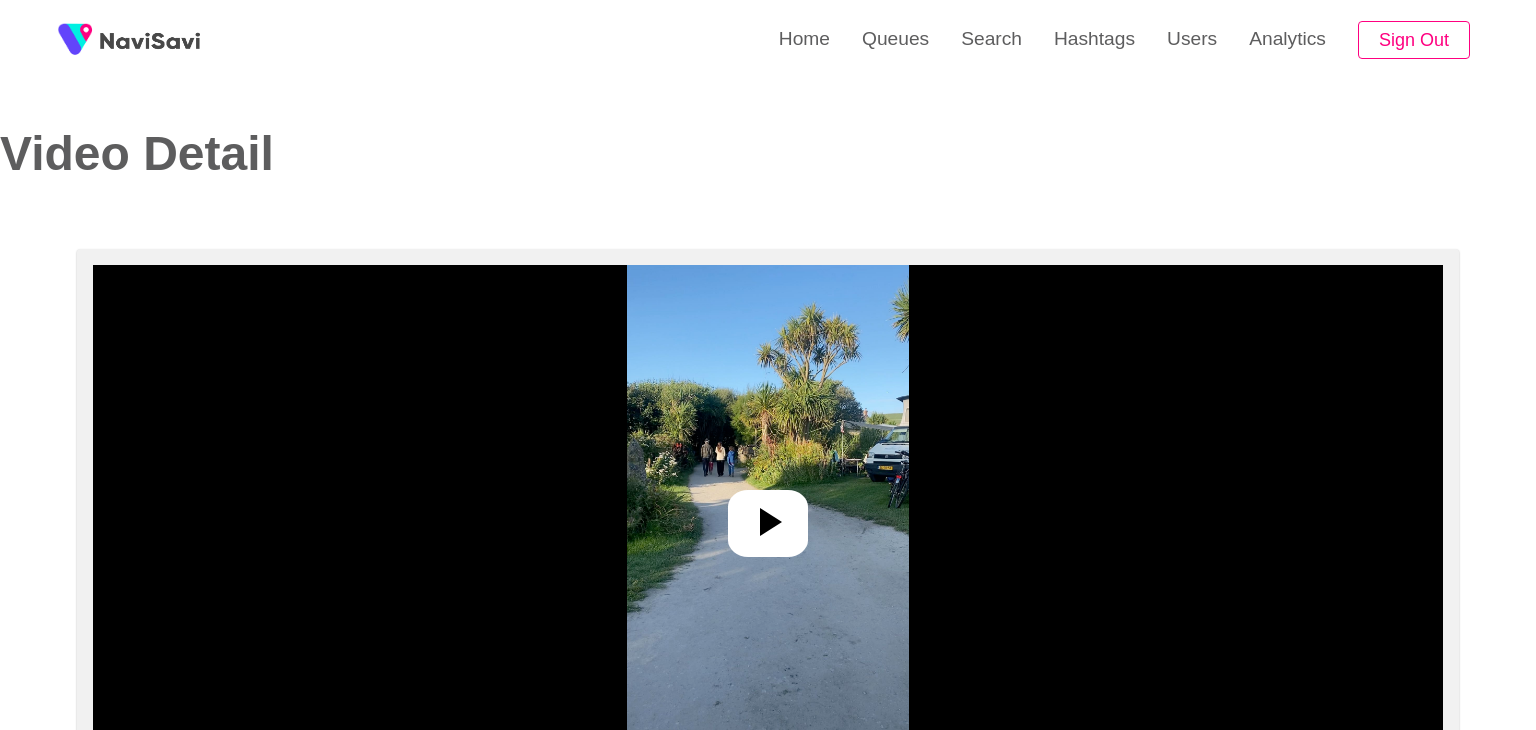 select on "**********" 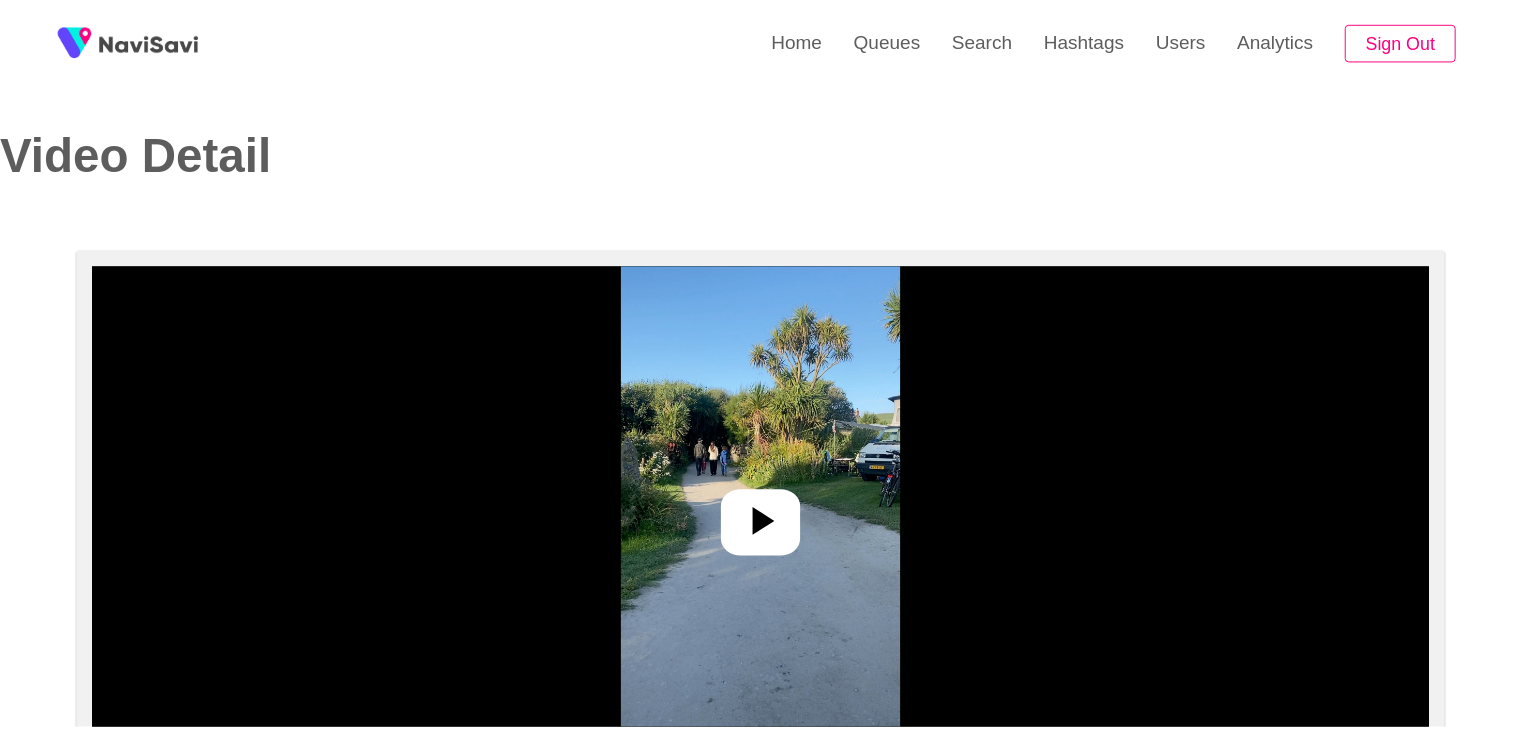 scroll, scrollTop: 0, scrollLeft: 0, axis: both 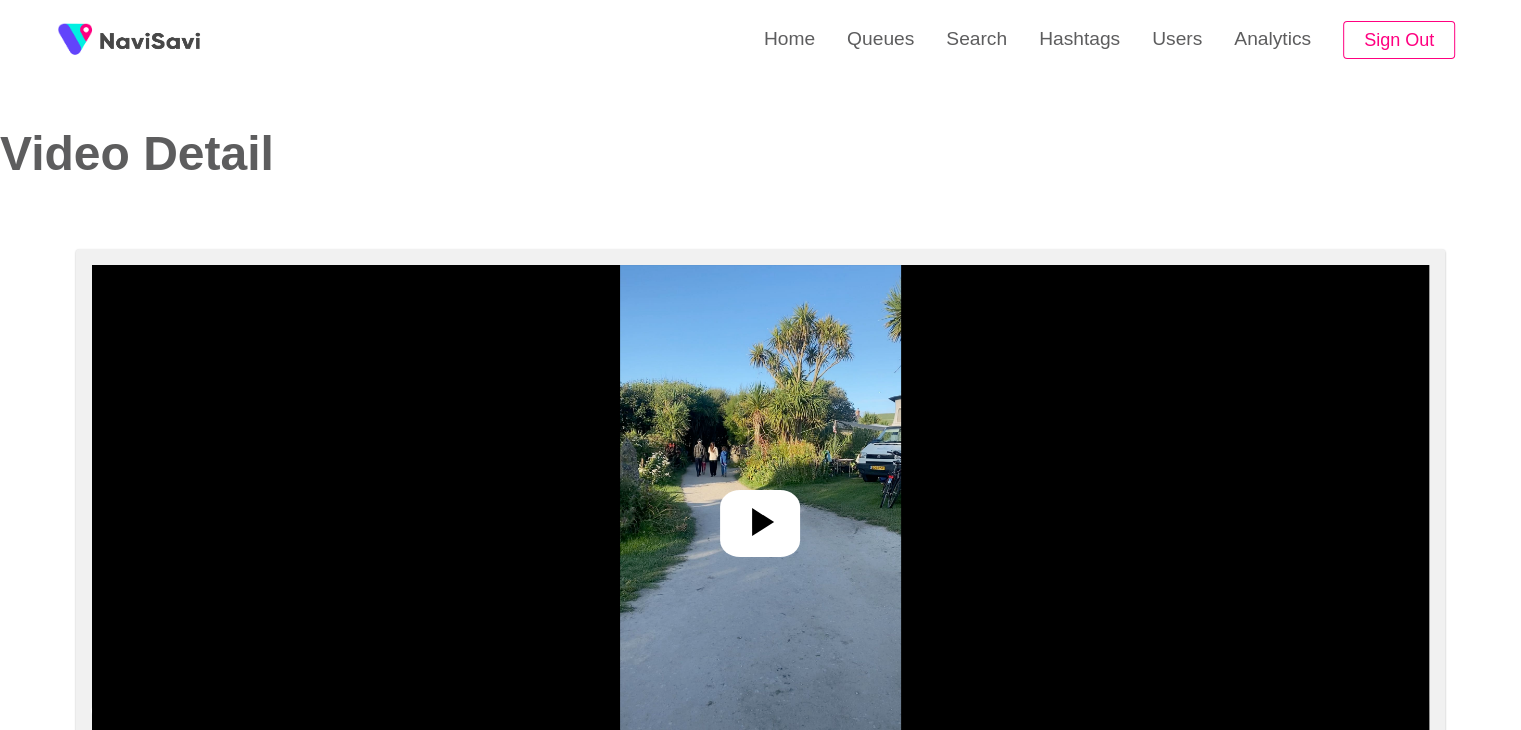 click at bounding box center (760, 515) 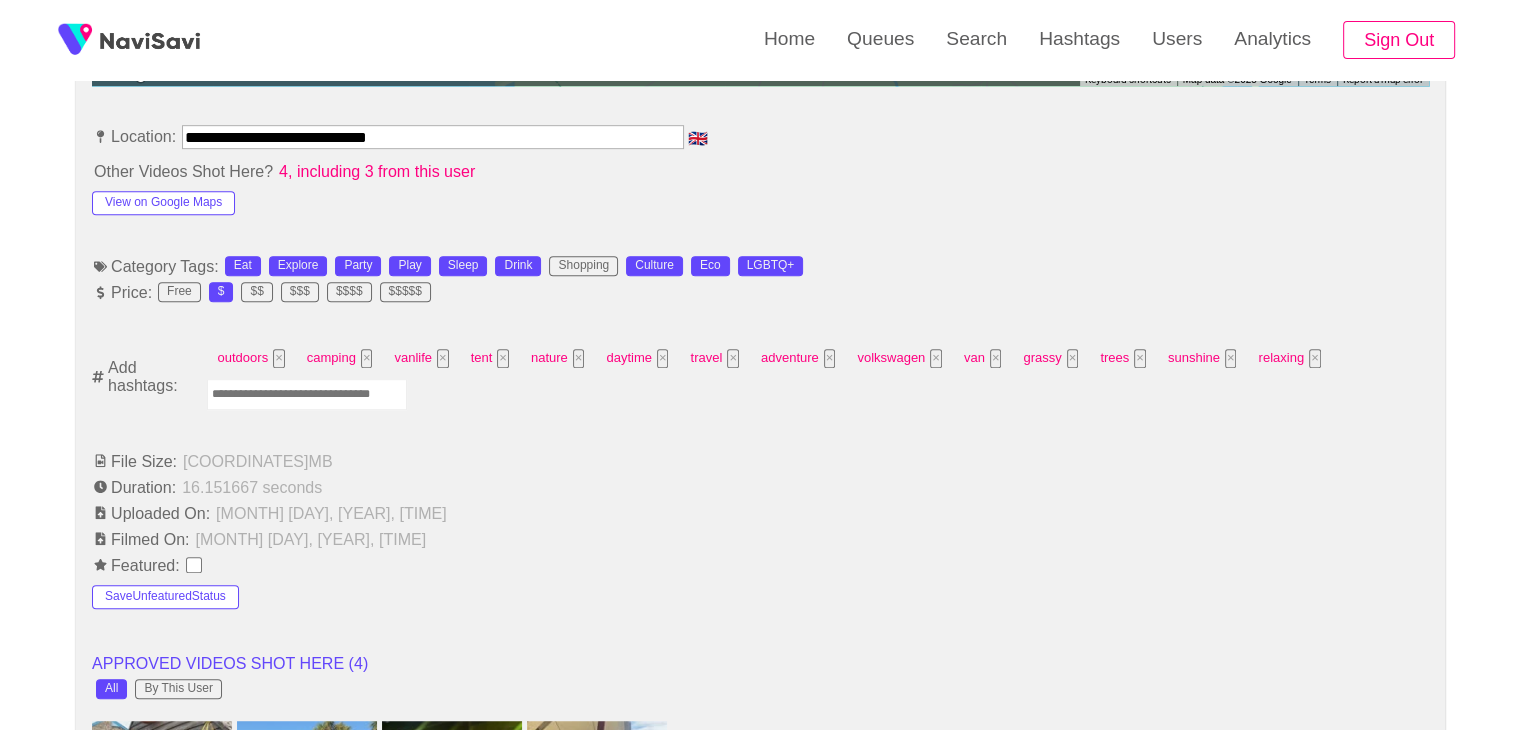 scroll, scrollTop: 1132, scrollLeft: 0, axis: vertical 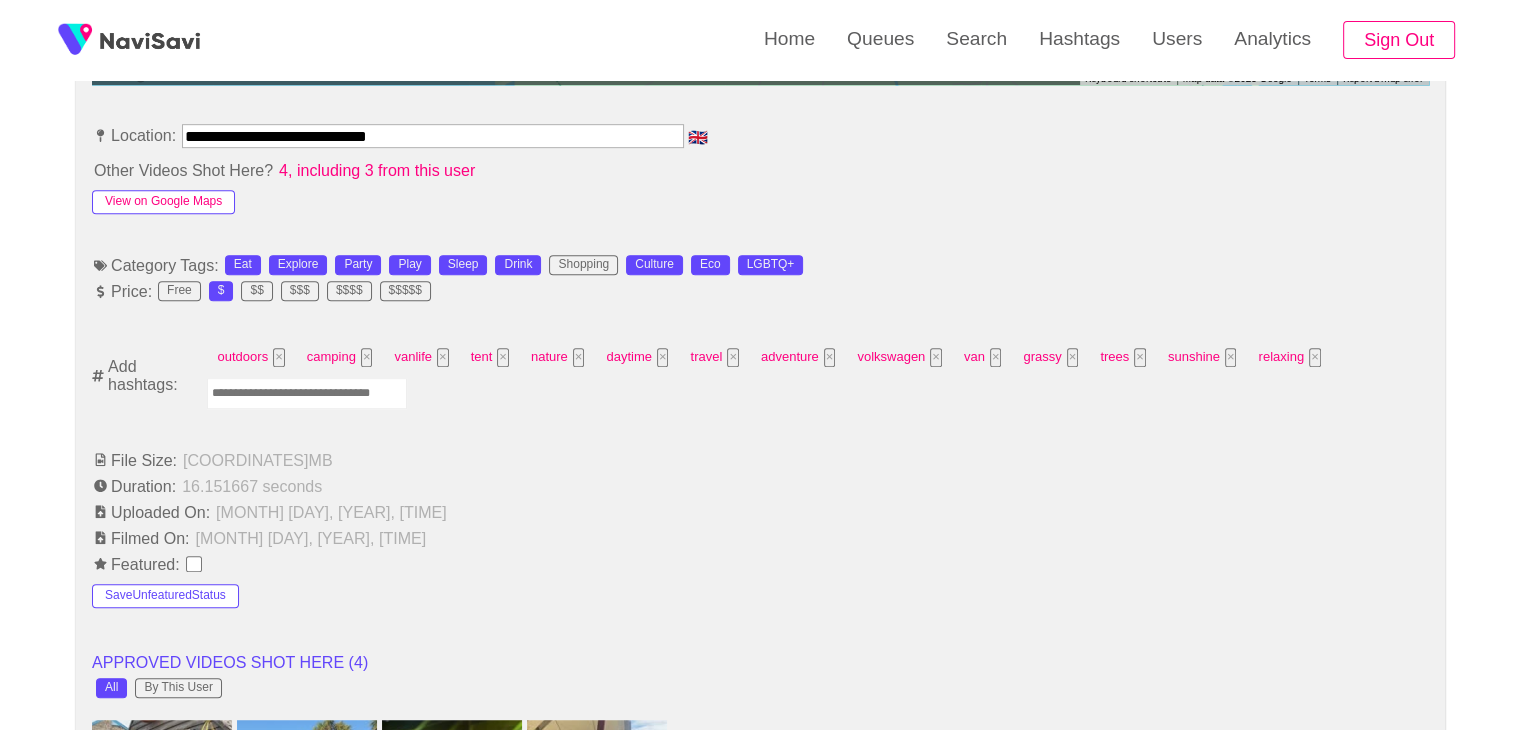 click on "View on Google Maps" at bounding box center (163, 202) 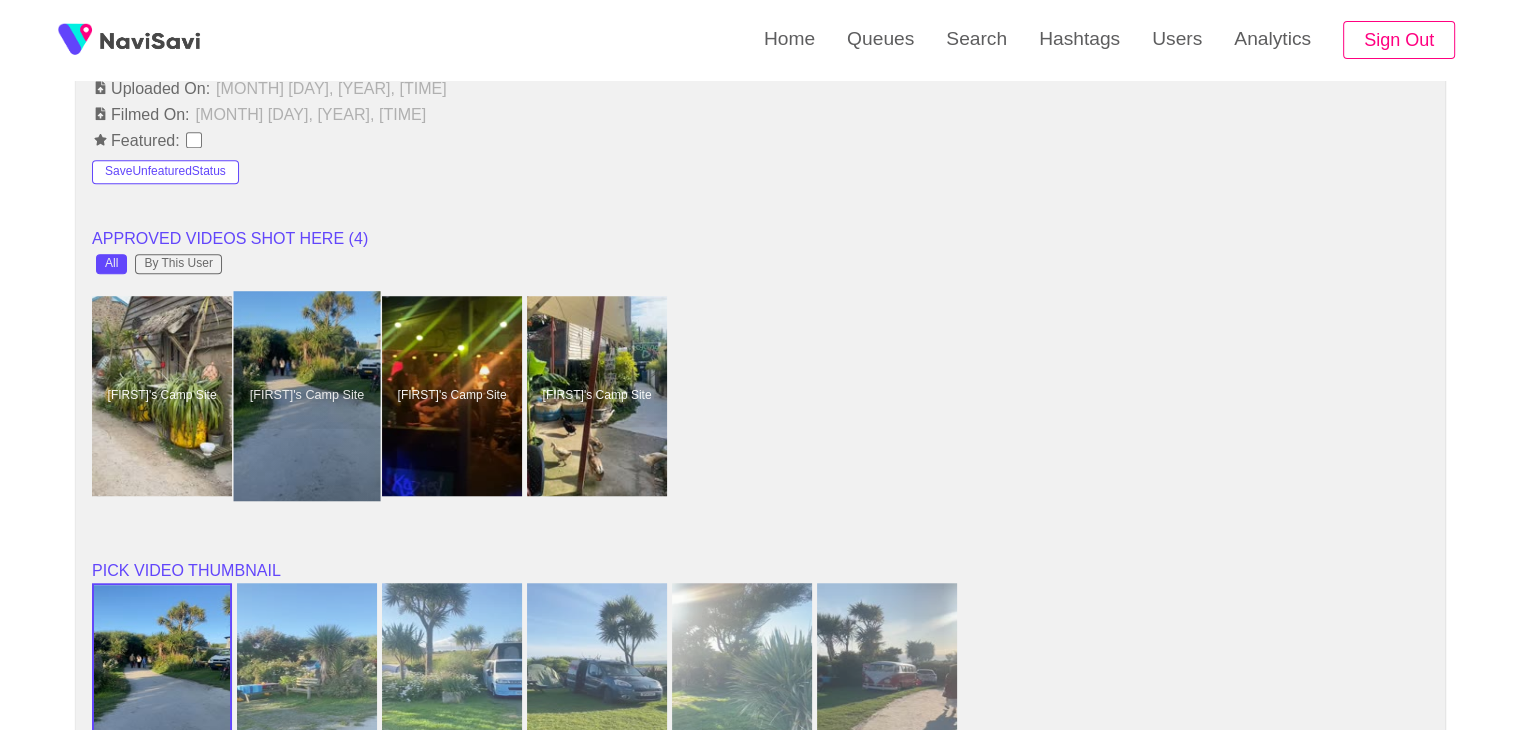 scroll, scrollTop: 1636, scrollLeft: 0, axis: vertical 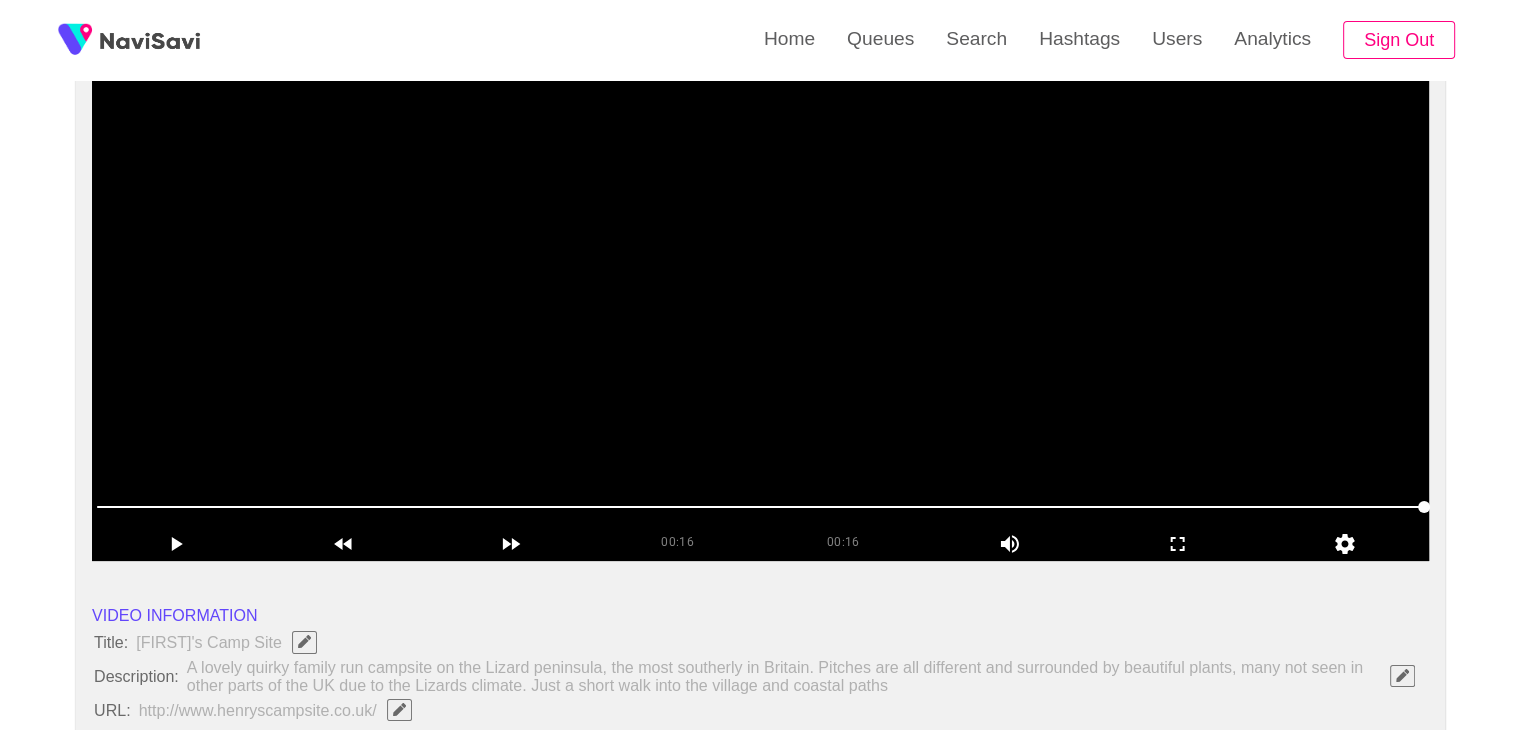 click at bounding box center [760, 311] 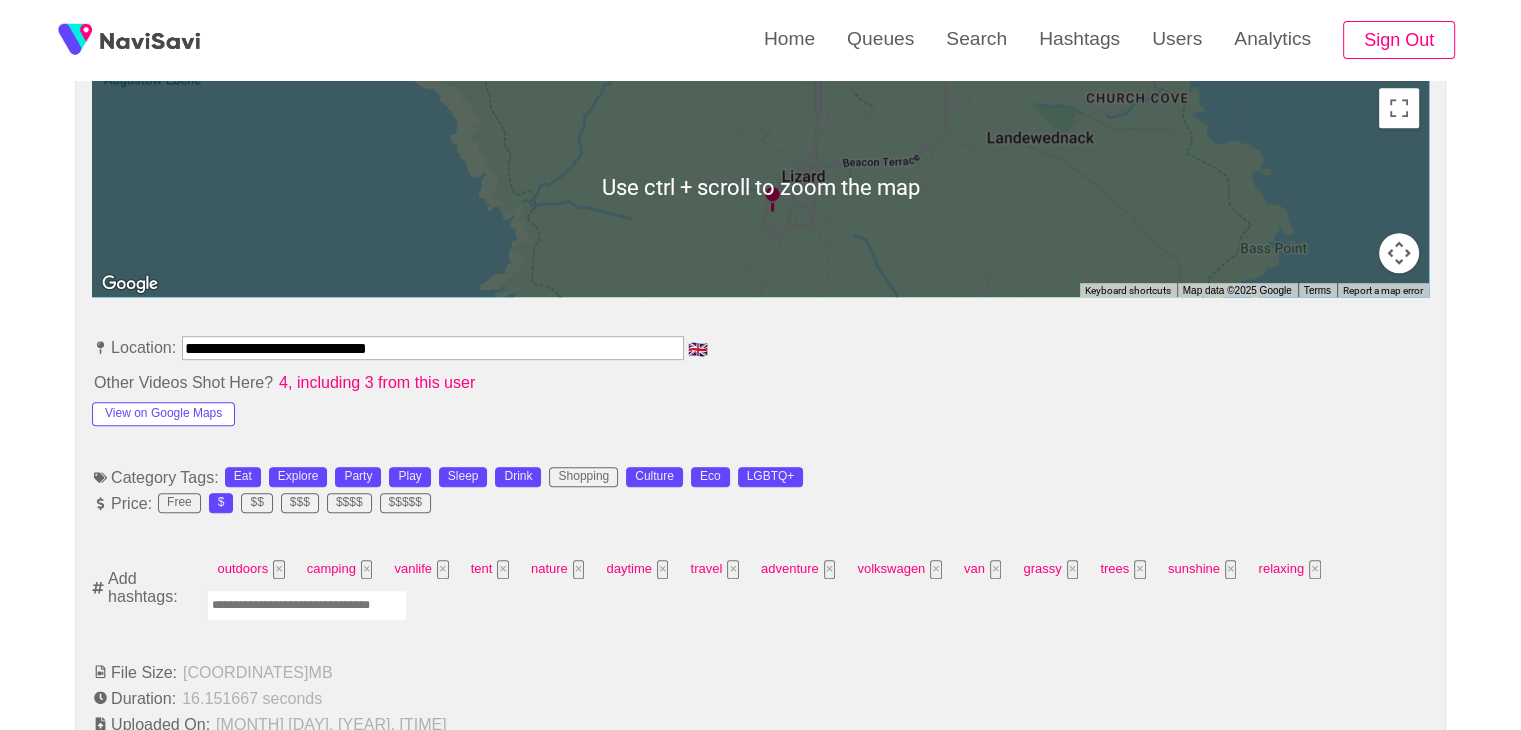 scroll, scrollTop: 964, scrollLeft: 0, axis: vertical 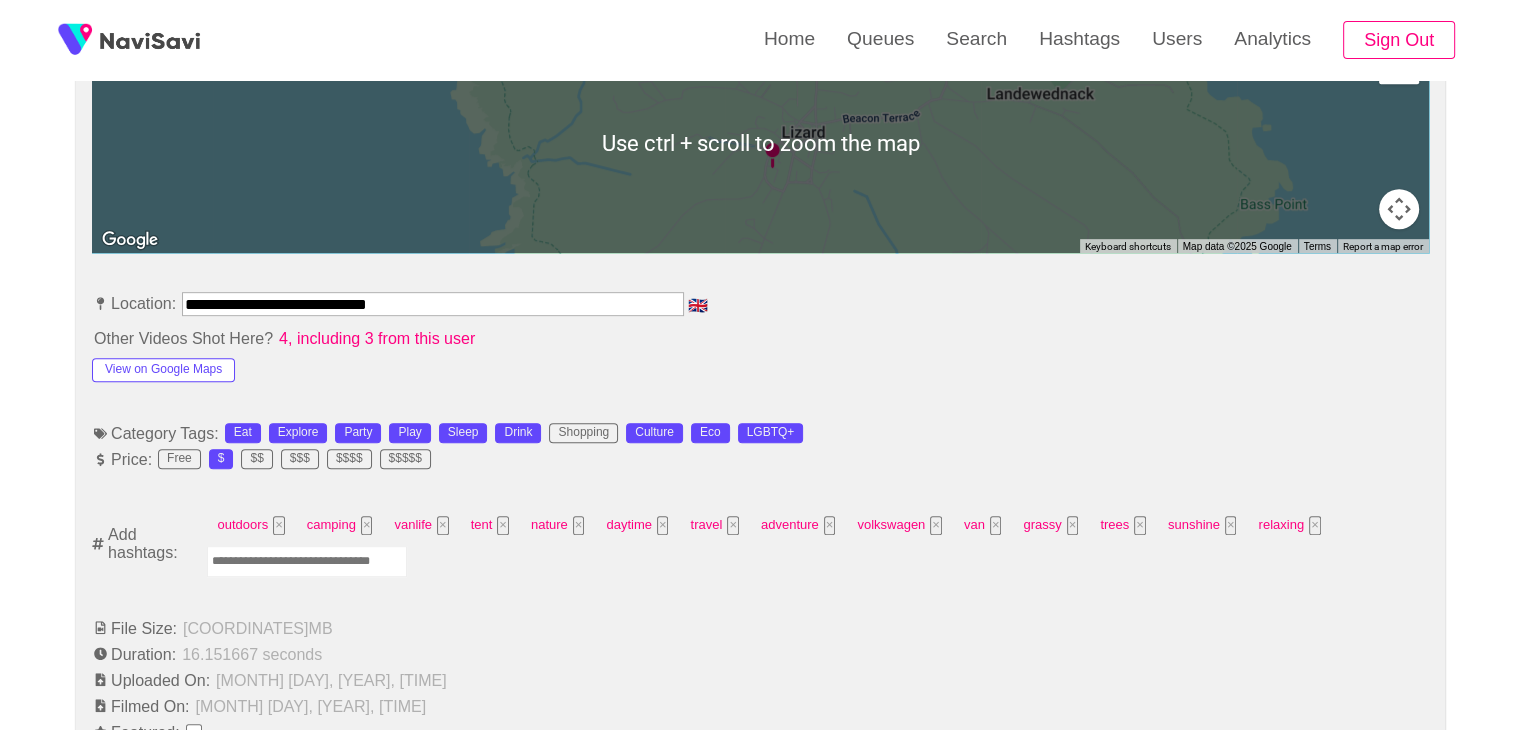 click at bounding box center [307, 561] 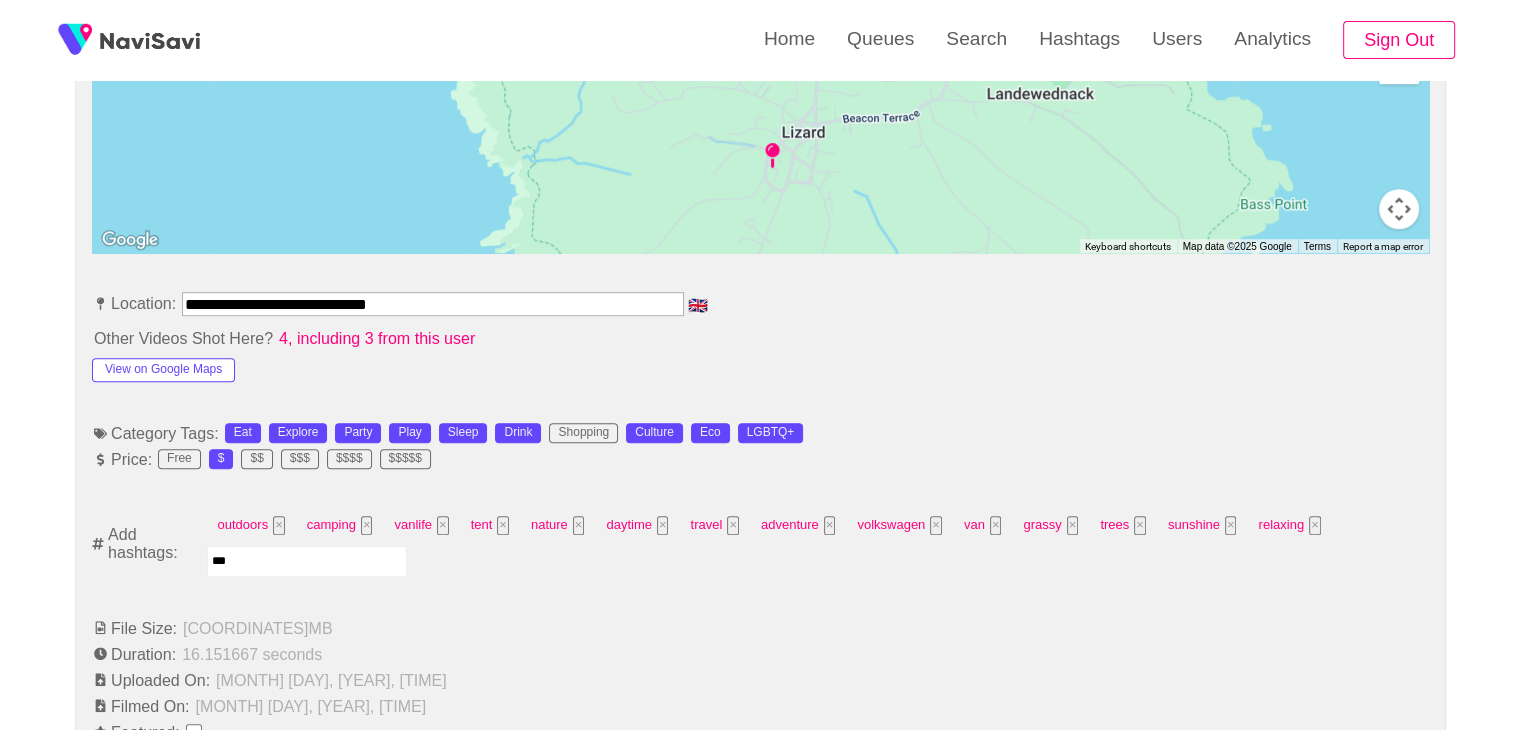 type on "****" 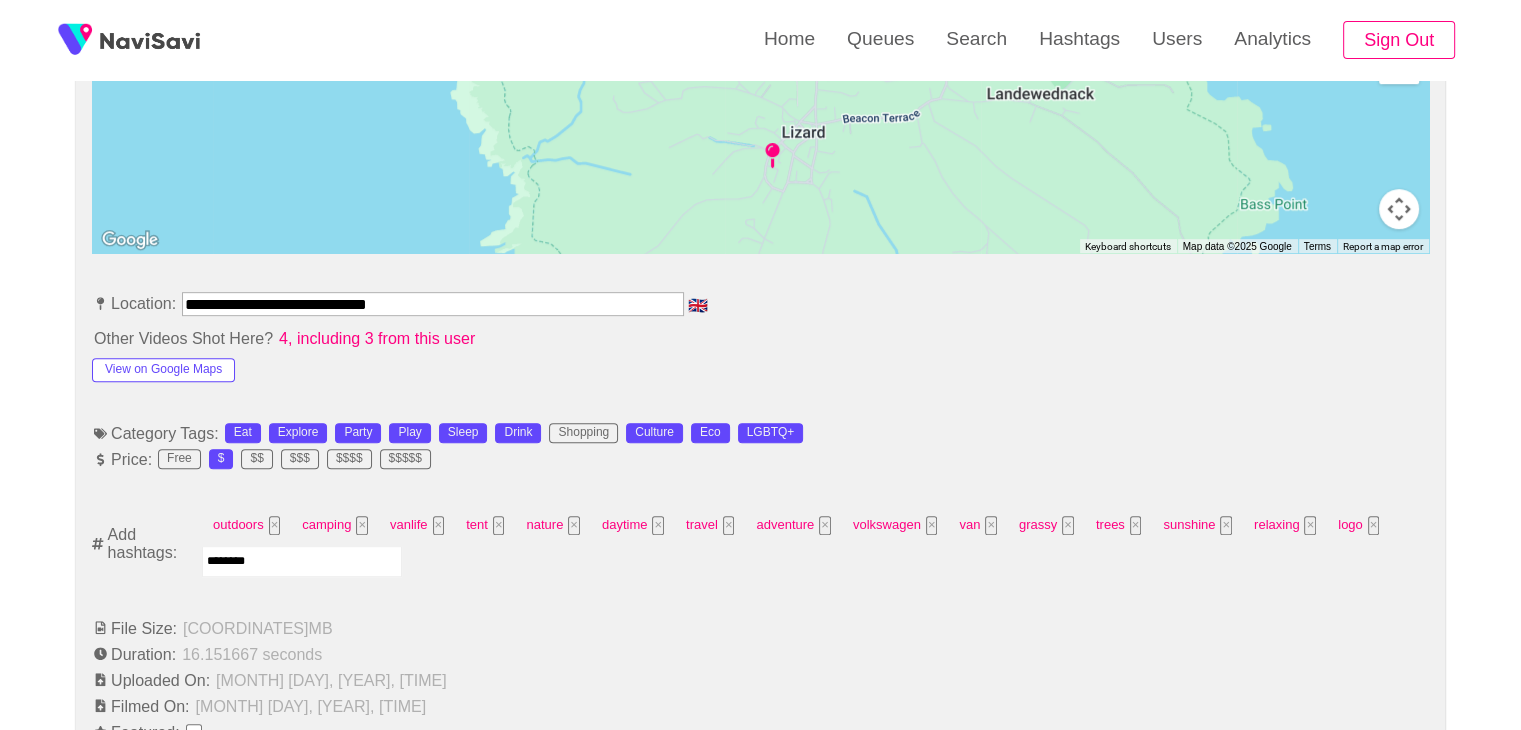 type on "*********" 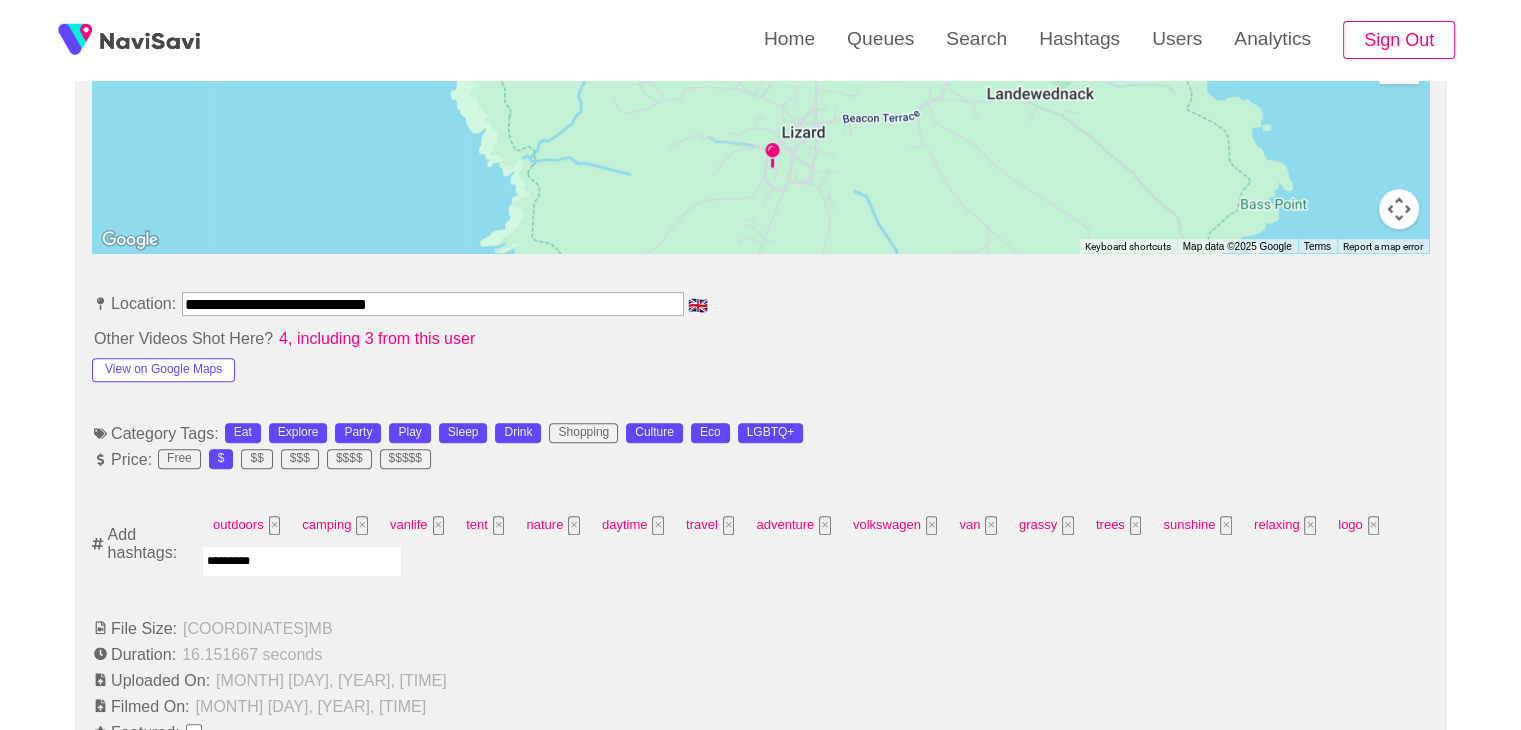 type 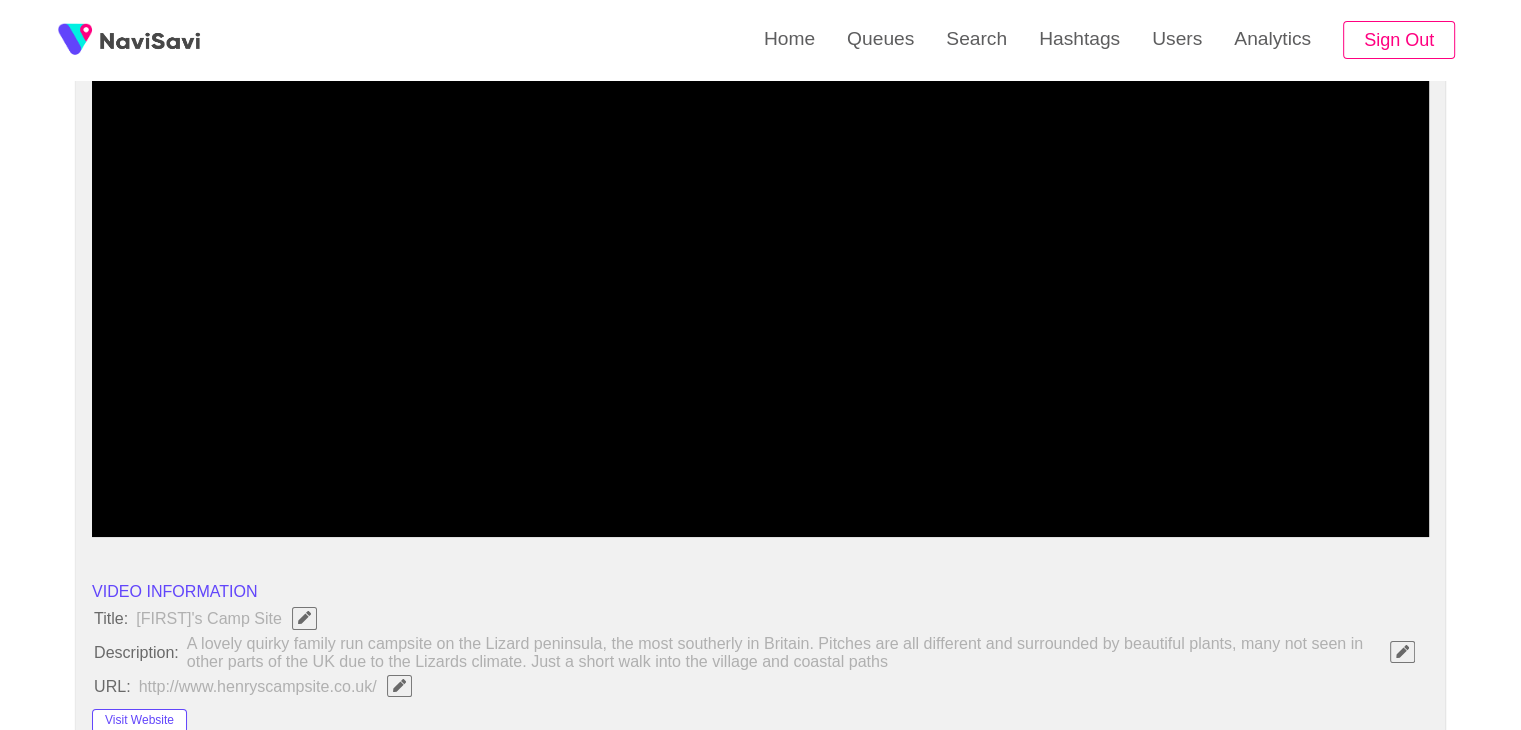 scroll, scrollTop: 148, scrollLeft: 0, axis: vertical 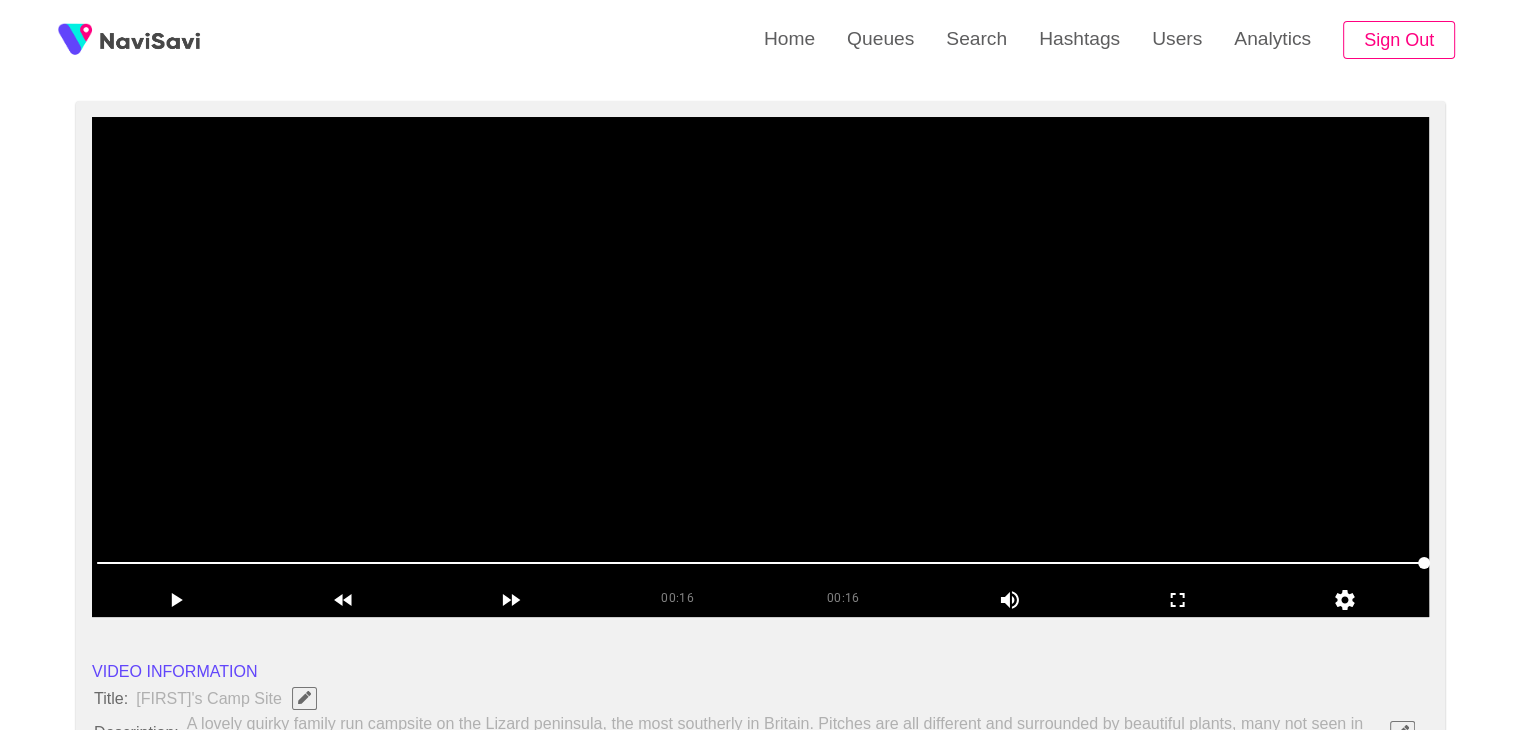 click at bounding box center (760, 367) 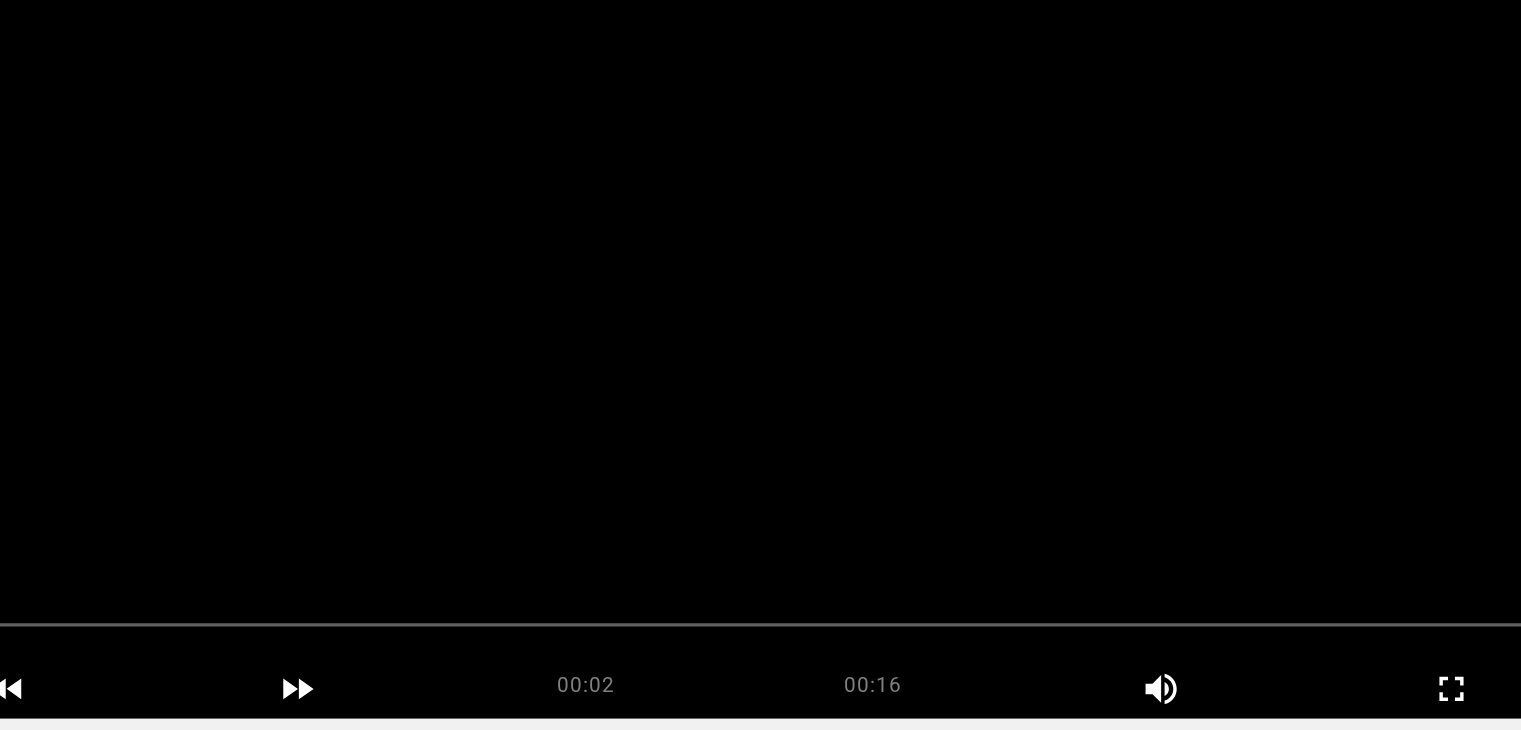 scroll, scrollTop: 148, scrollLeft: 0, axis: vertical 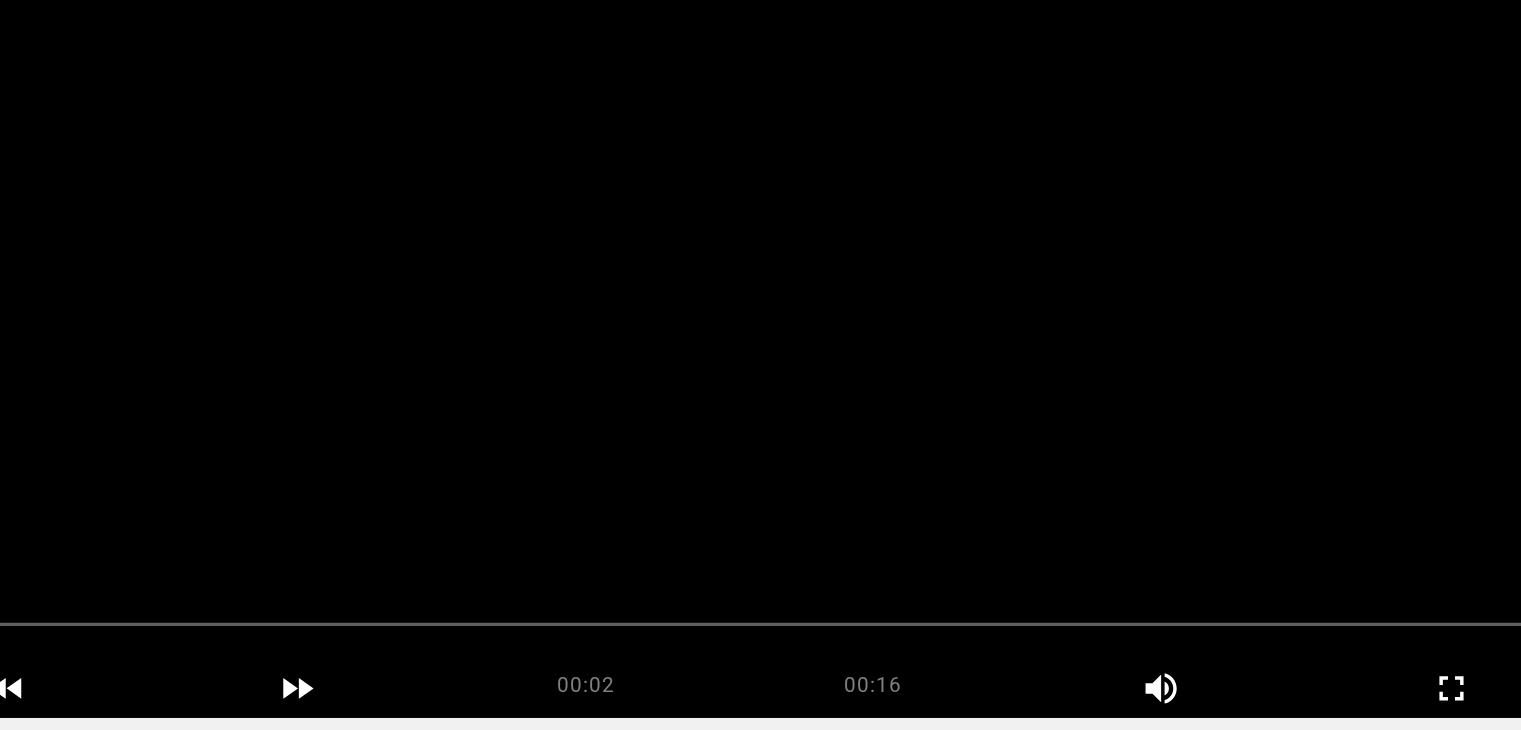 click at bounding box center (760, 367) 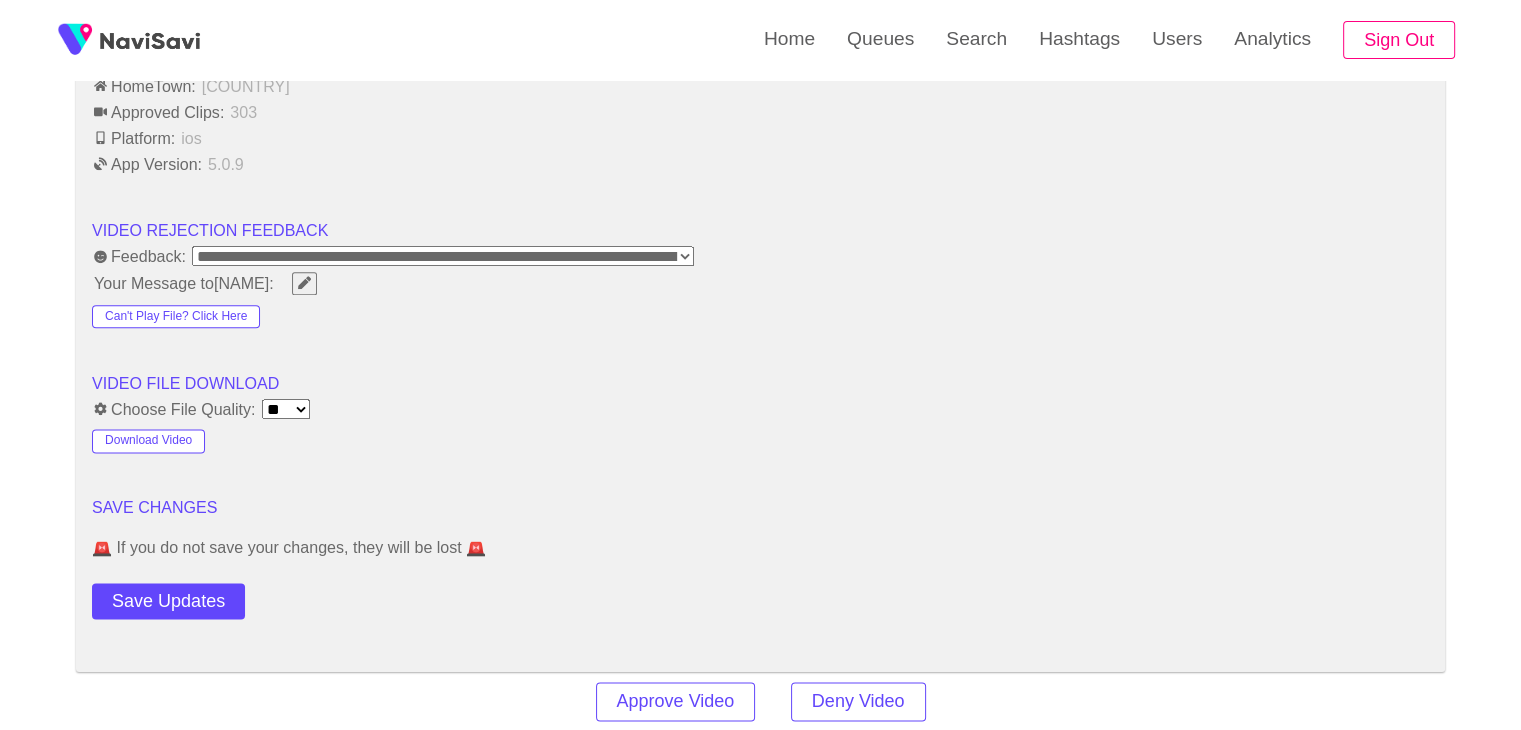scroll, scrollTop: 2456, scrollLeft: 0, axis: vertical 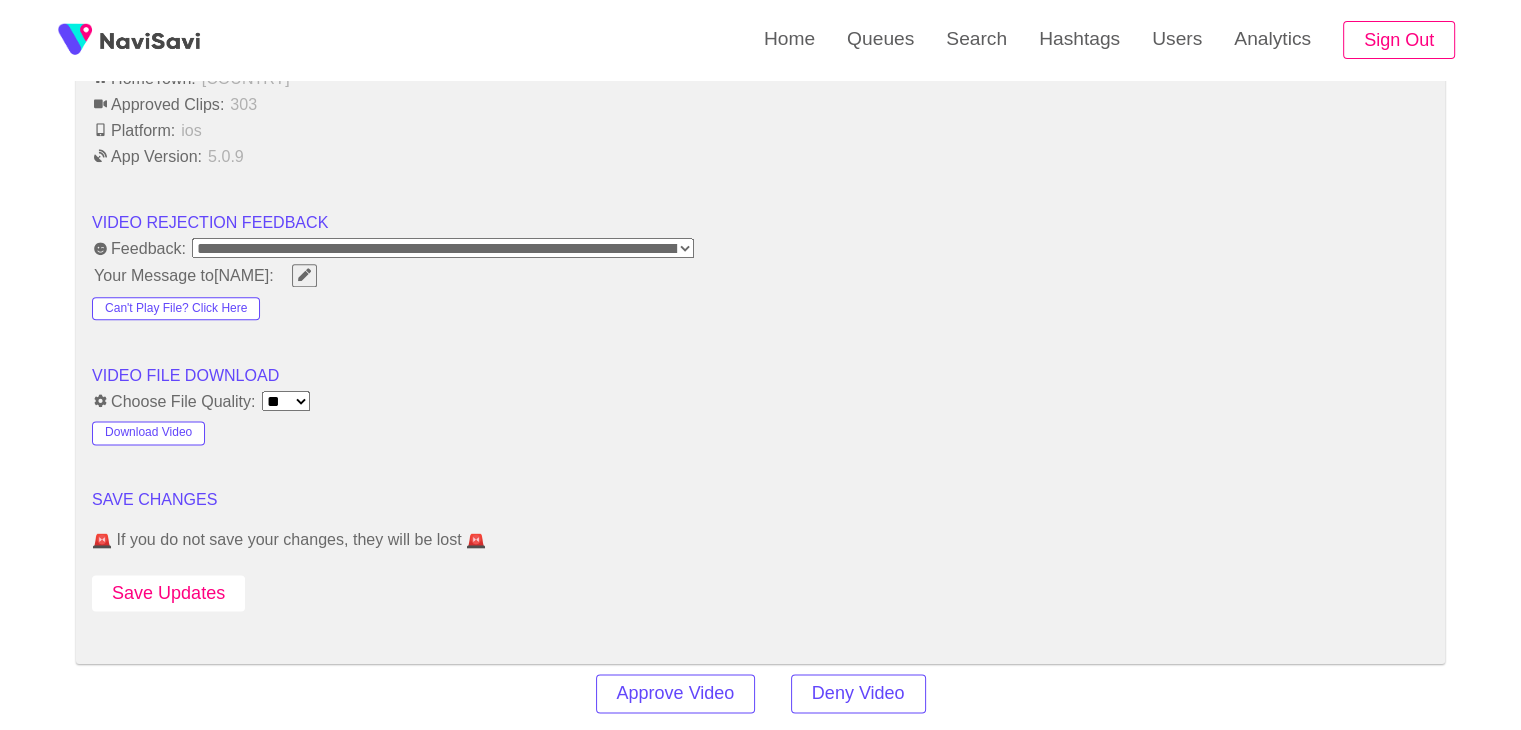 click on "Save Updates" at bounding box center (168, 593) 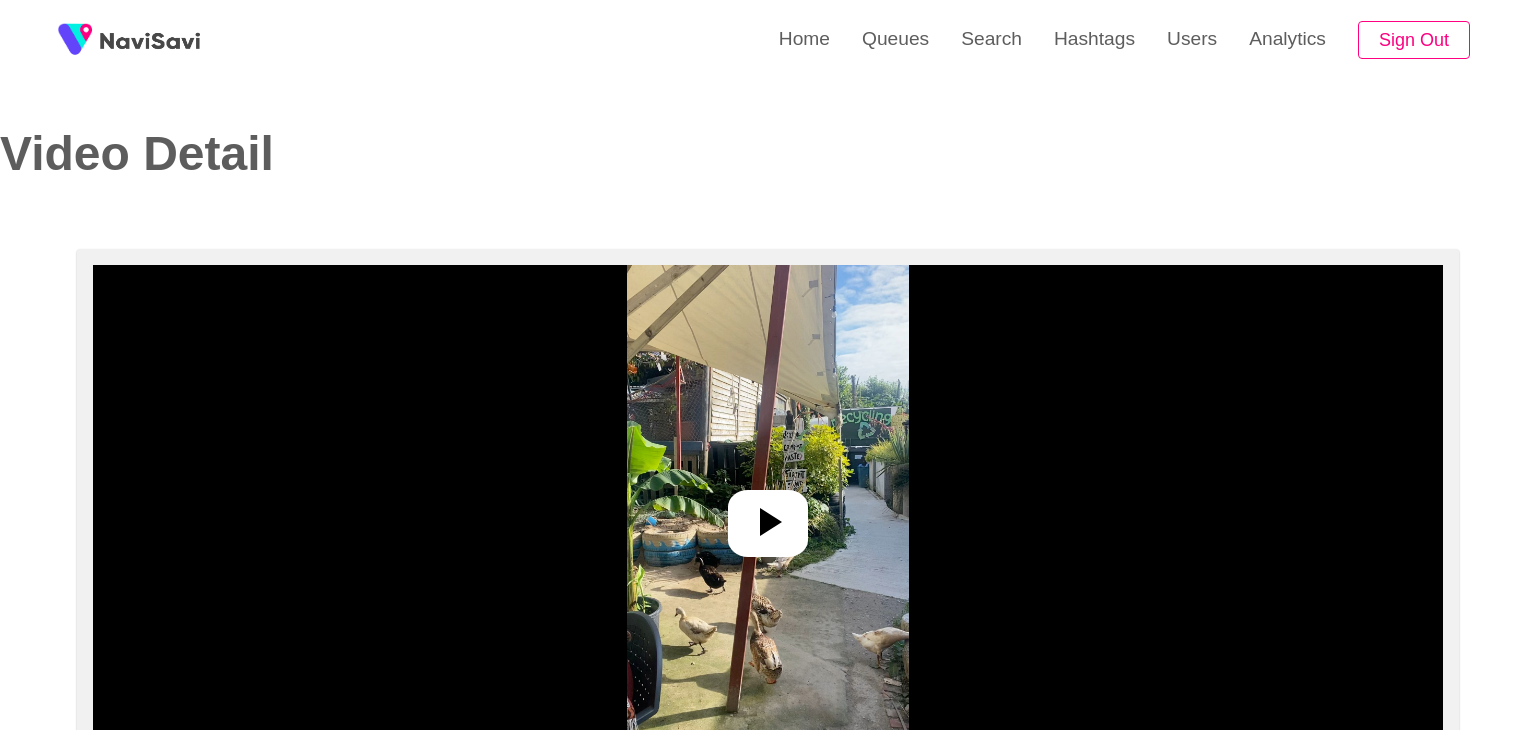 select on "**********" 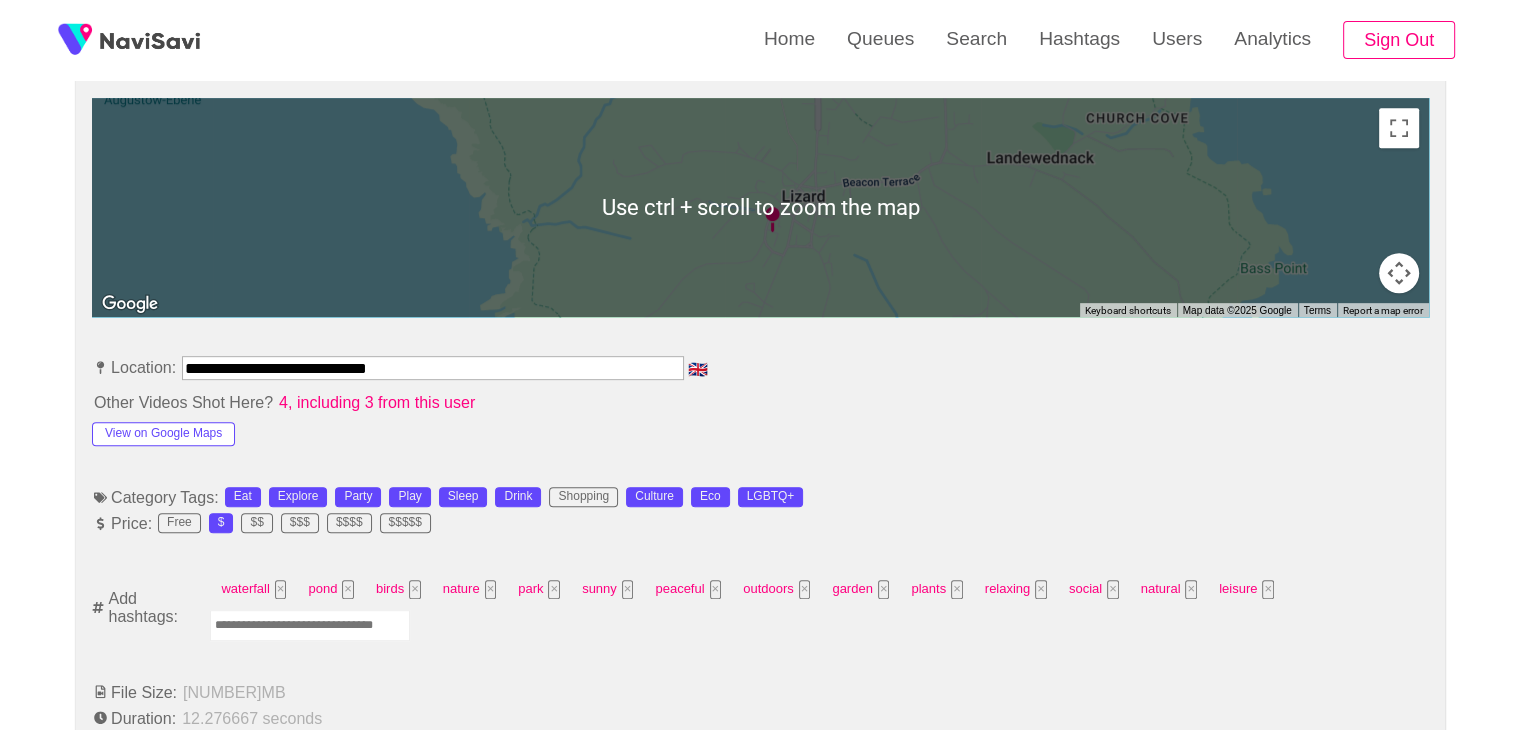 scroll, scrollTop: 946, scrollLeft: 0, axis: vertical 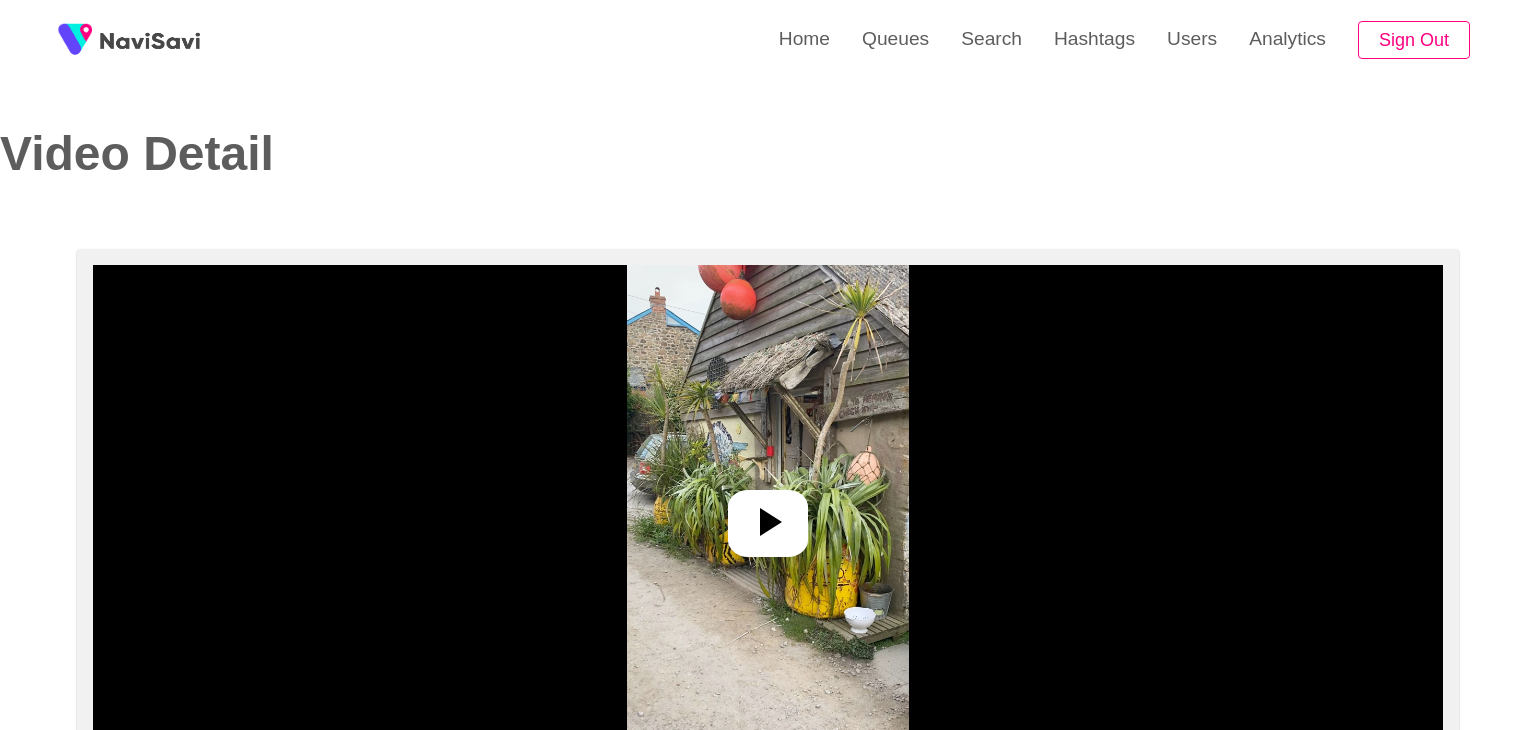 select on "**********" 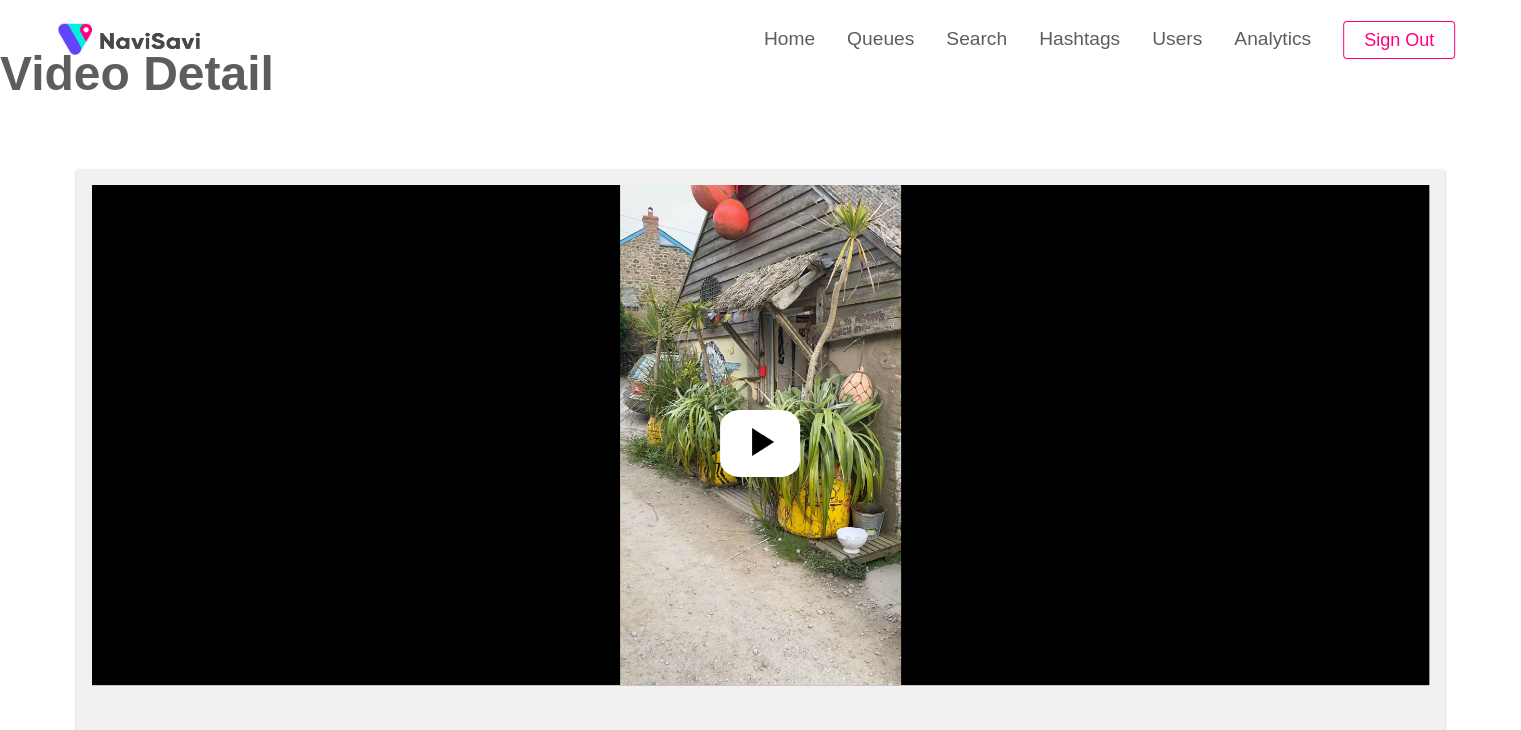 scroll, scrollTop: 68, scrollLeft: 0, axis: vertical 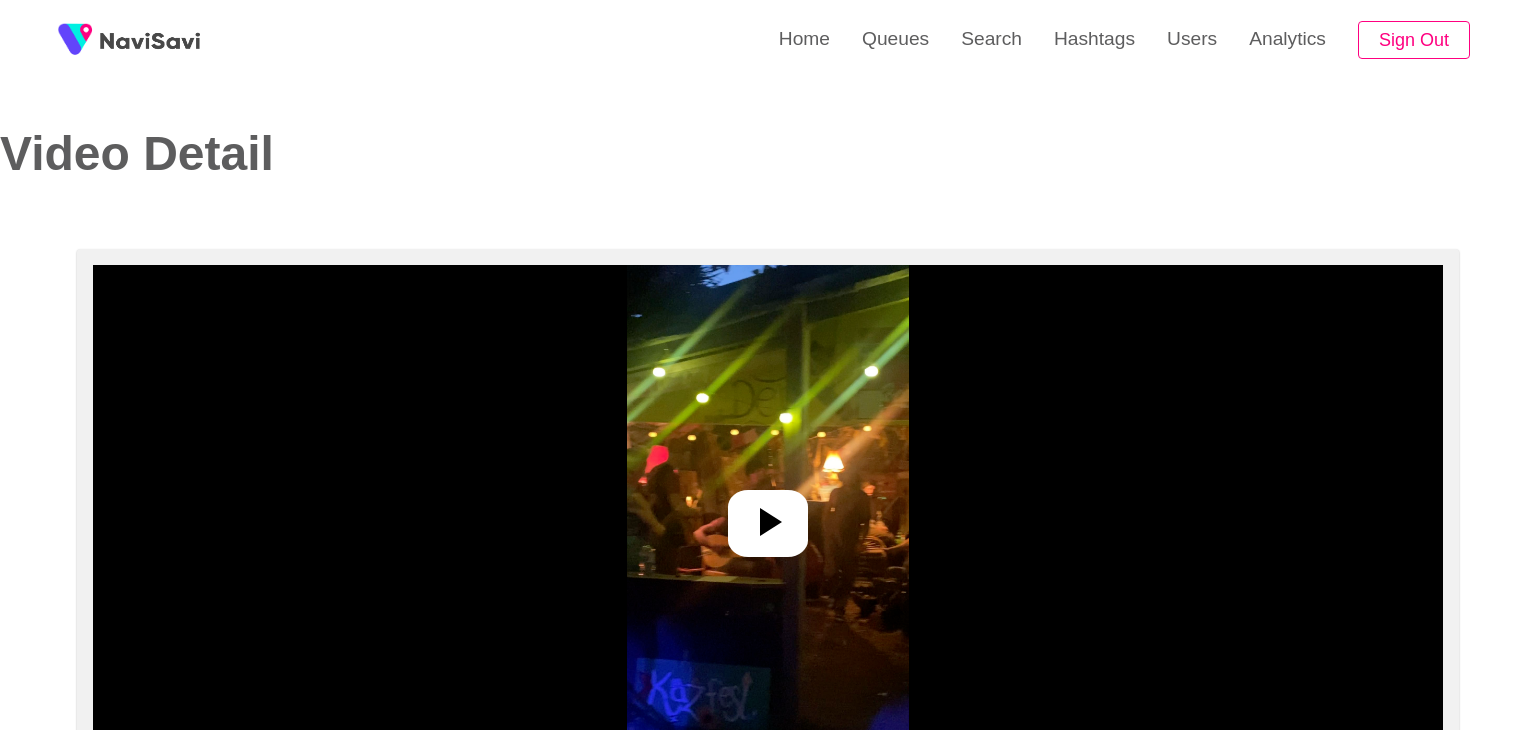 select on "**********" 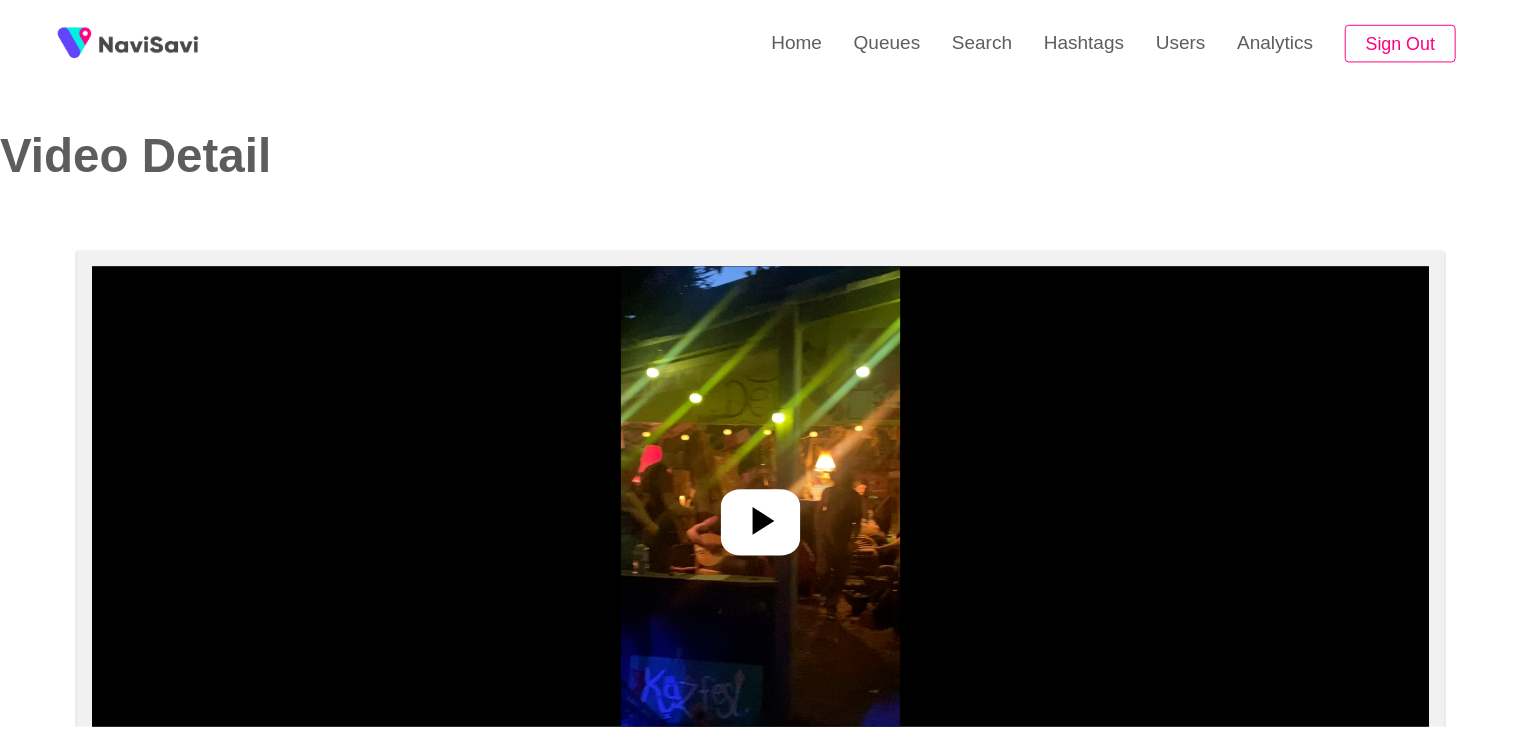 scroll, scrollTop: 0, scrollLeft: 0, axis: both 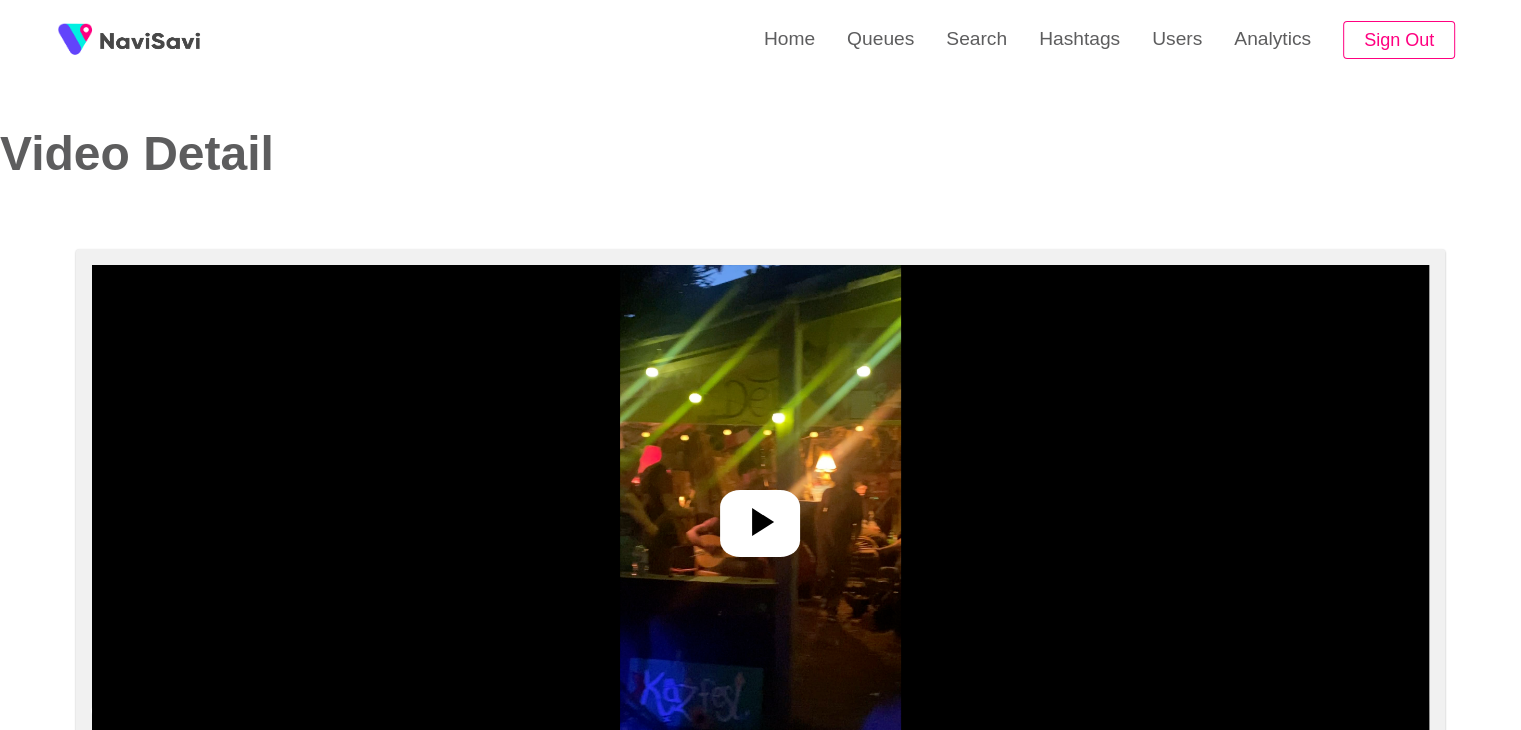 click at bounding box center (760, 515) 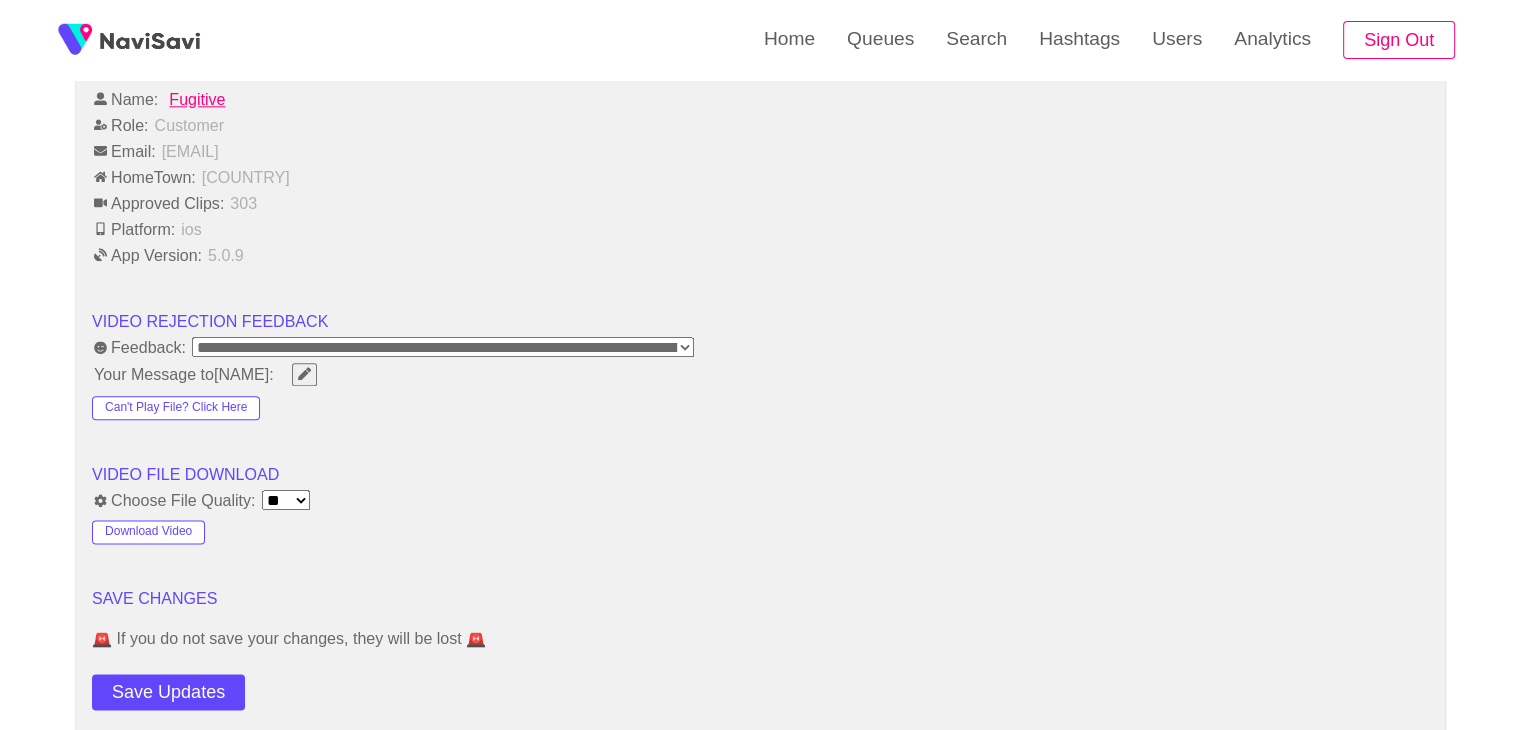 scroll, scrollTop: 2376, scrollLeft: 0, axis: vertical 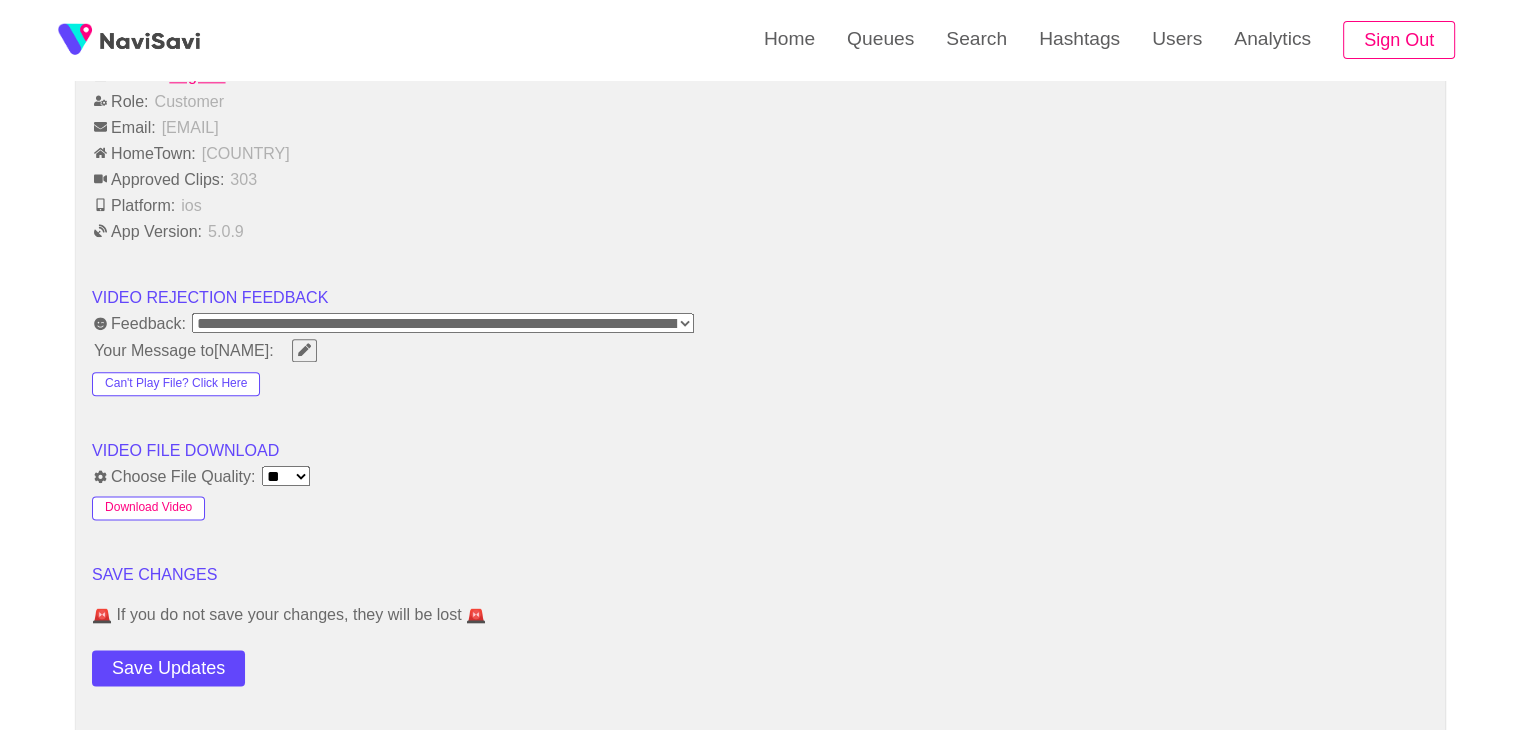 click on "Download Video" at bounding box center (148, 508) 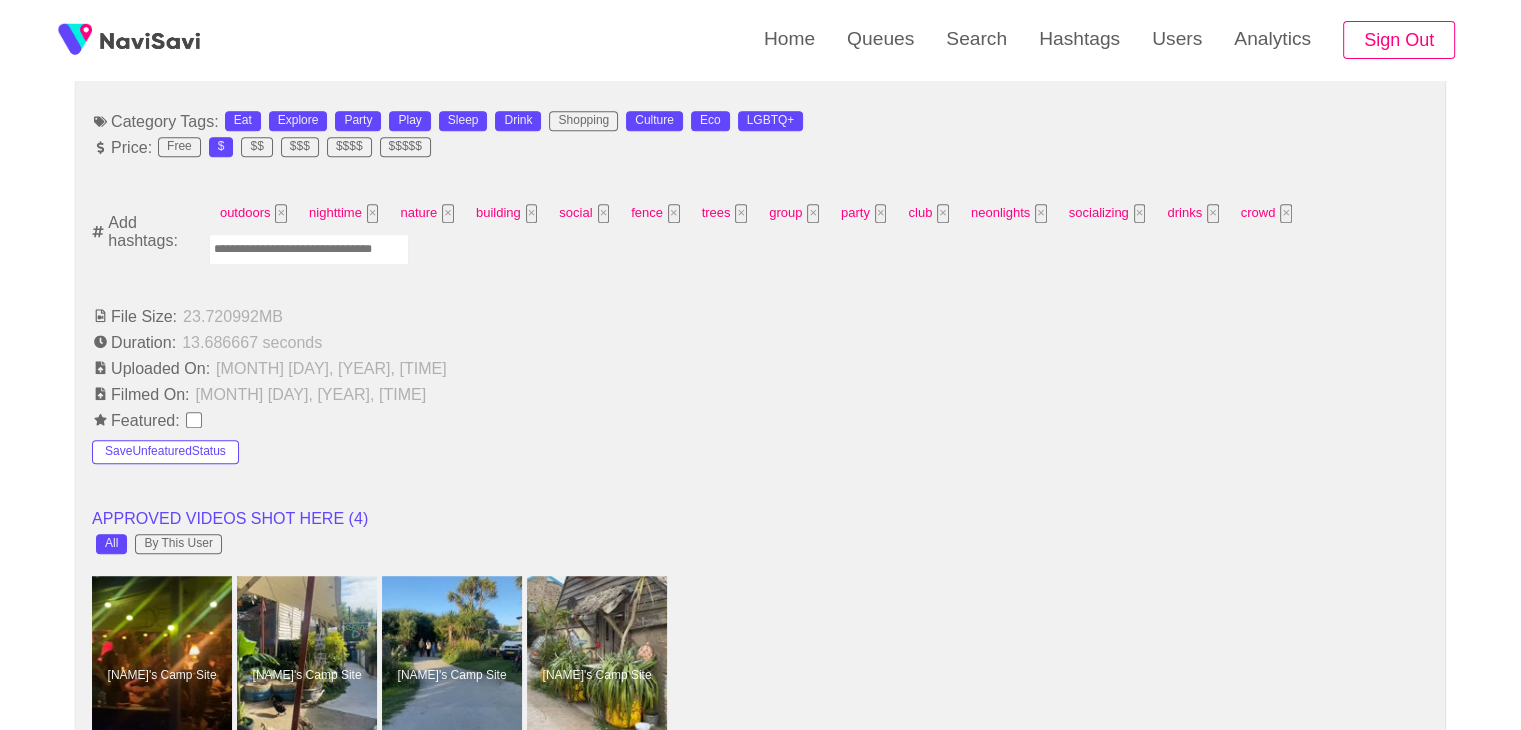 scroll, scrollTop: 1280, scrollLeft: 0, axis: vertical 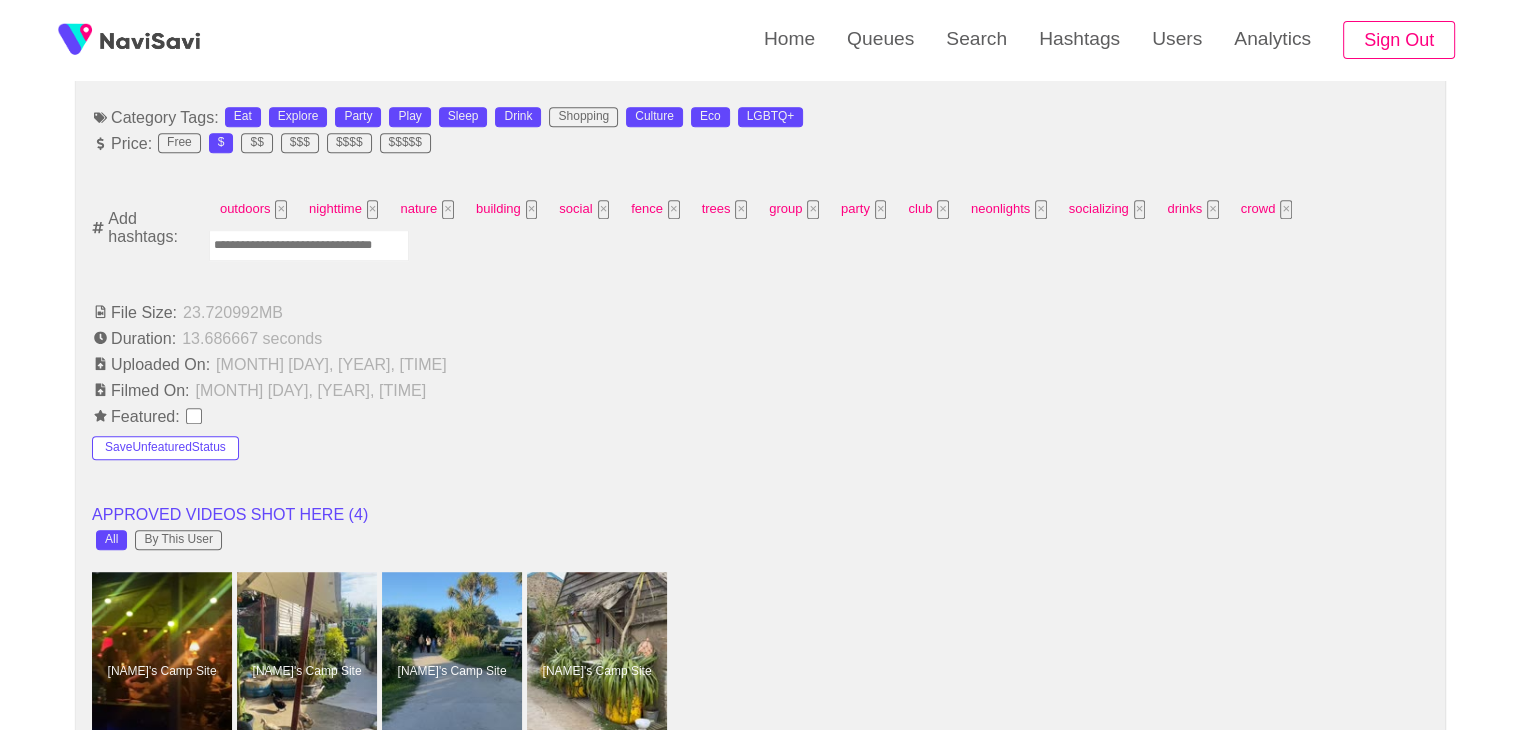 click at bounding box center (309, 245) 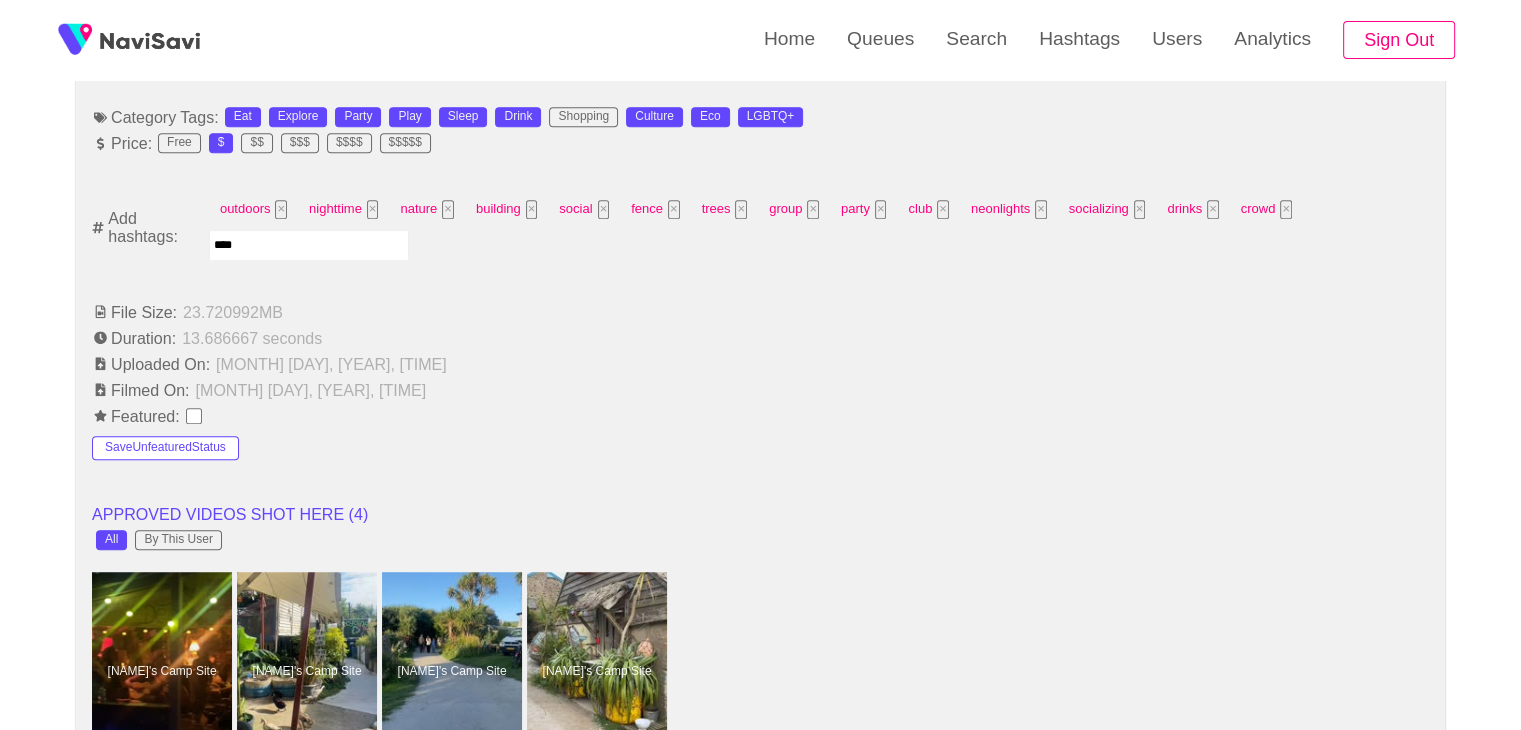 type on "*****" 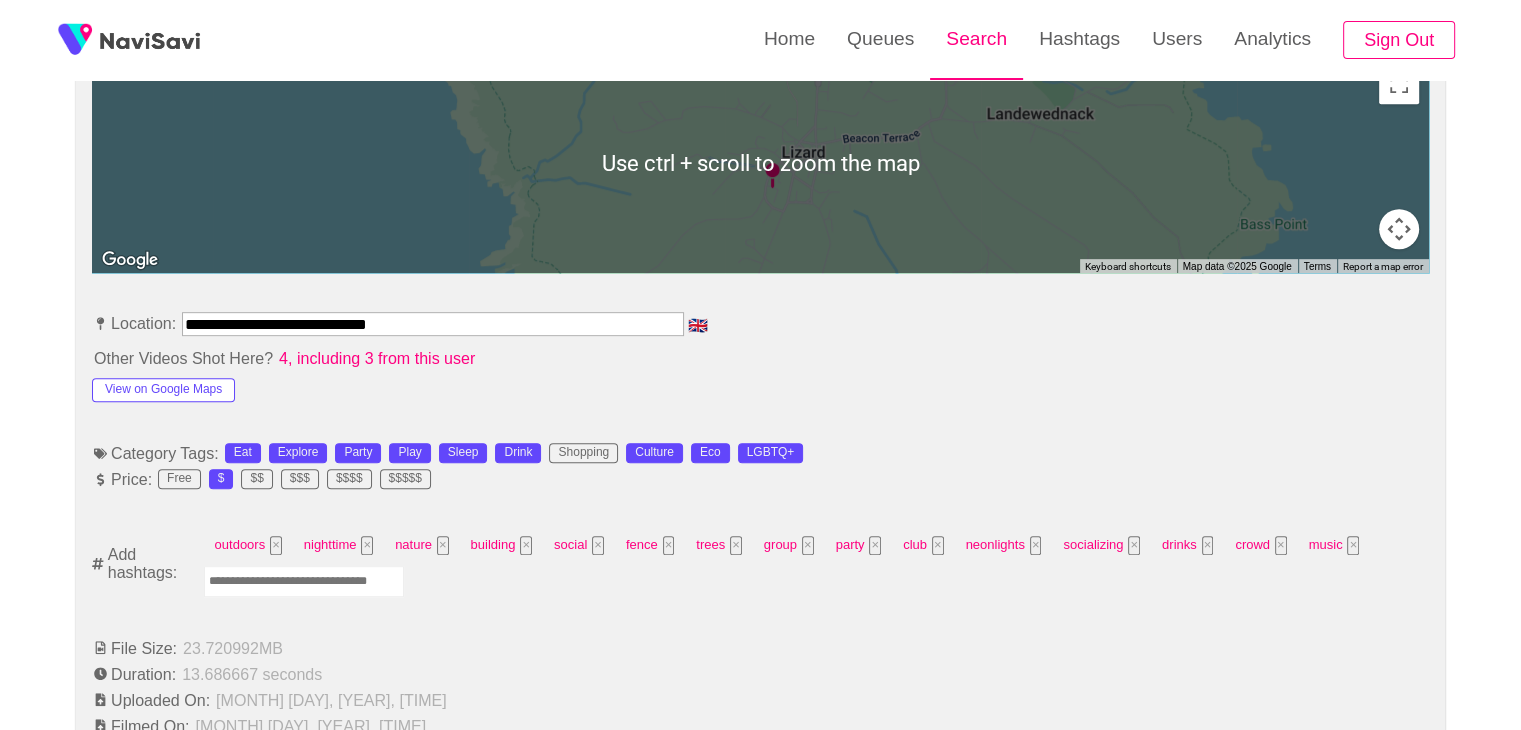 scroll, scrollTop: 947, scrollLeft: 0, axis: vertical 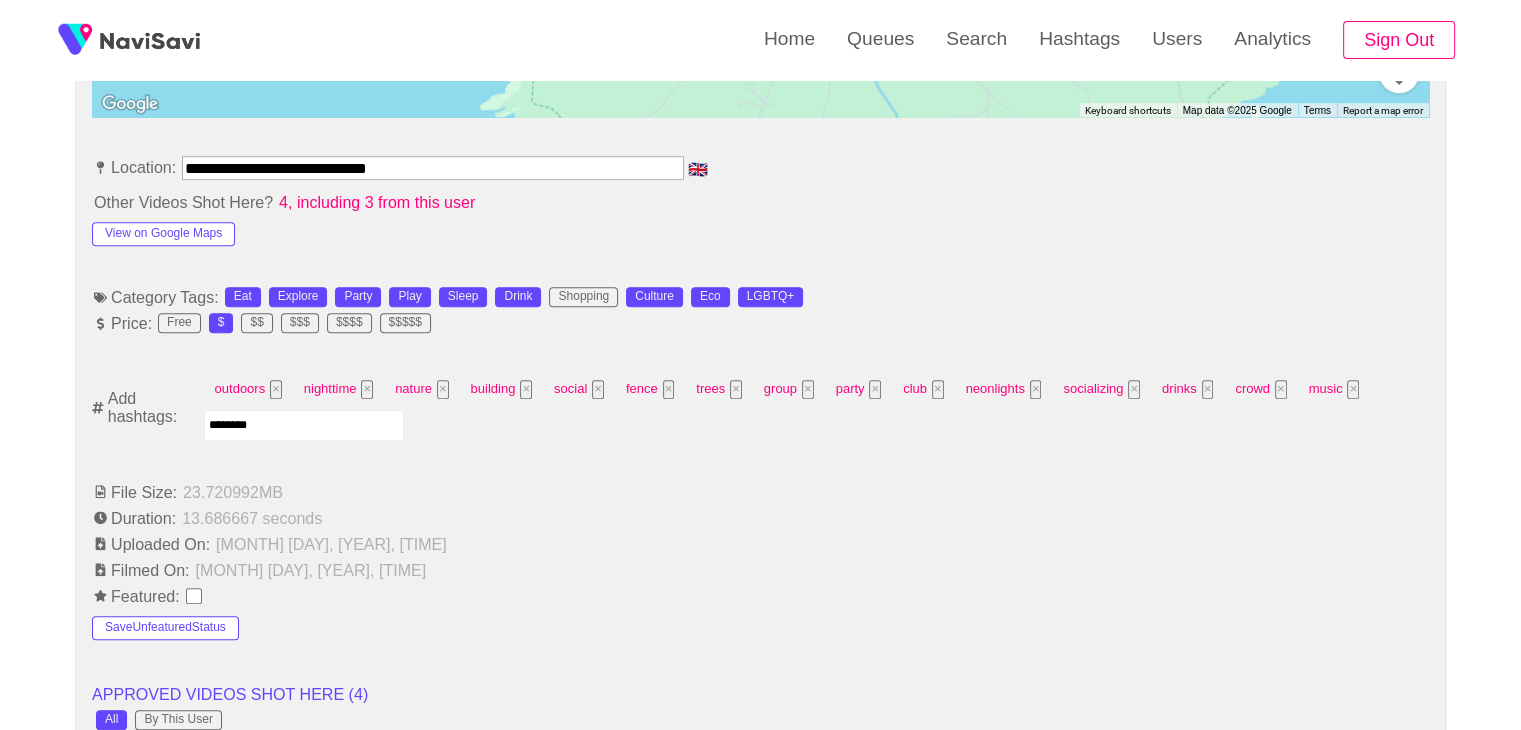 type on "*********" 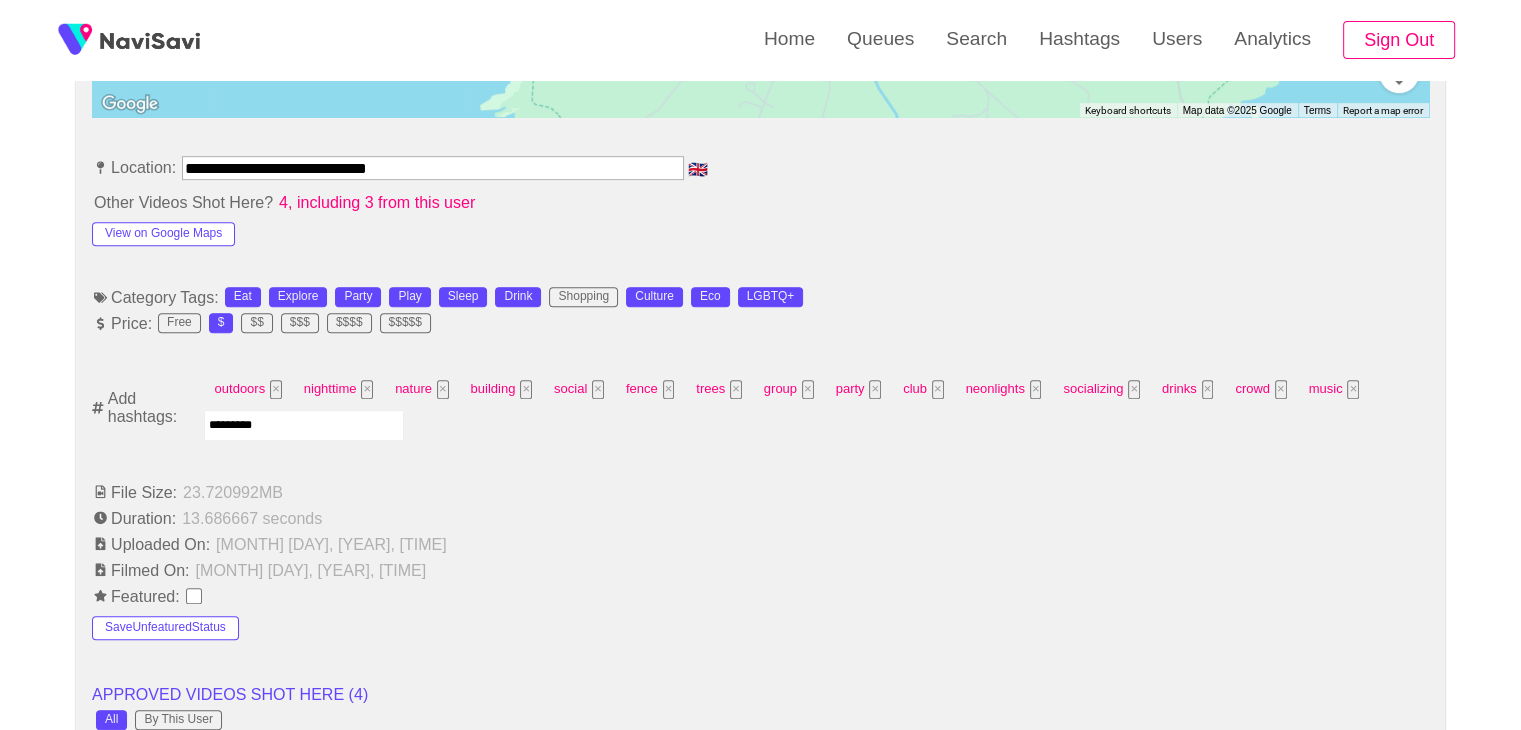 type 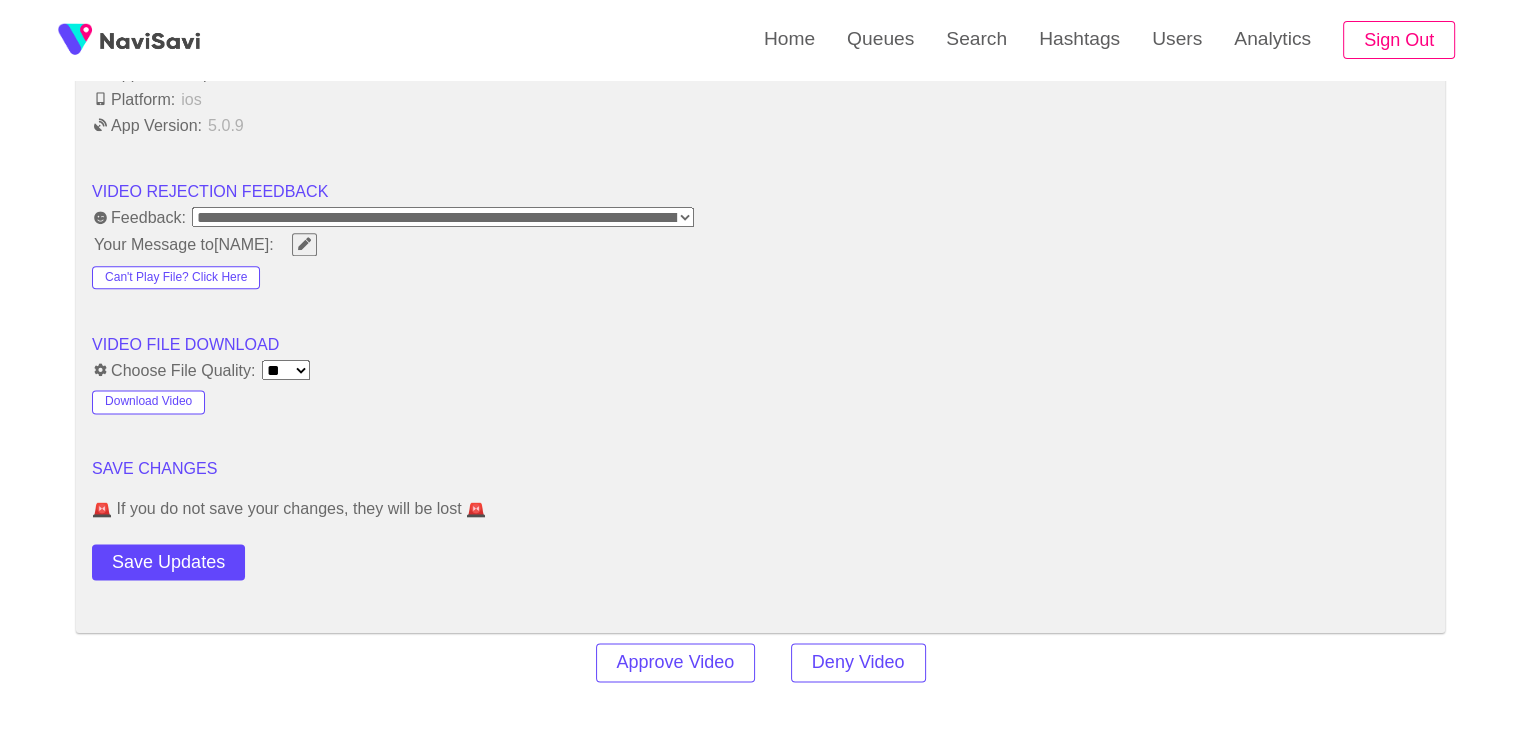 scroll, scrollTop: 2488, scrollLeft: 0, axis: vertical 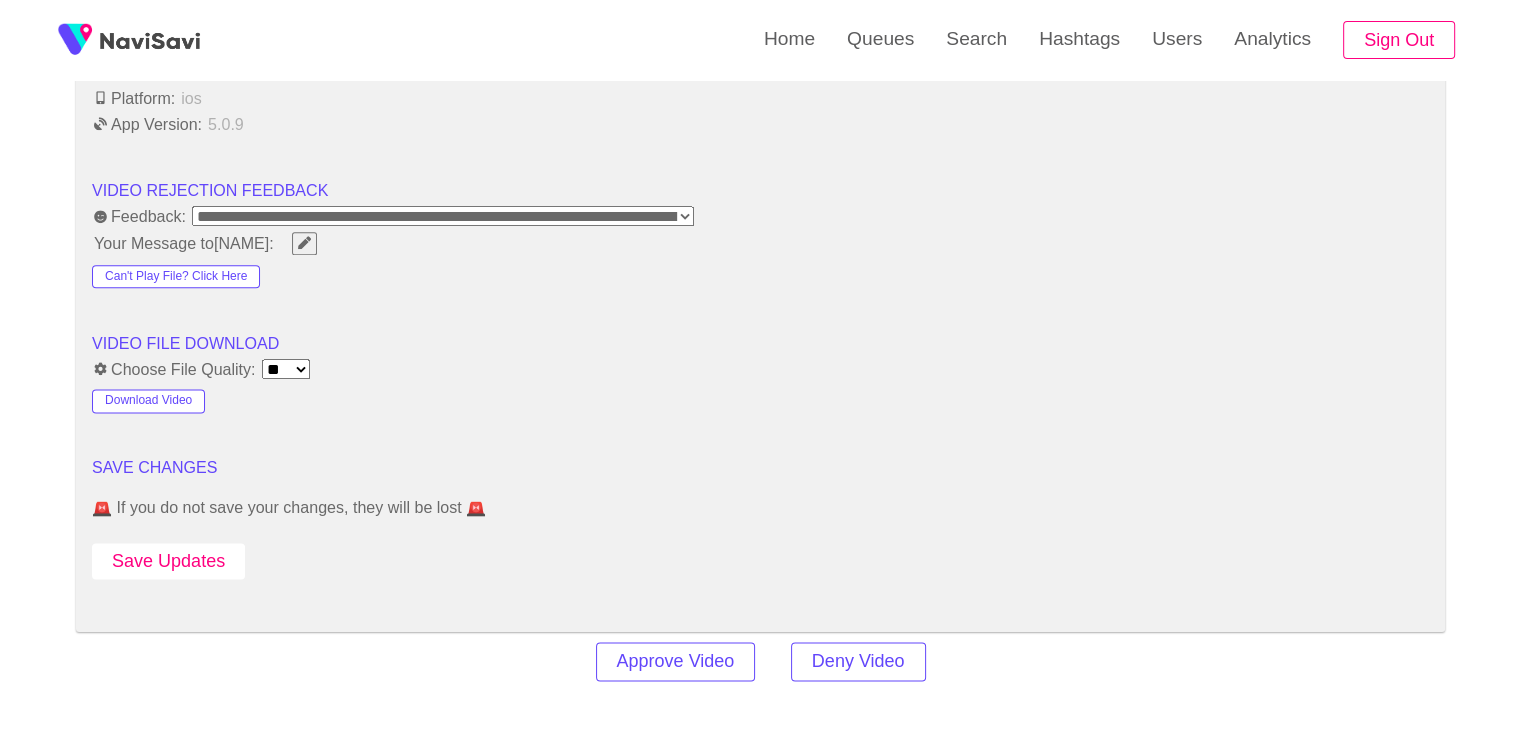 click on "Save Updates" at bounding box center (168, 561) 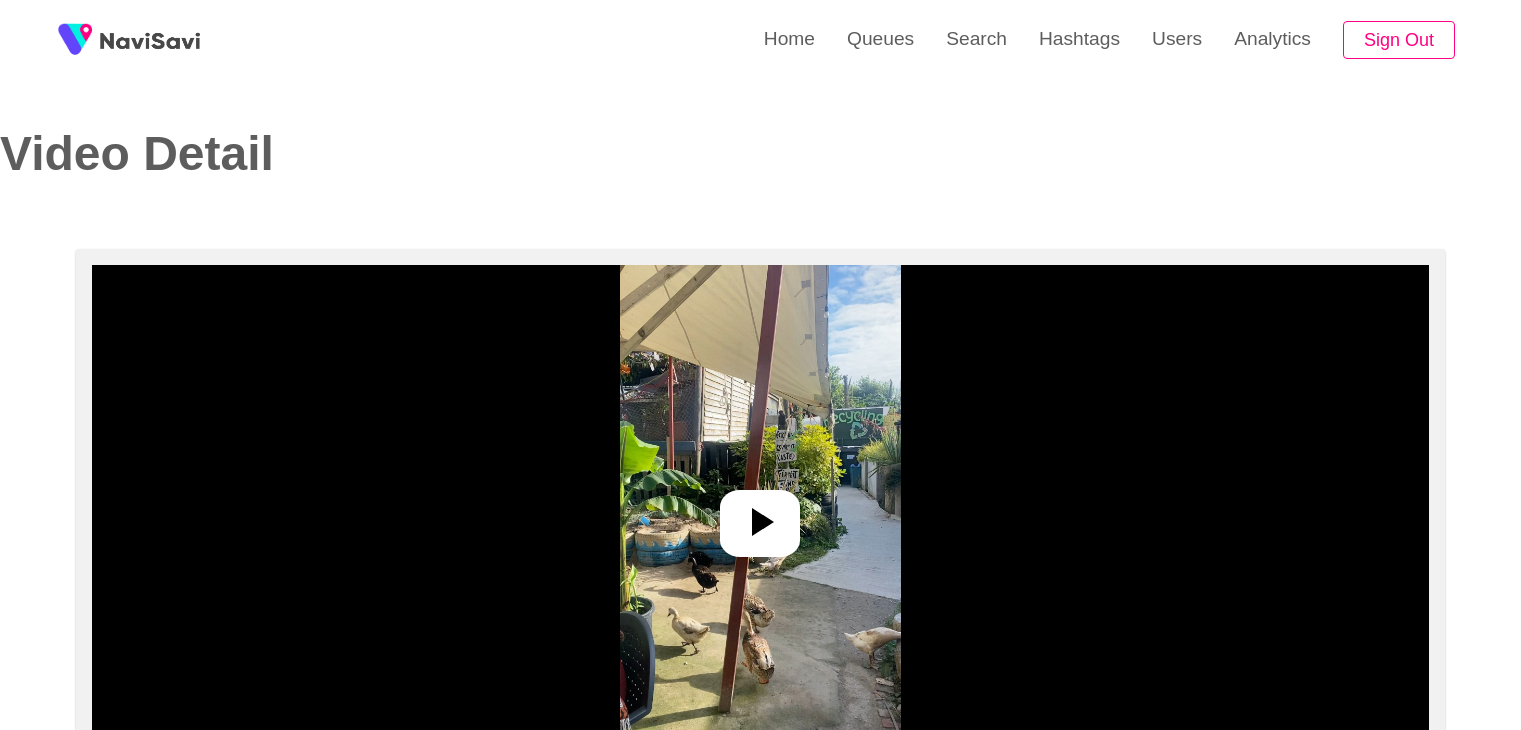 select on "**********" 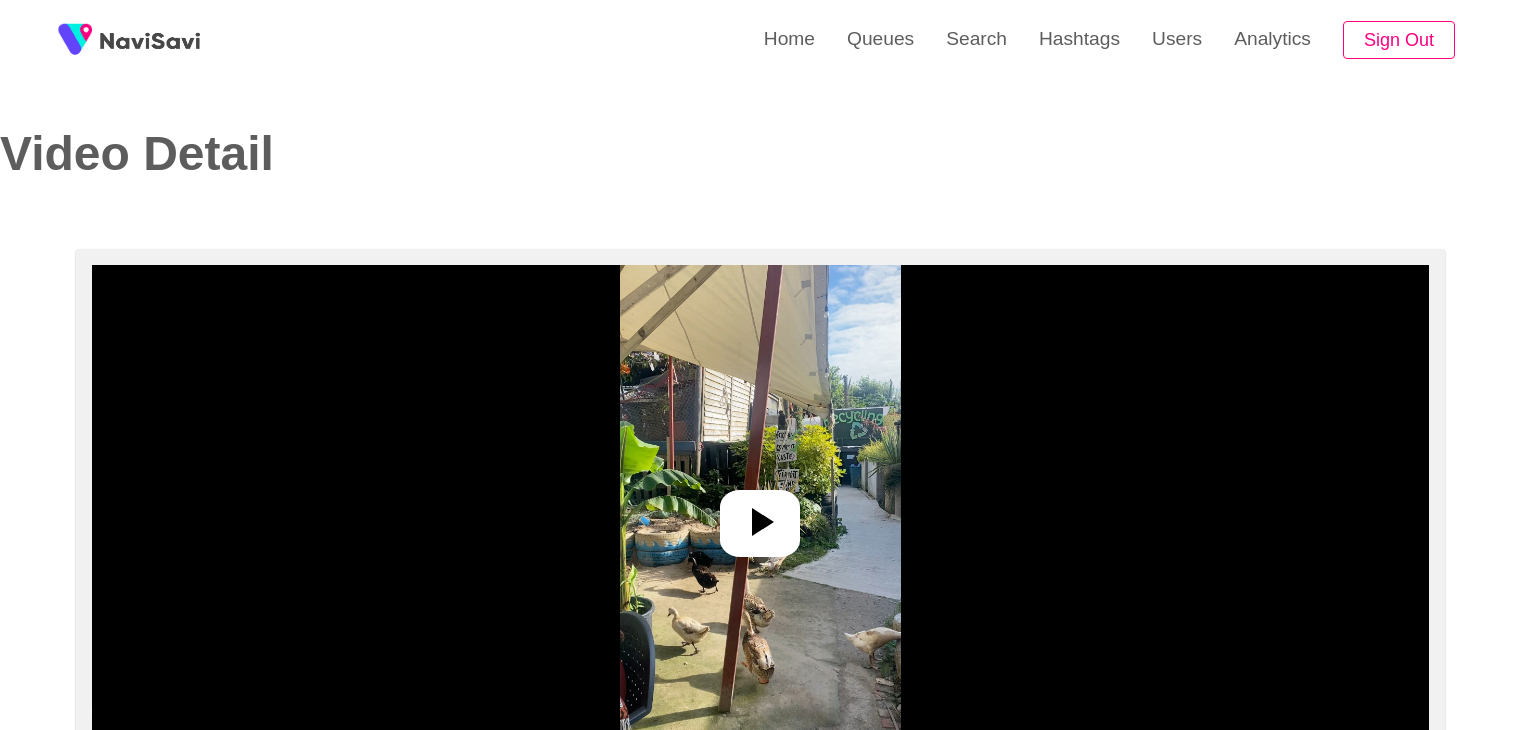 scroll, scrollTop: 0, scrollLeft: 0, axis: both 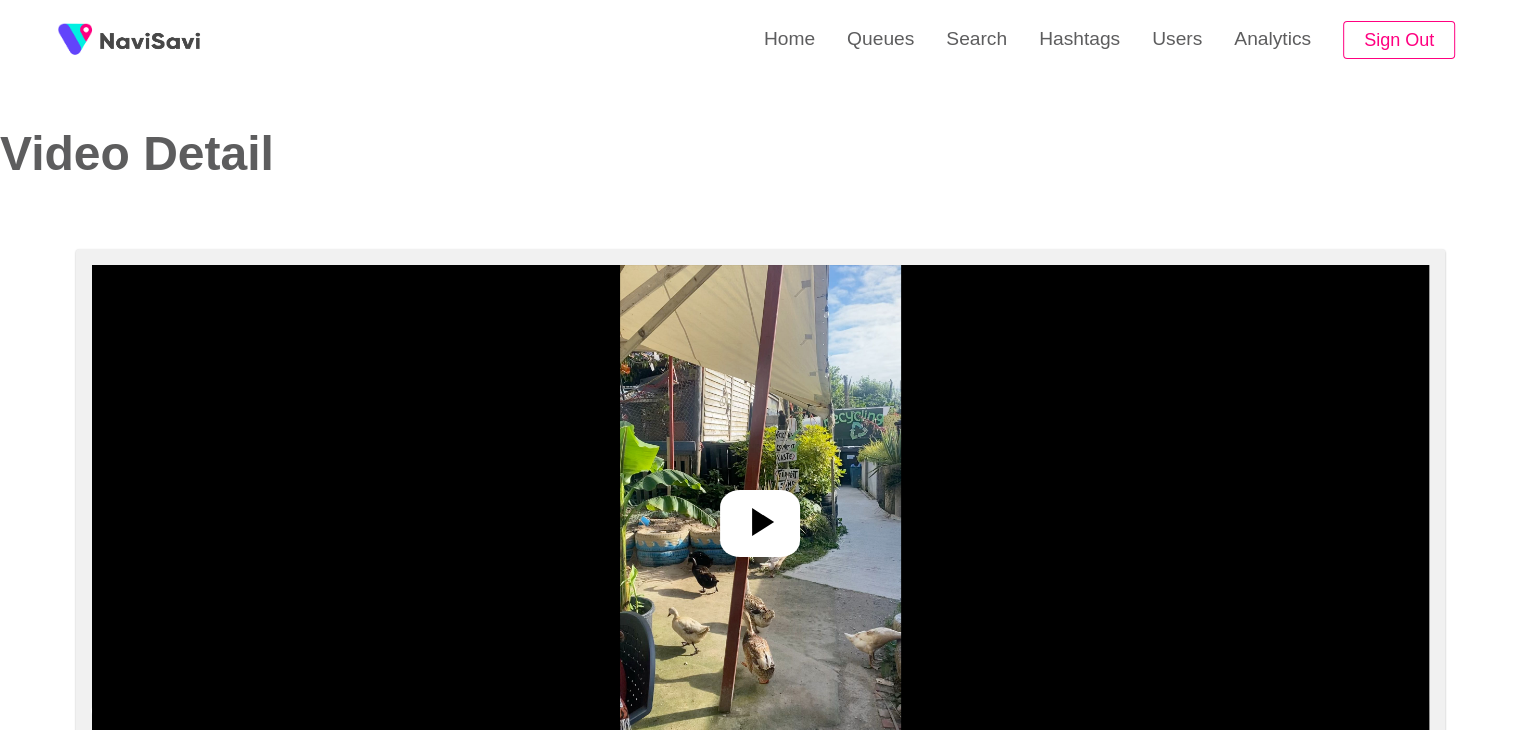click at bounding box center (760, 515) 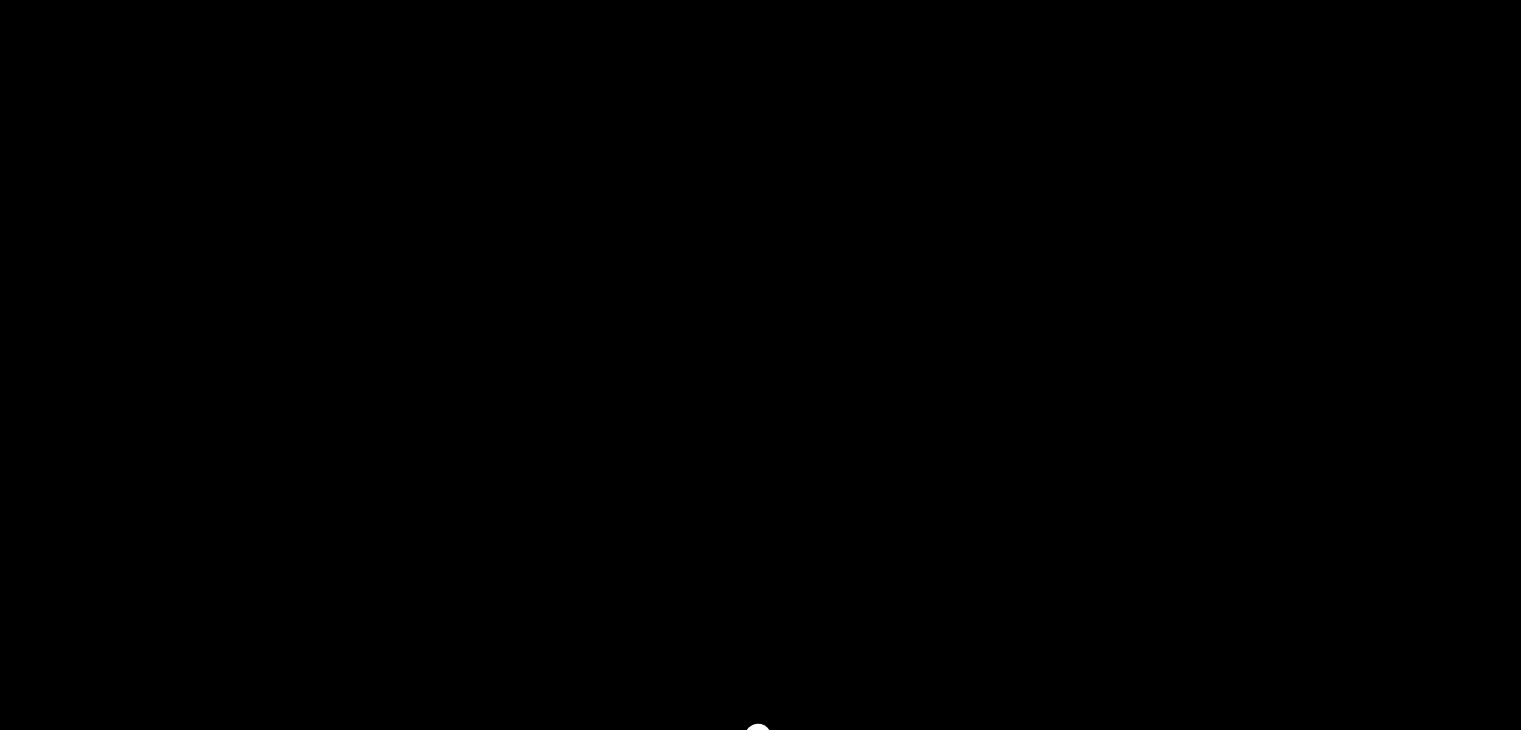 scroll, scrollTop: 132, scrollLeft: 0, axis: vertical 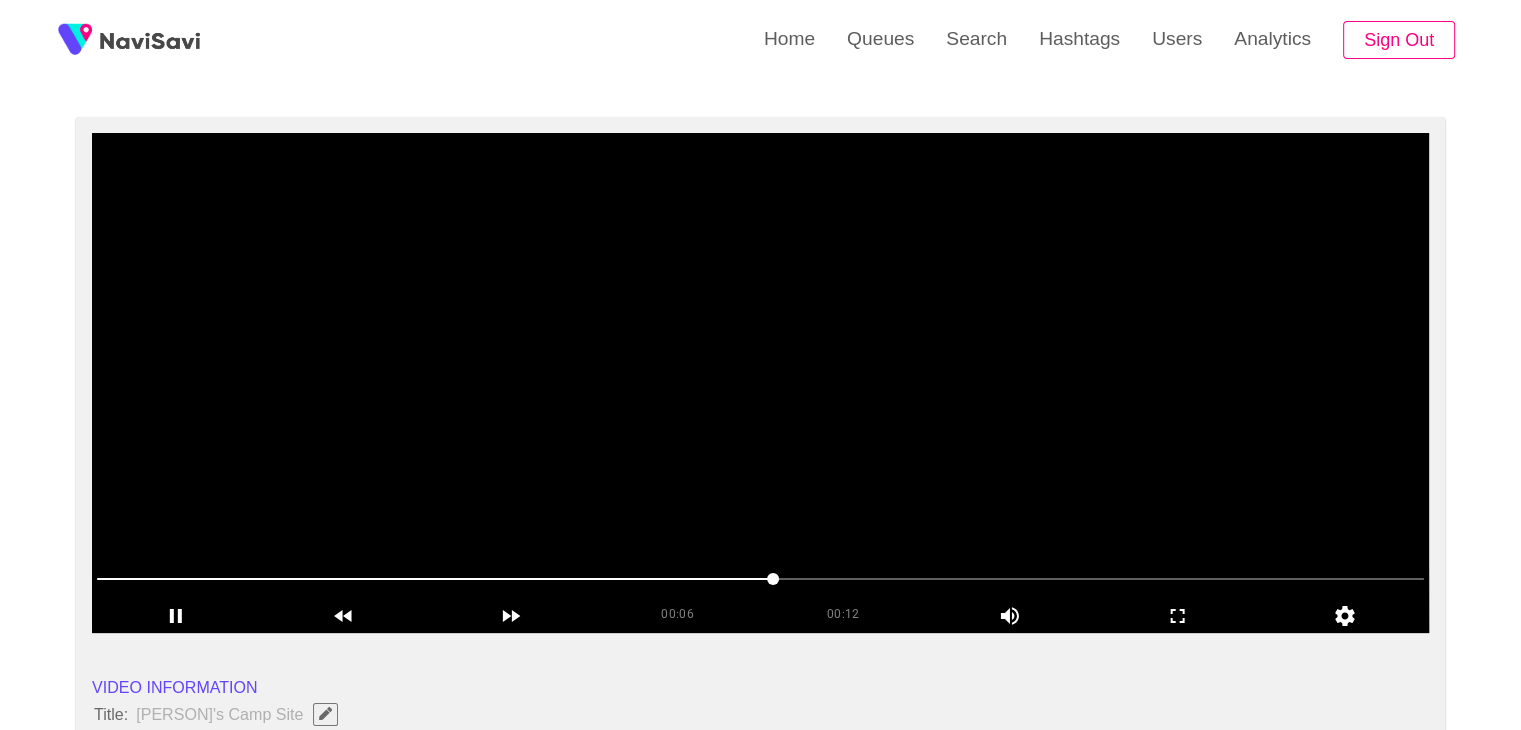 click at bounding box center [760, 383] 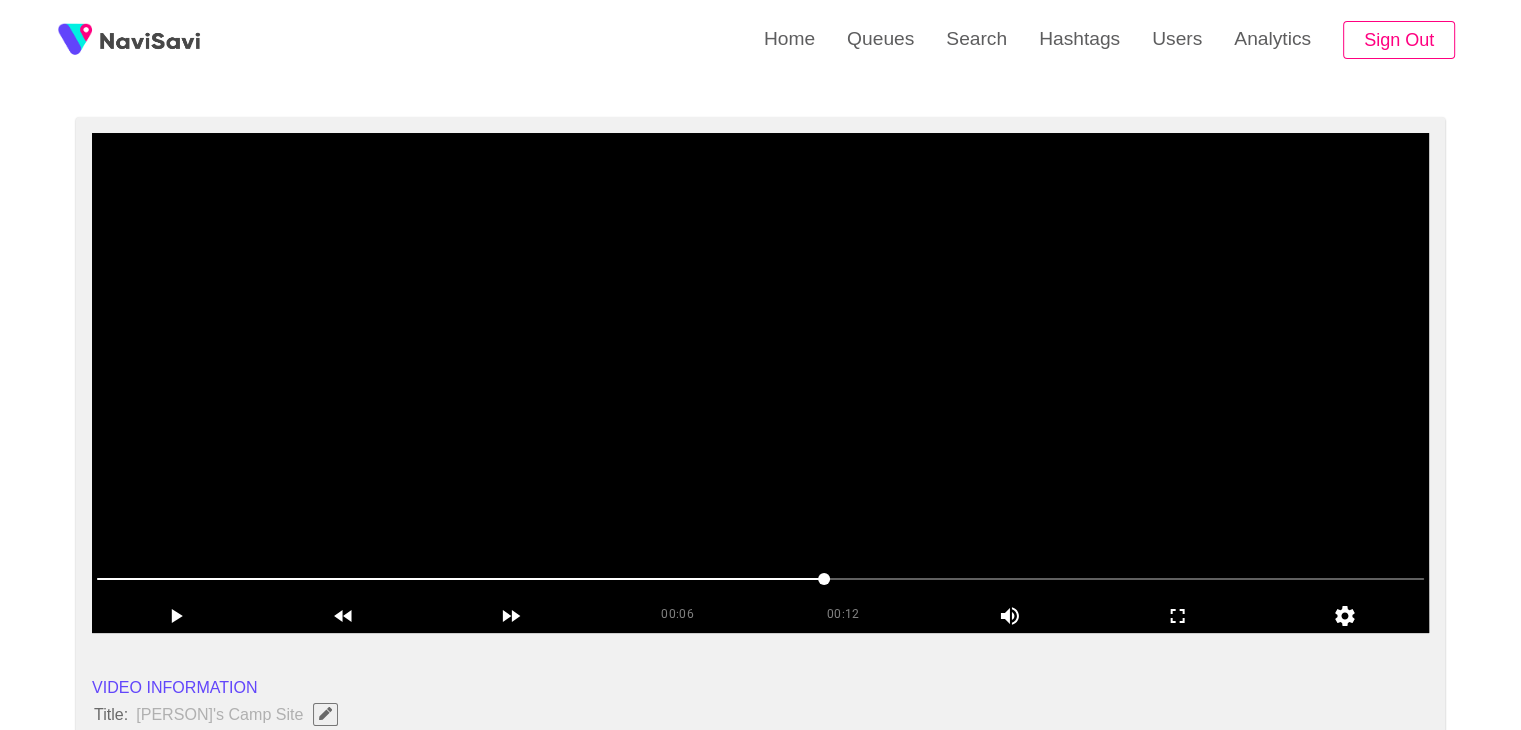 click at bounding box center [760, 383] 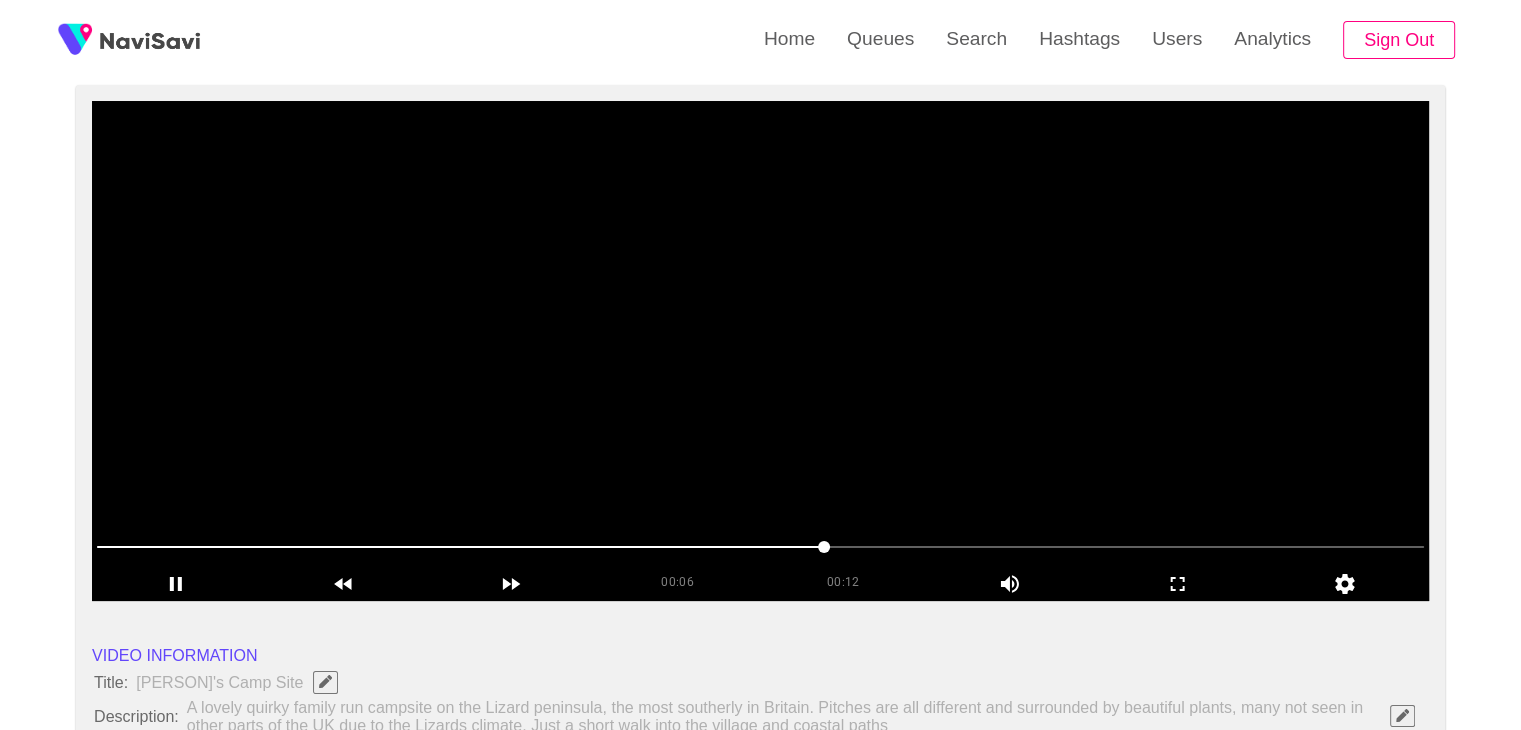 scroll, scrollTop: 163, scrollLeft: 0, axis: vertical 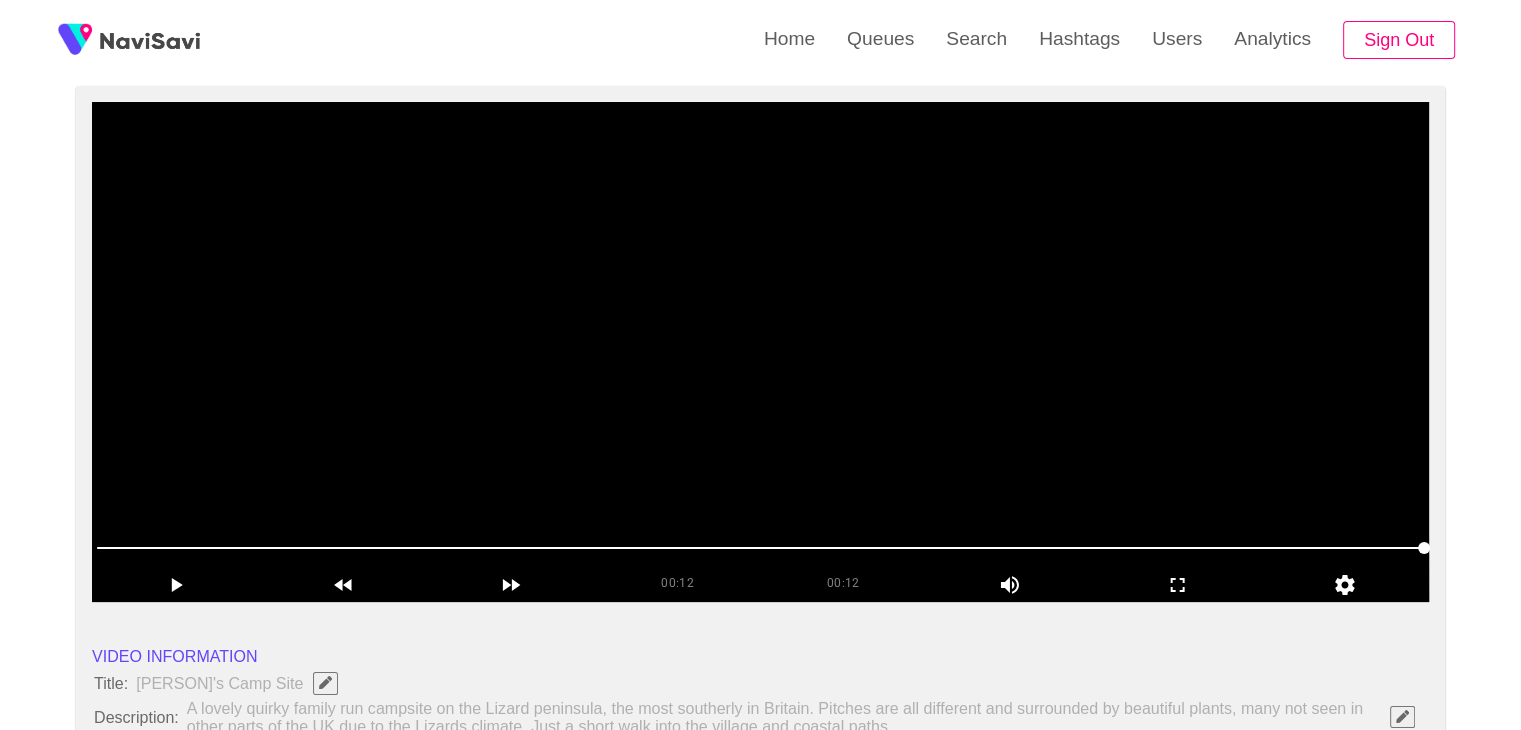 click at bounding box center [760, 352] 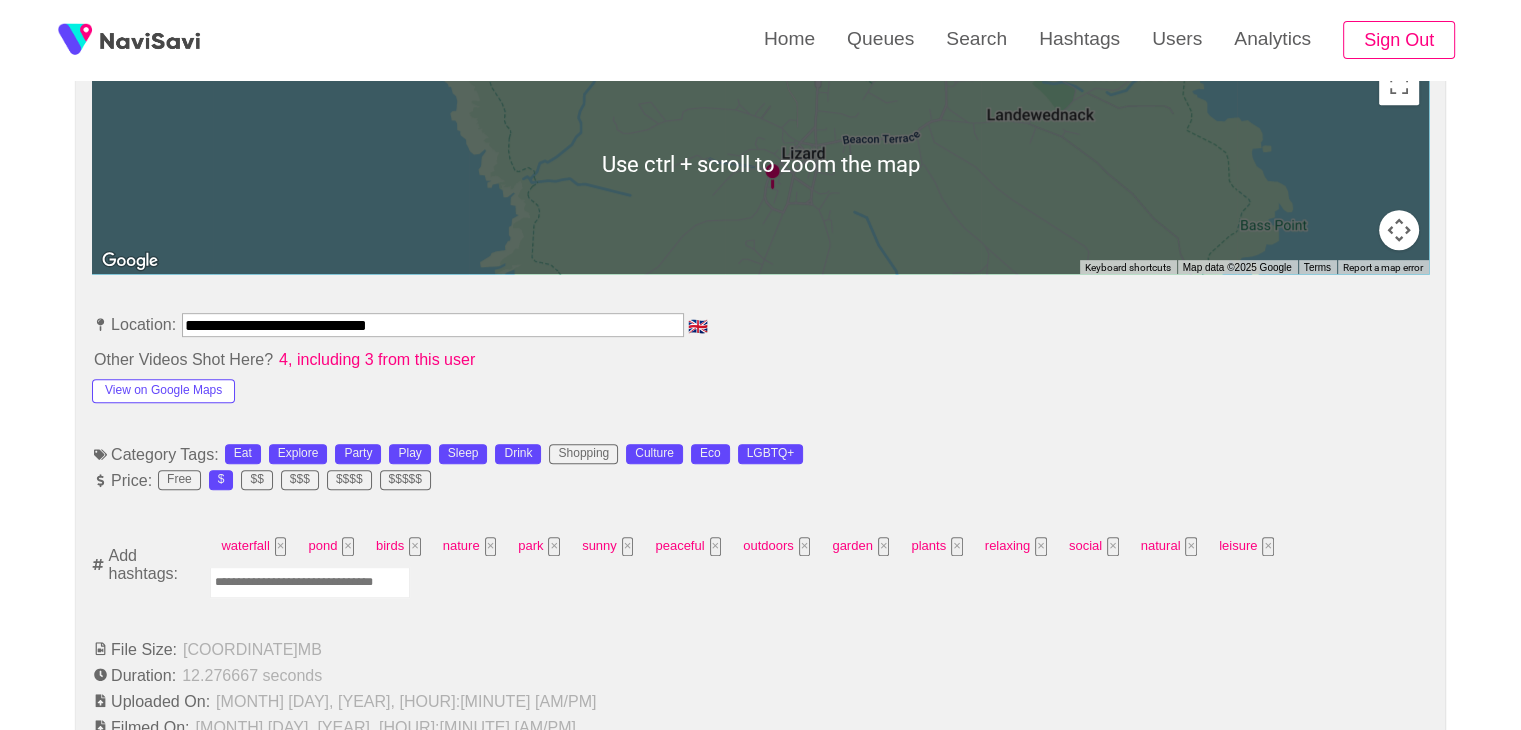 scroll, scrollTop: 944, scrollLeft: 0, axis: vertical 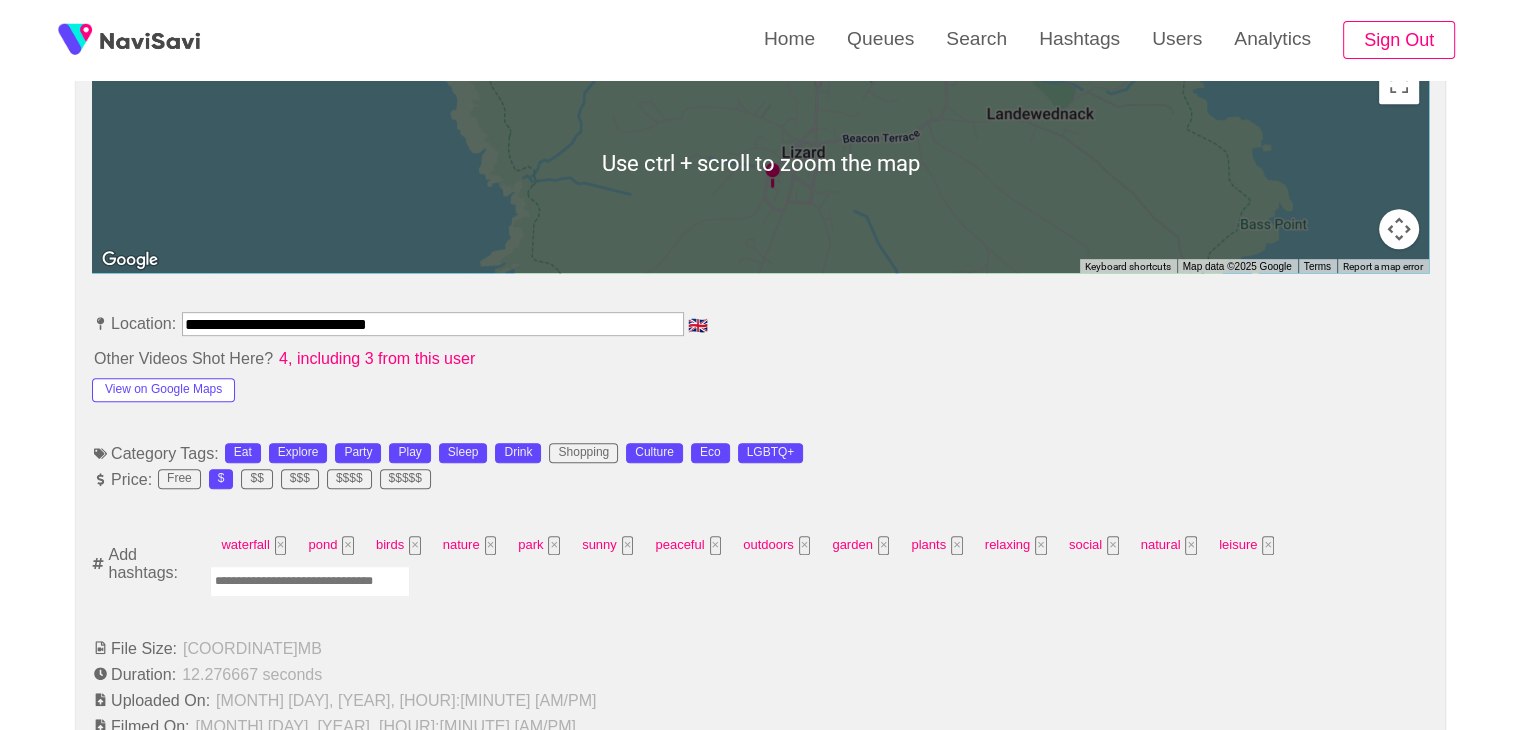 click at bounding box center [310, 581] 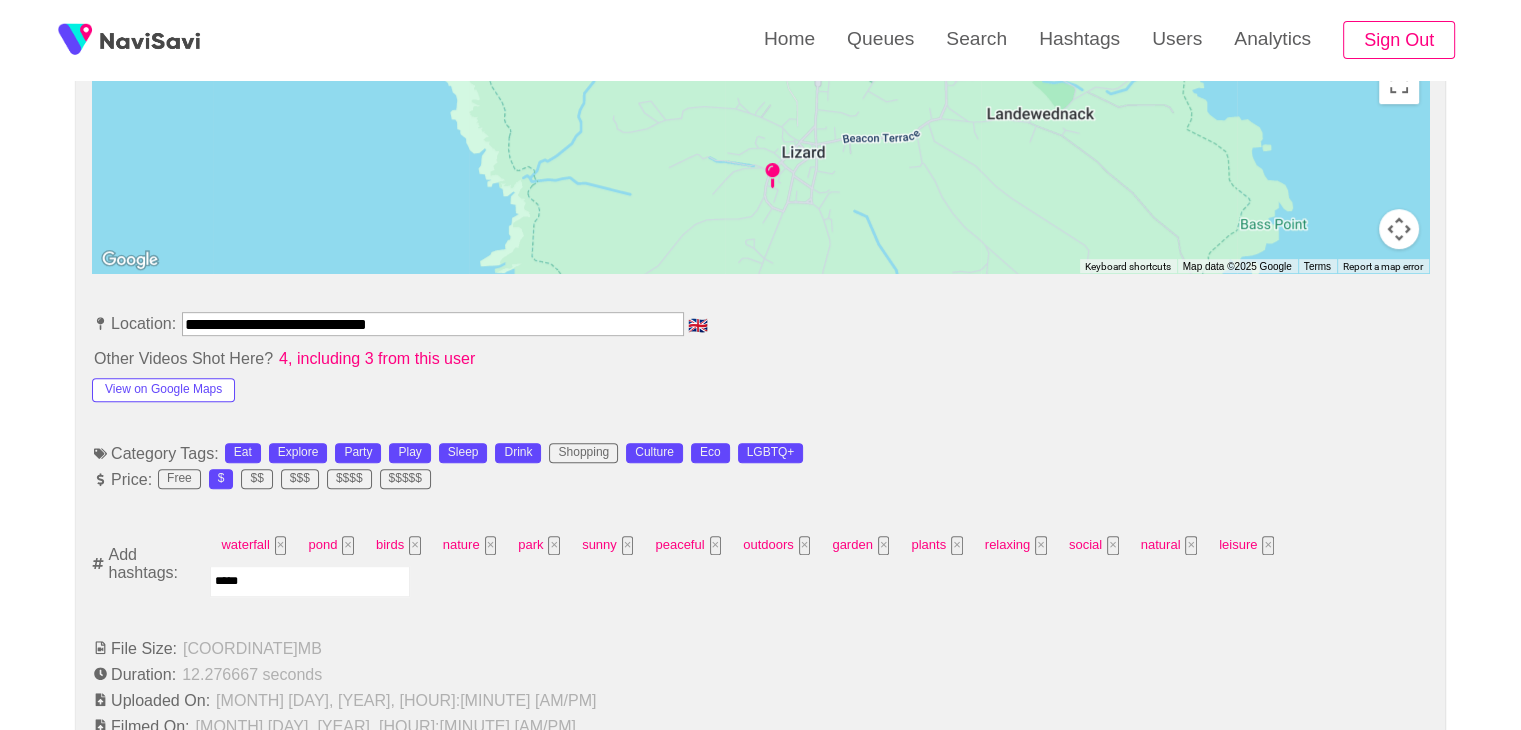 type on "******" 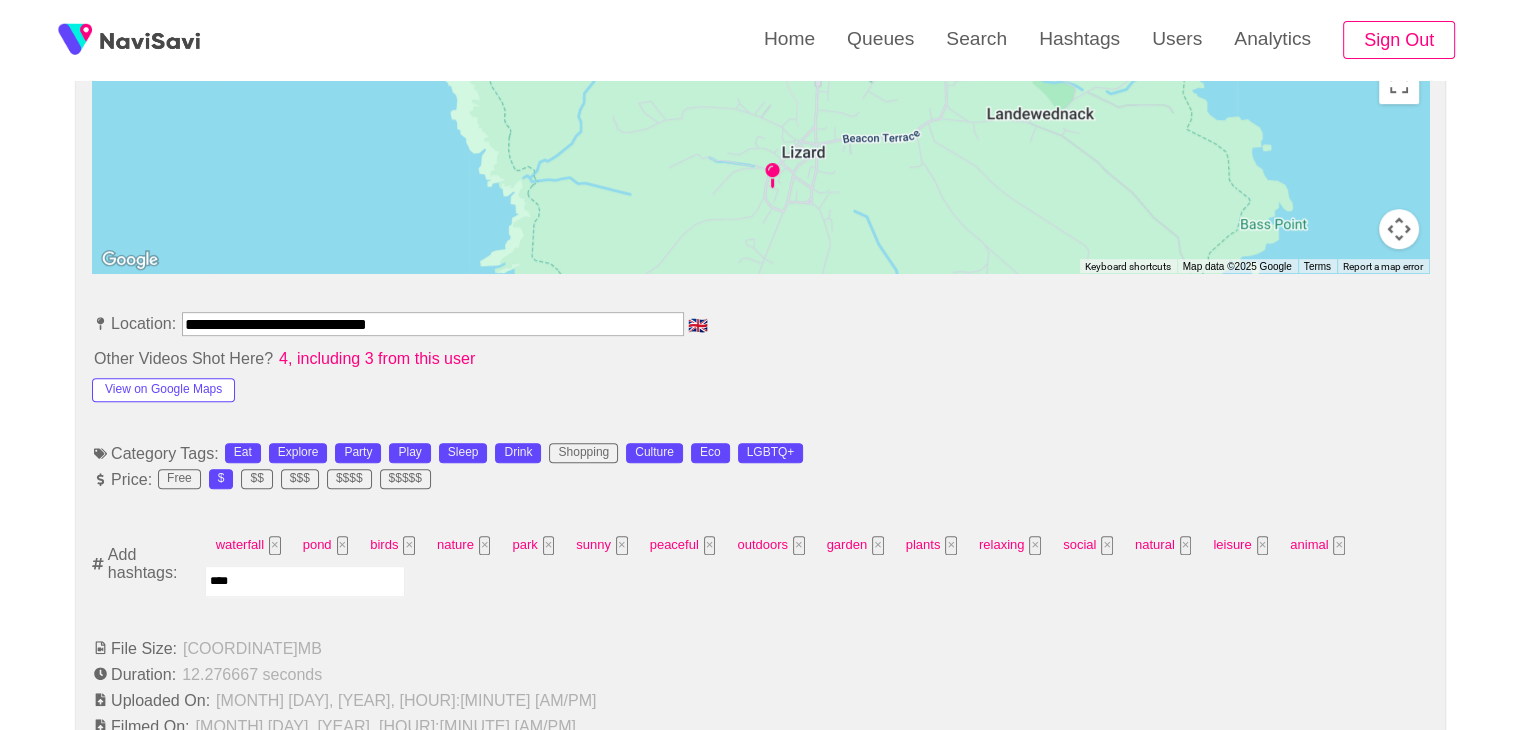 type on "*****" 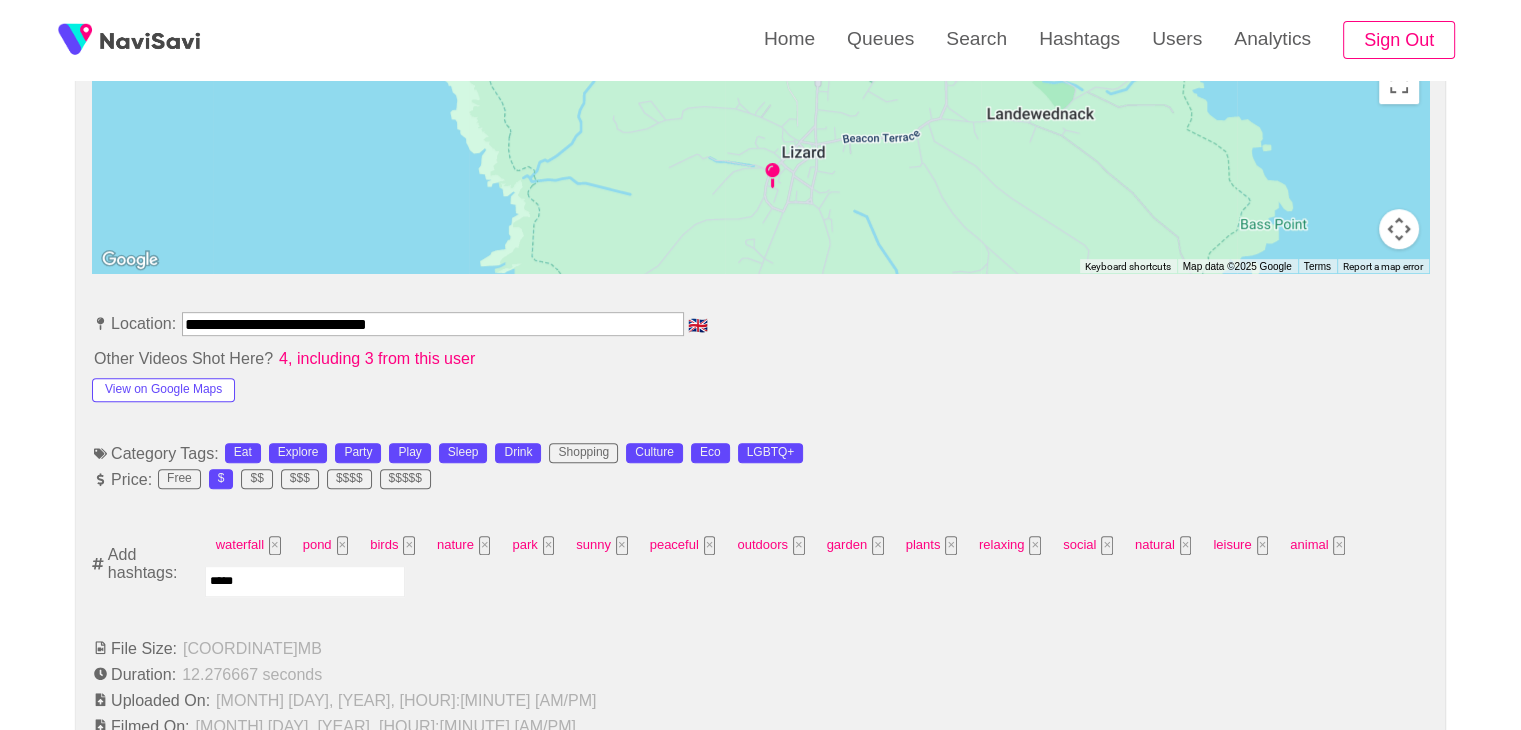 type 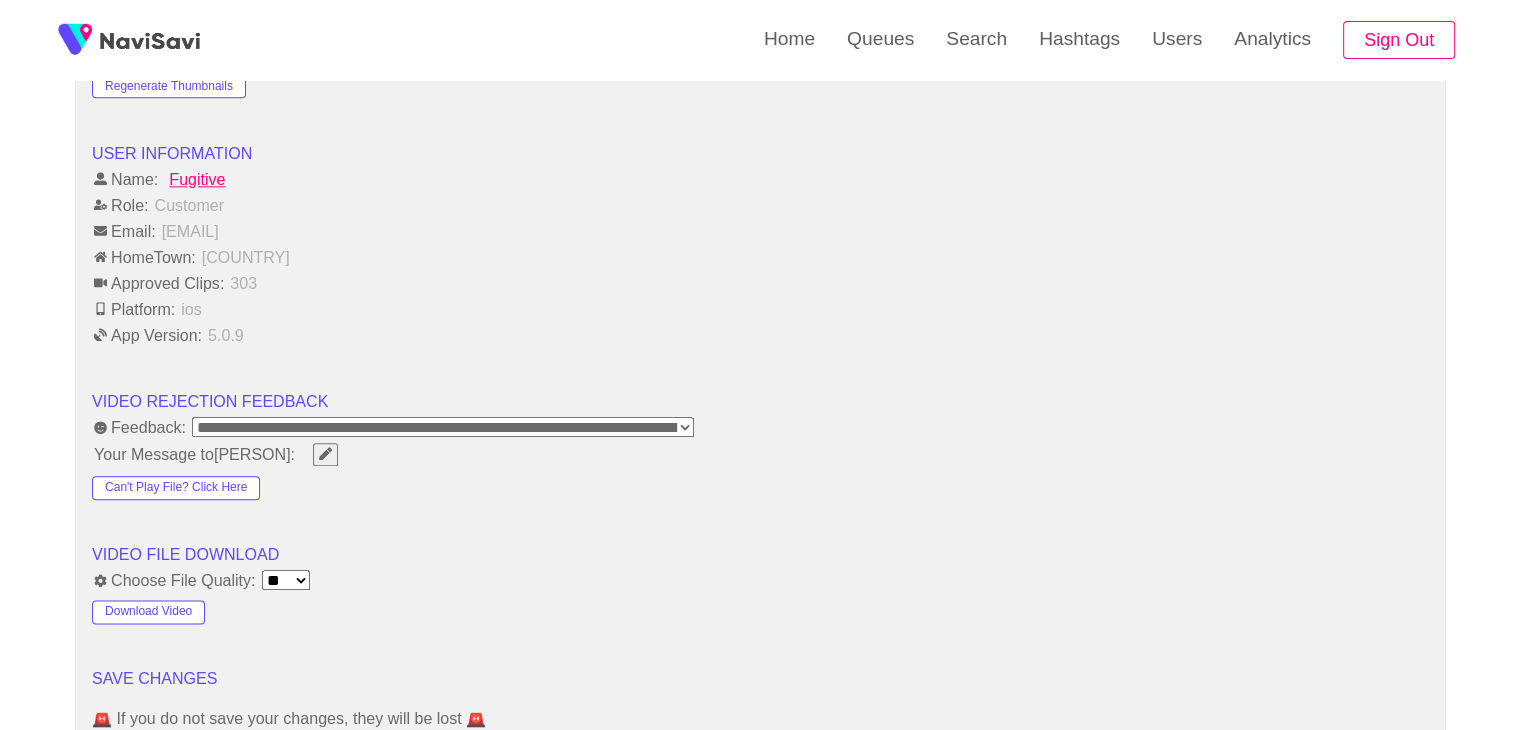 scroll, scrollTop: 2342, scrollLeft: 0, axis: vertical 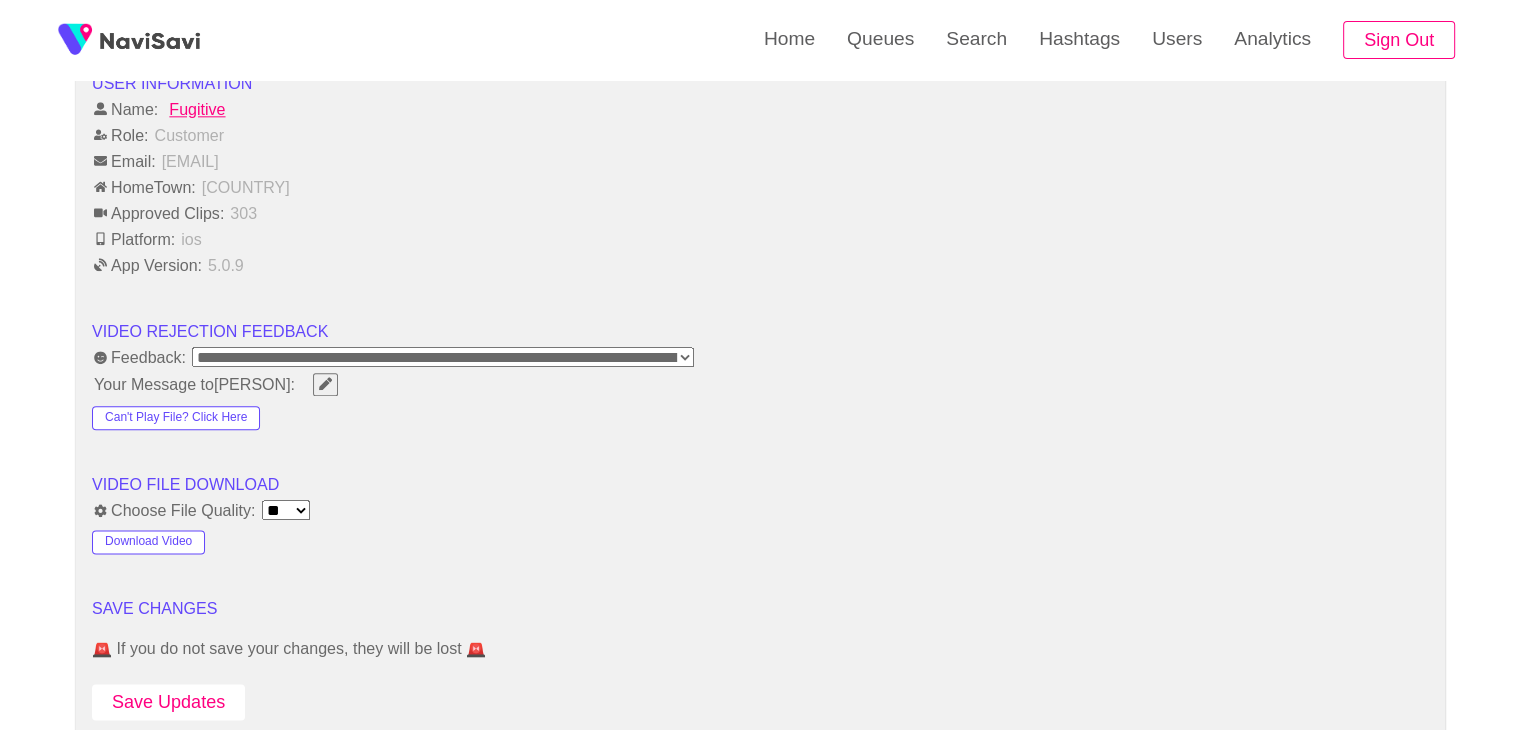 click on "Save Updates" at bounding box center (168, 702) 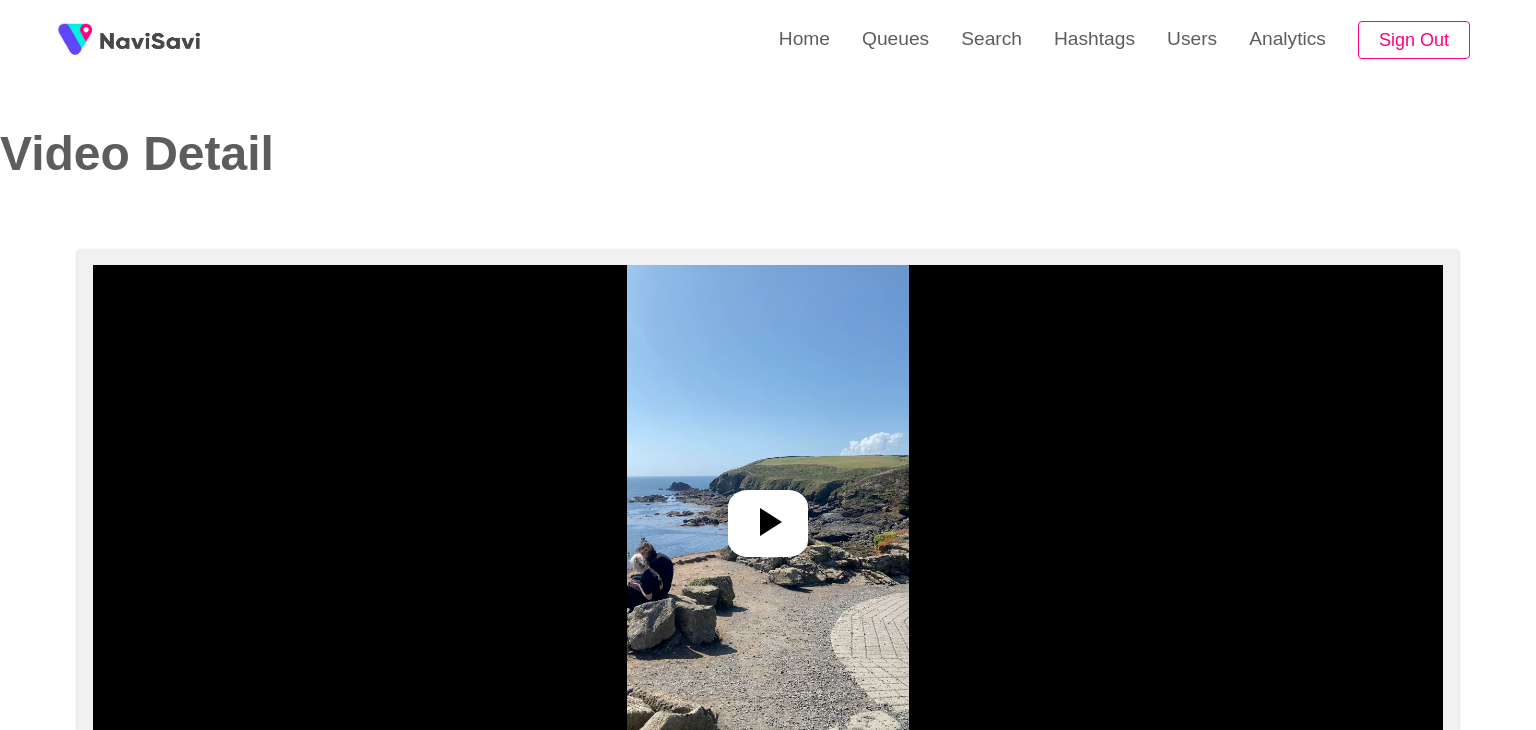 select on "**********" 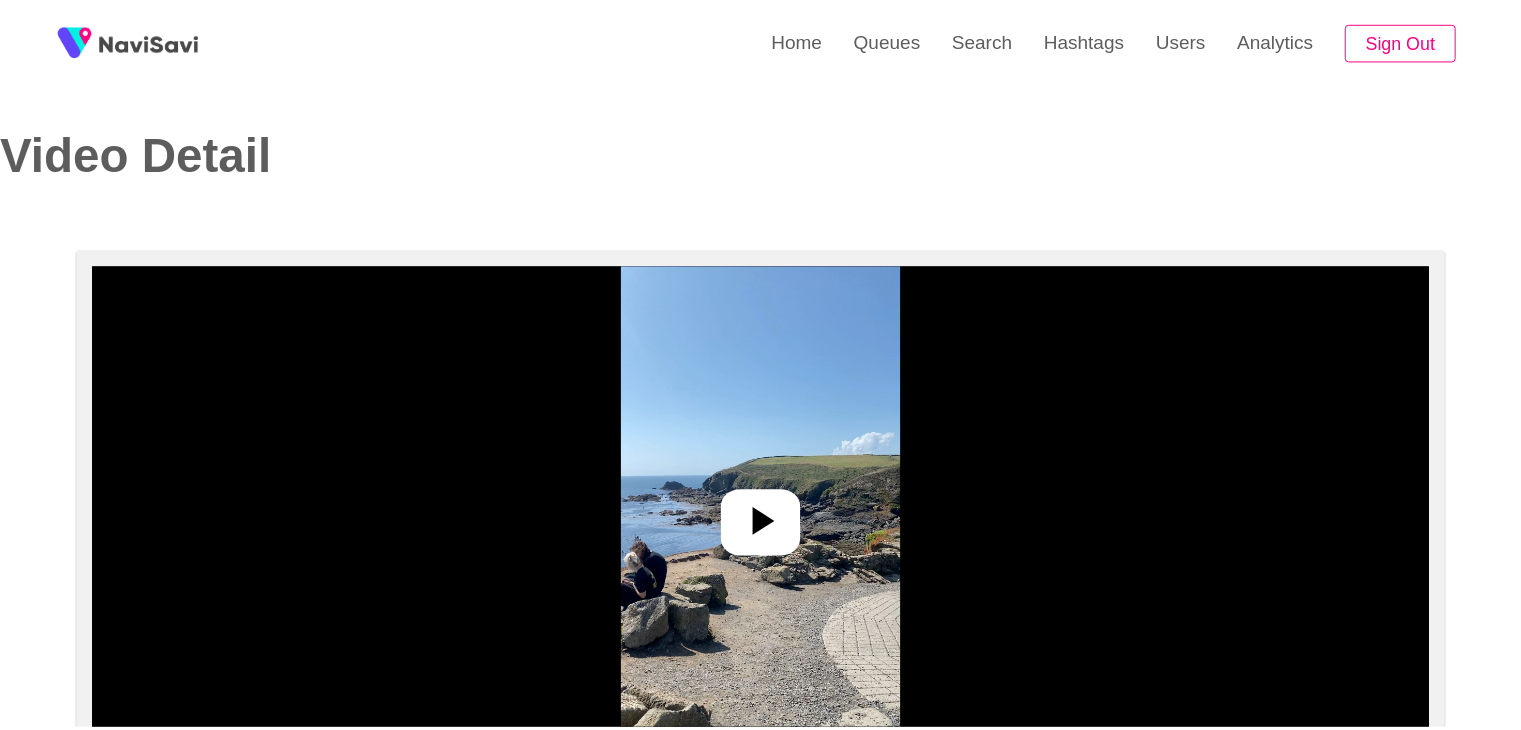 scroll, scrollTop: 0, scrollLeft: 0, axis: both 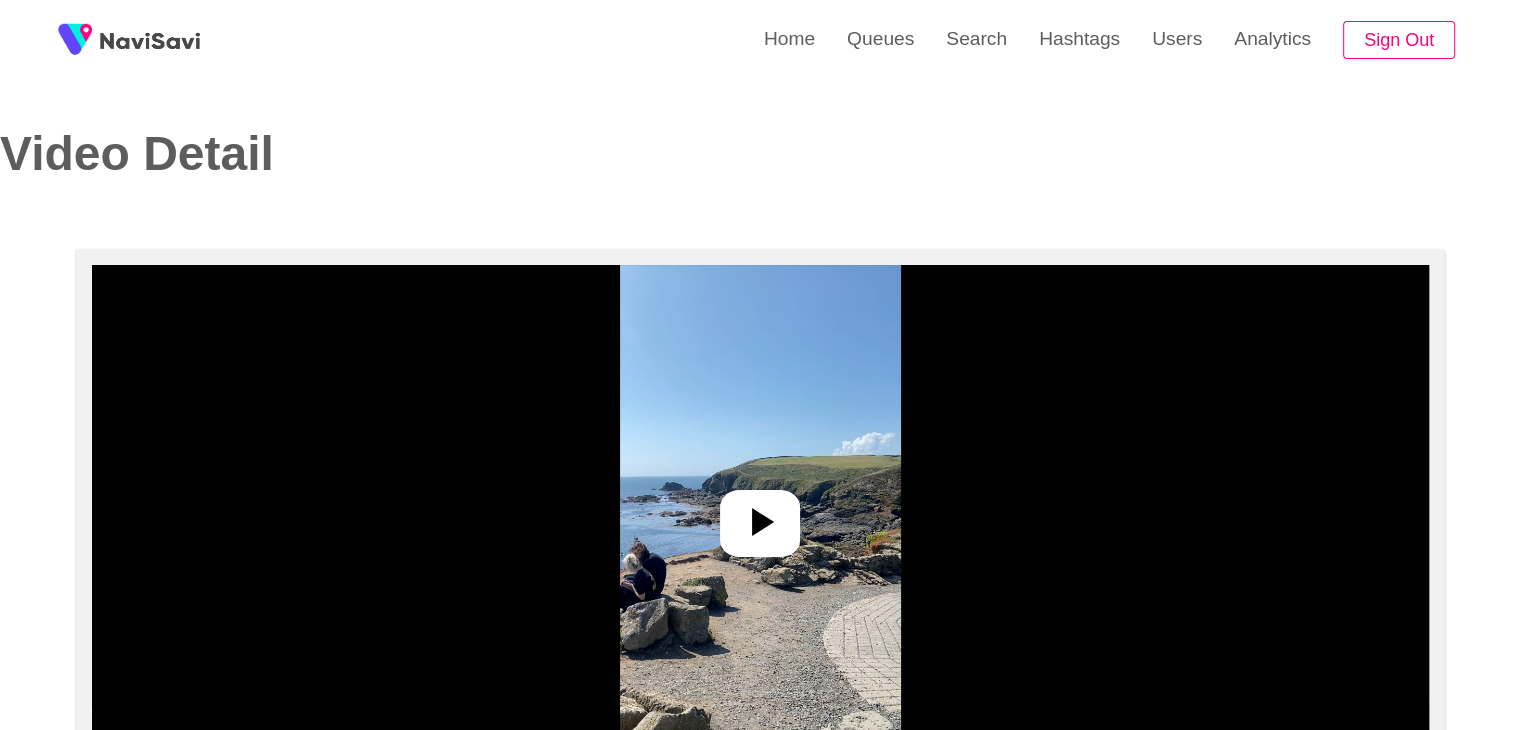 click at bounding box center [760, 515] 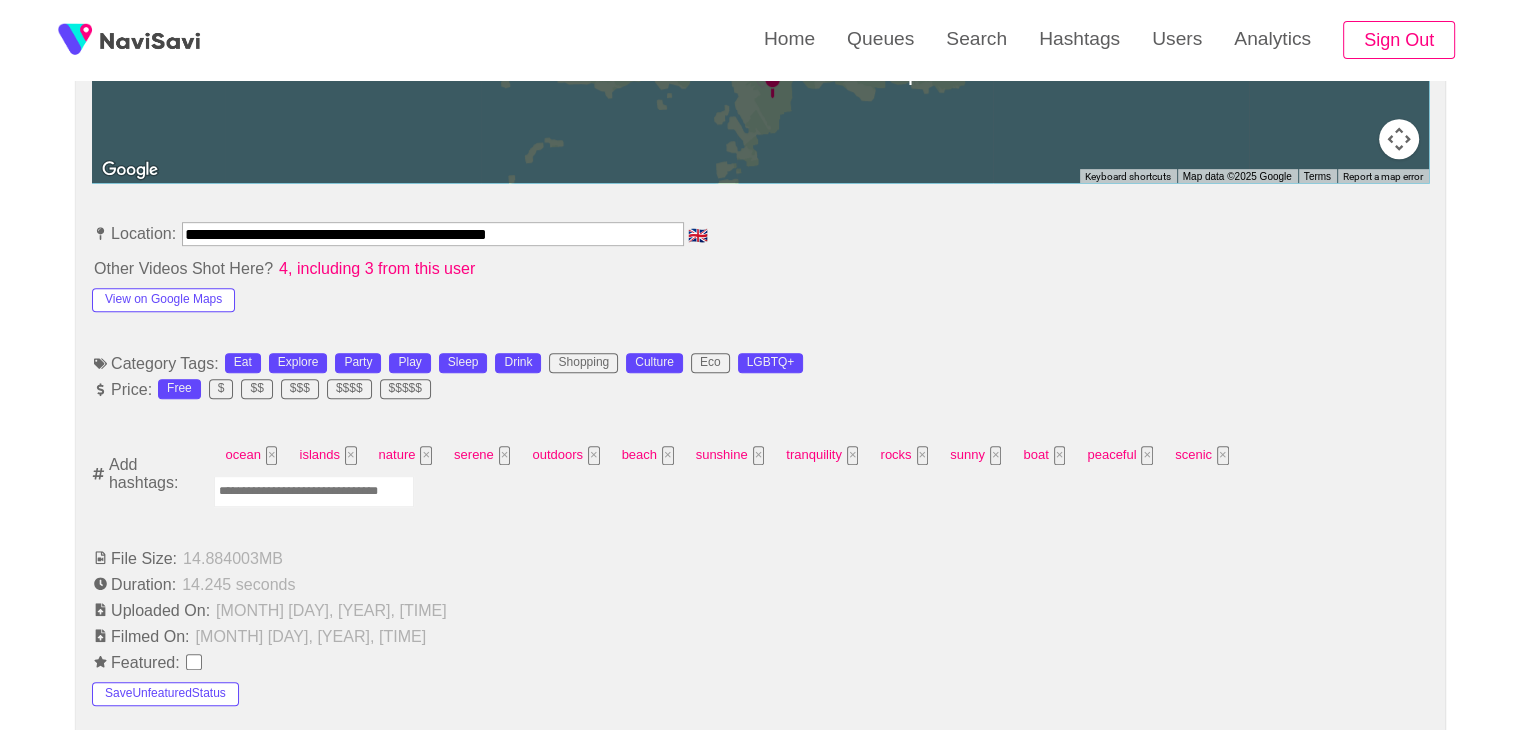 scroll, scrollTop: 1035, scrollLeft: 0, axis: vertical 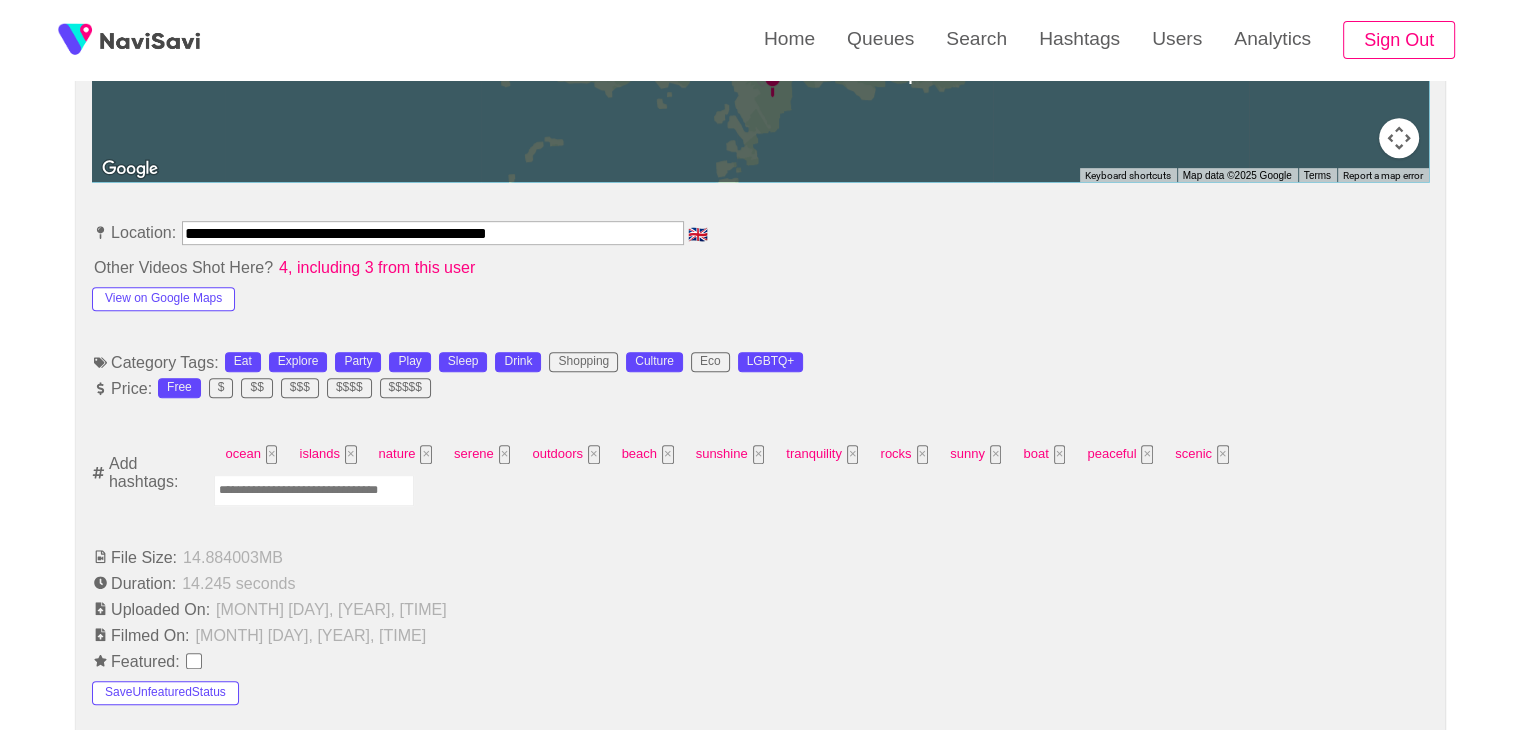 click at bounding box center [314, 490] 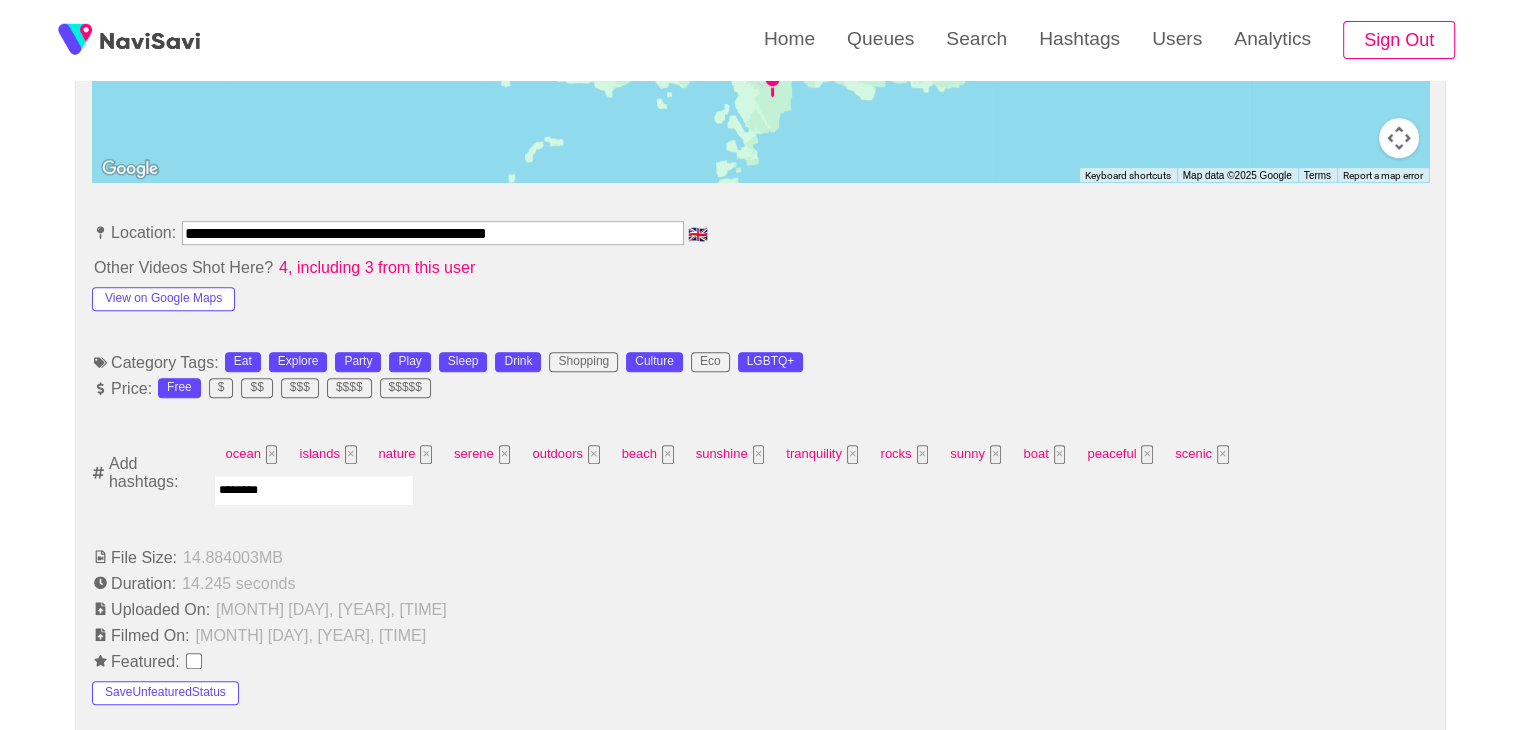 type on "*********" 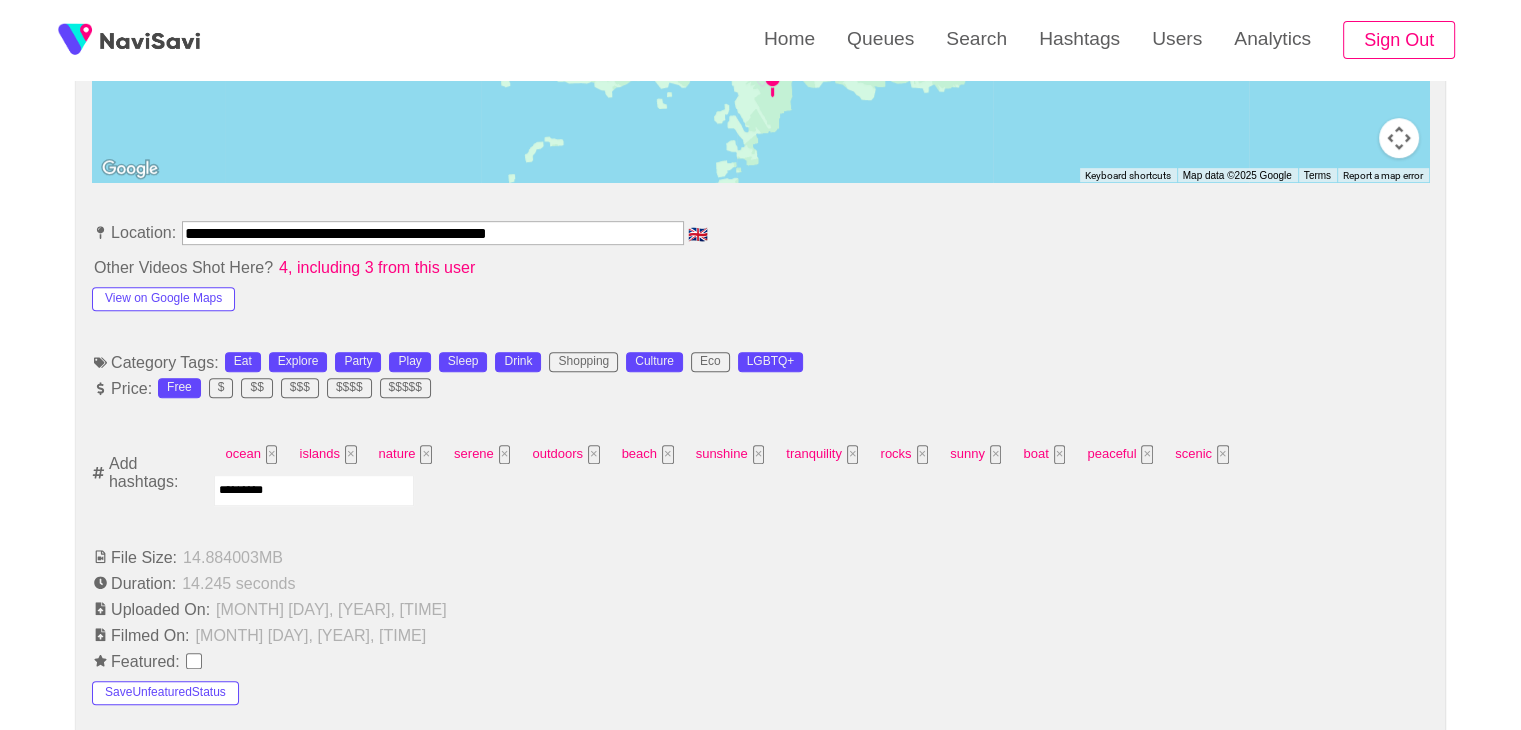 type 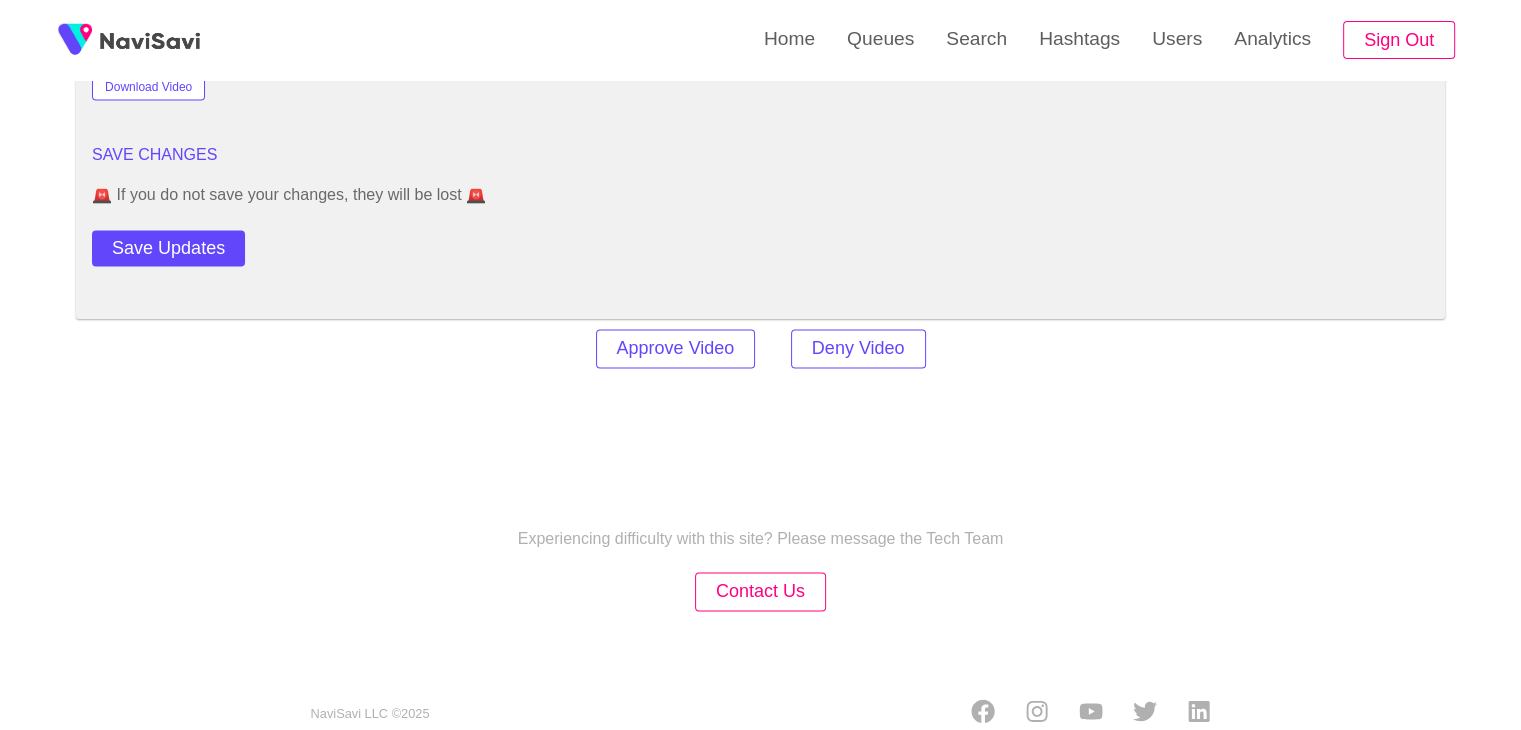 scroll, scrollTop: 2804, scrollLeft: 0, axis: vertical 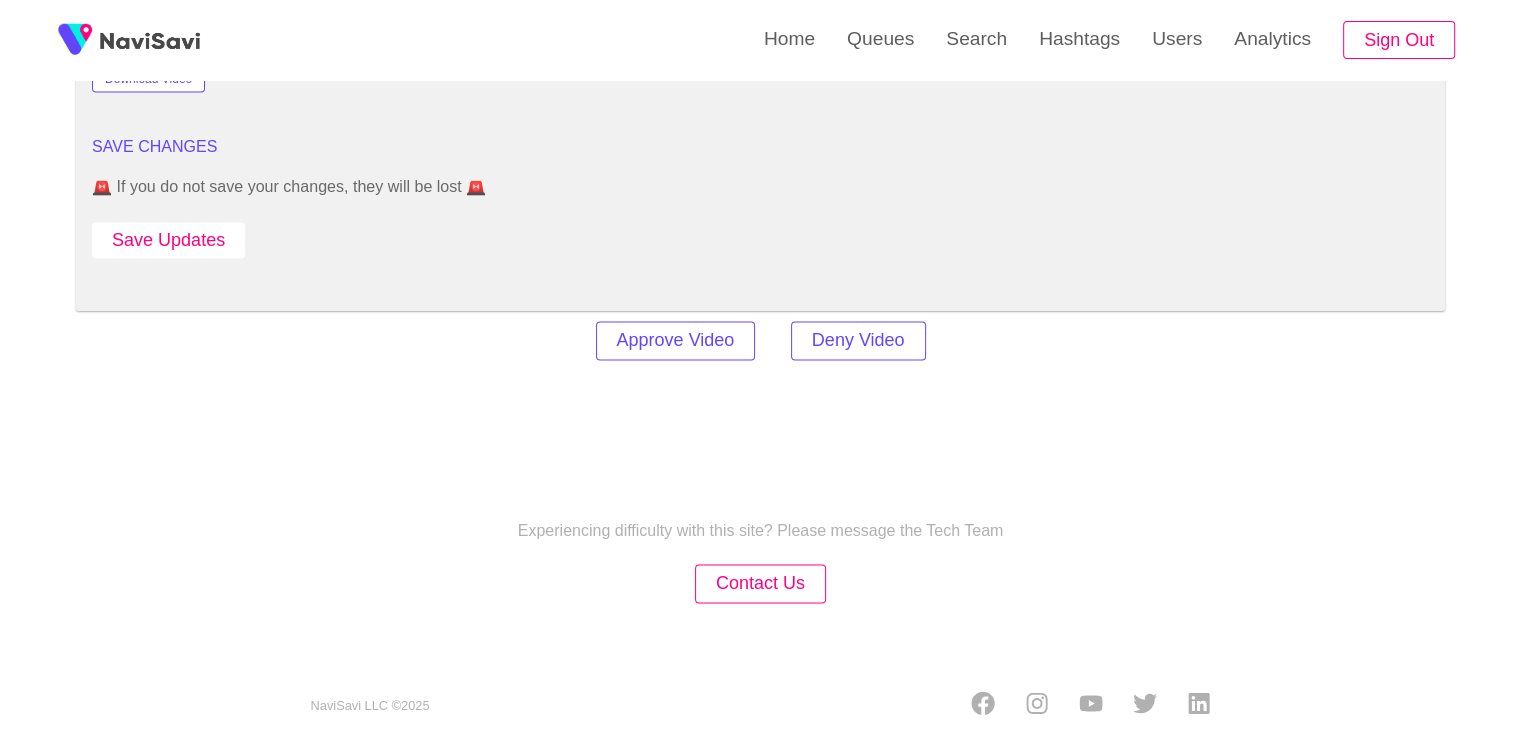 click on "Save Updates" at bounding box center (168, 240) 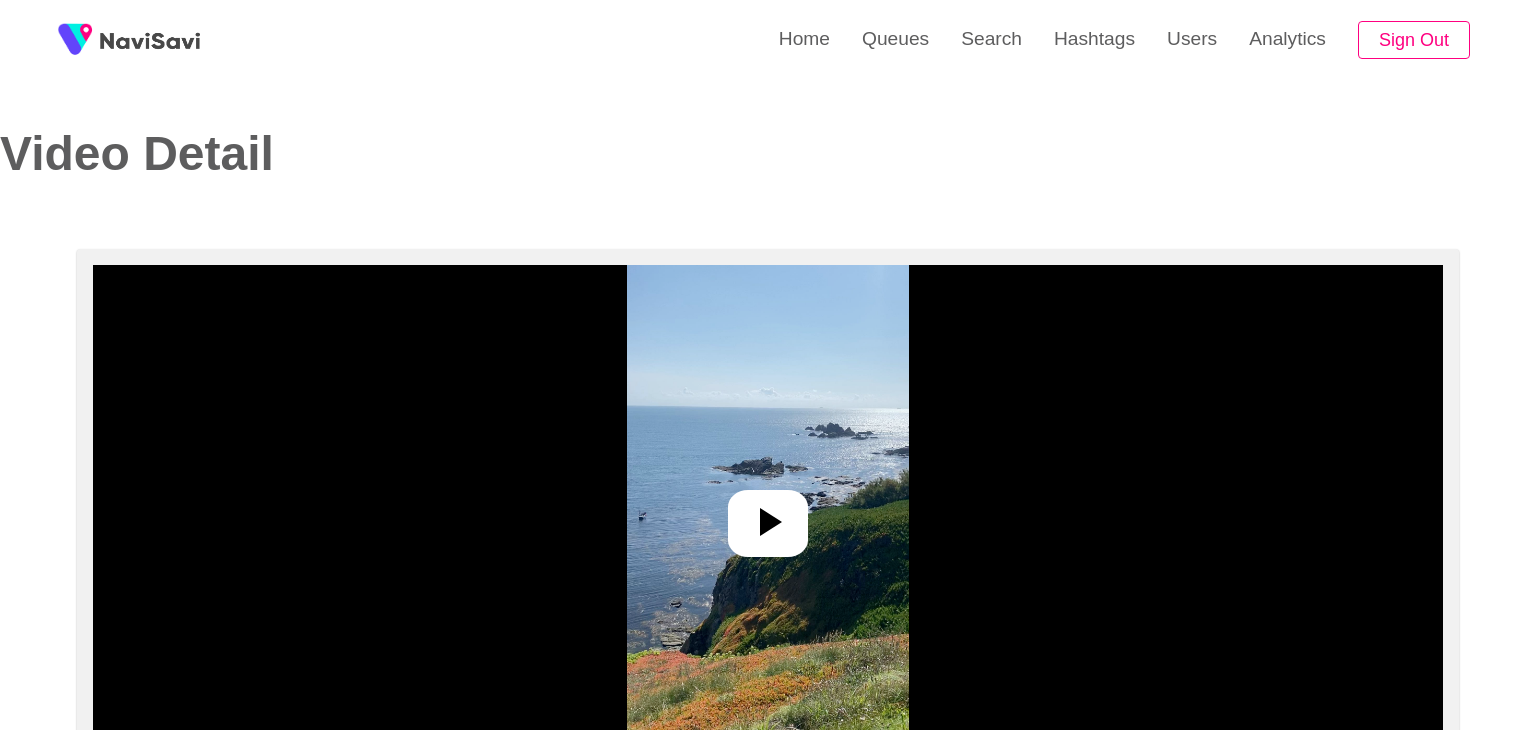 select on "**********" 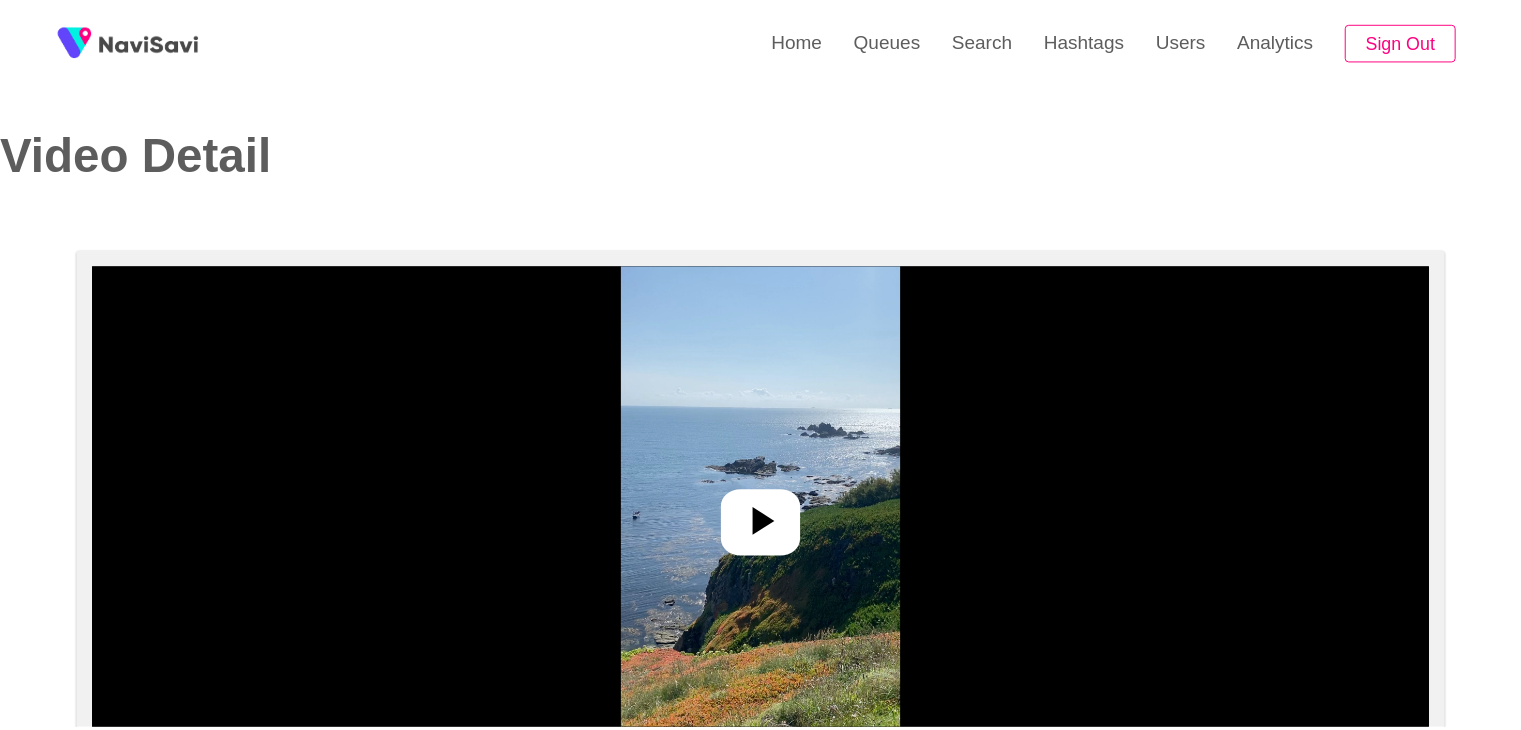 scroll, scrollTop: 0, scrollLeft: 0, axis: both 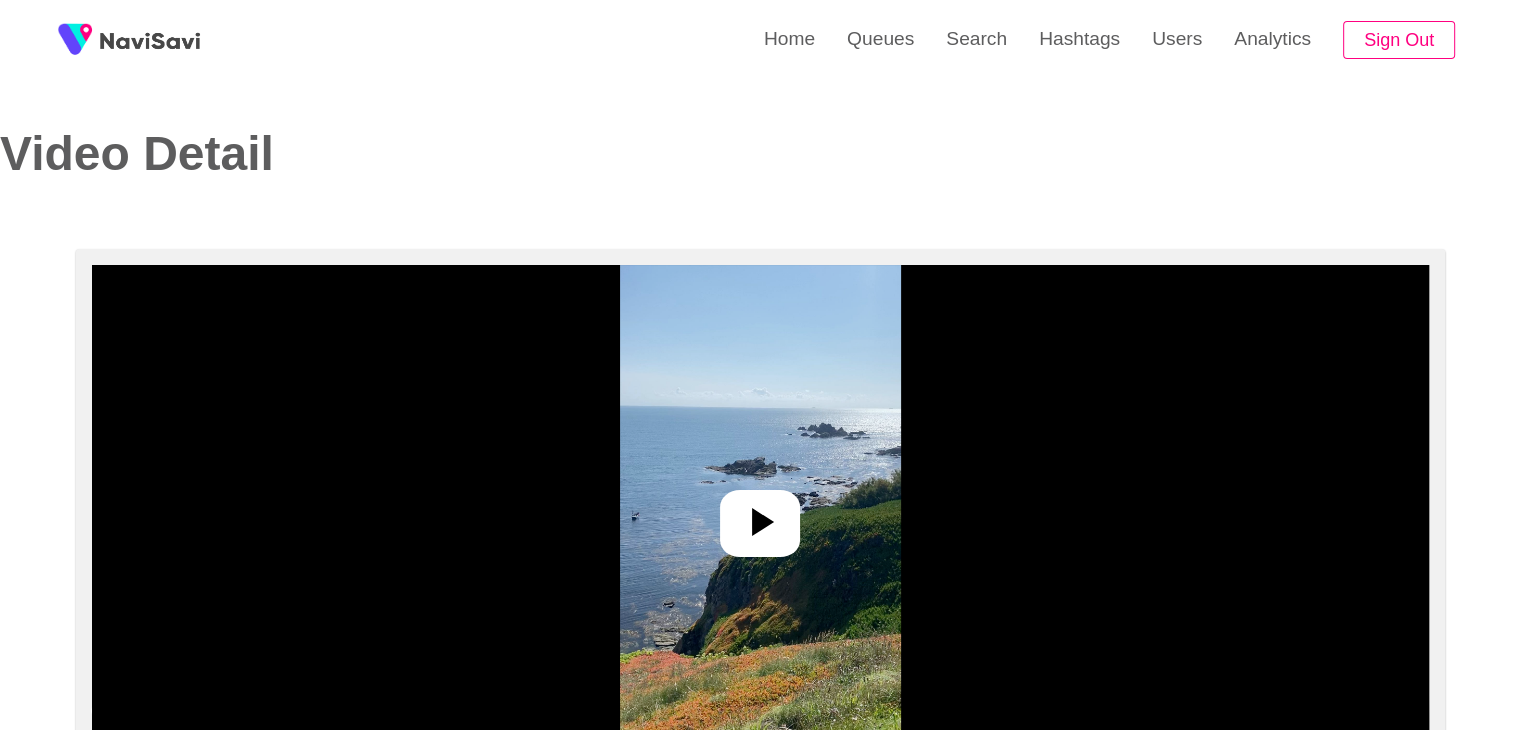 click at bounding box center (760, 515) 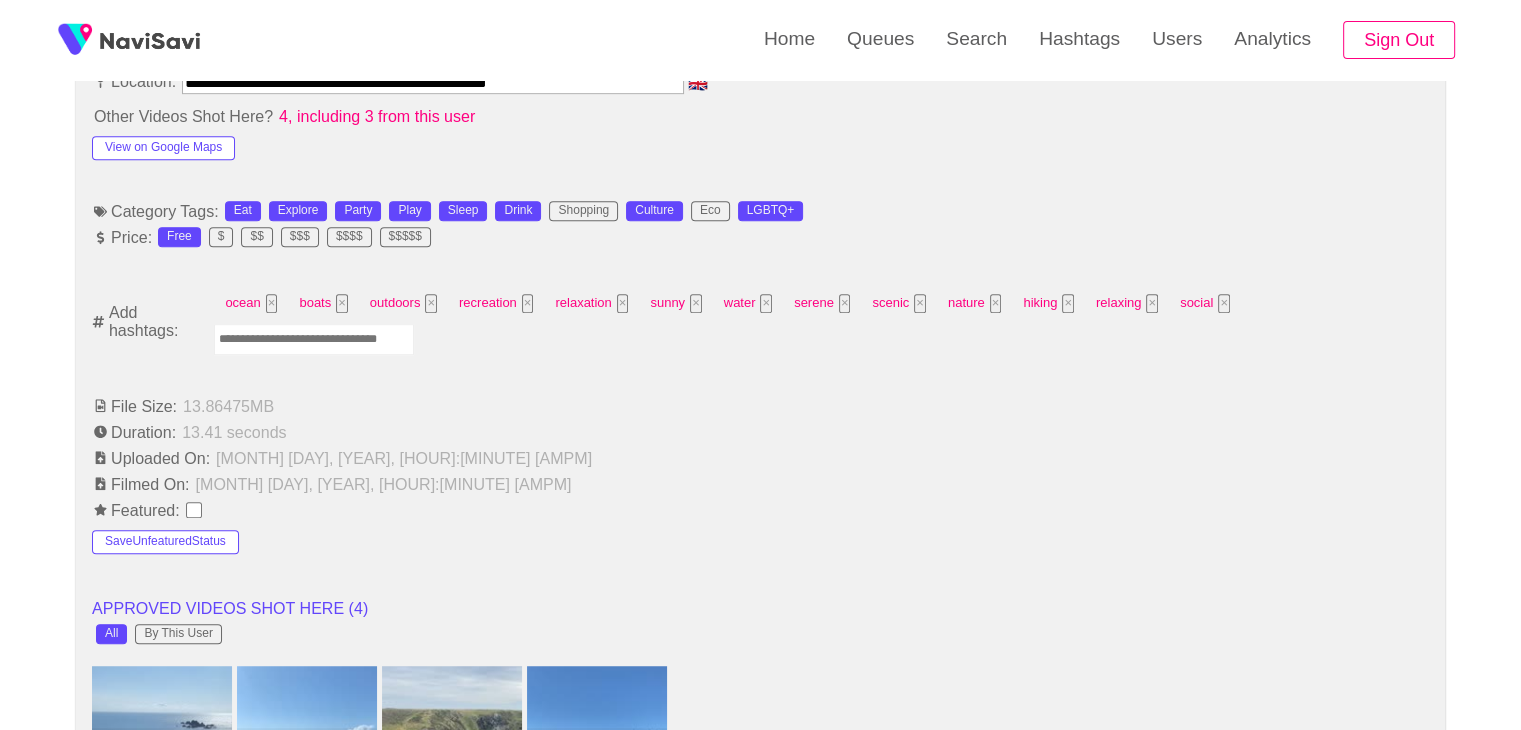 scroll, scrollTop: 1192, scrollLeft: 0, axis: vertical 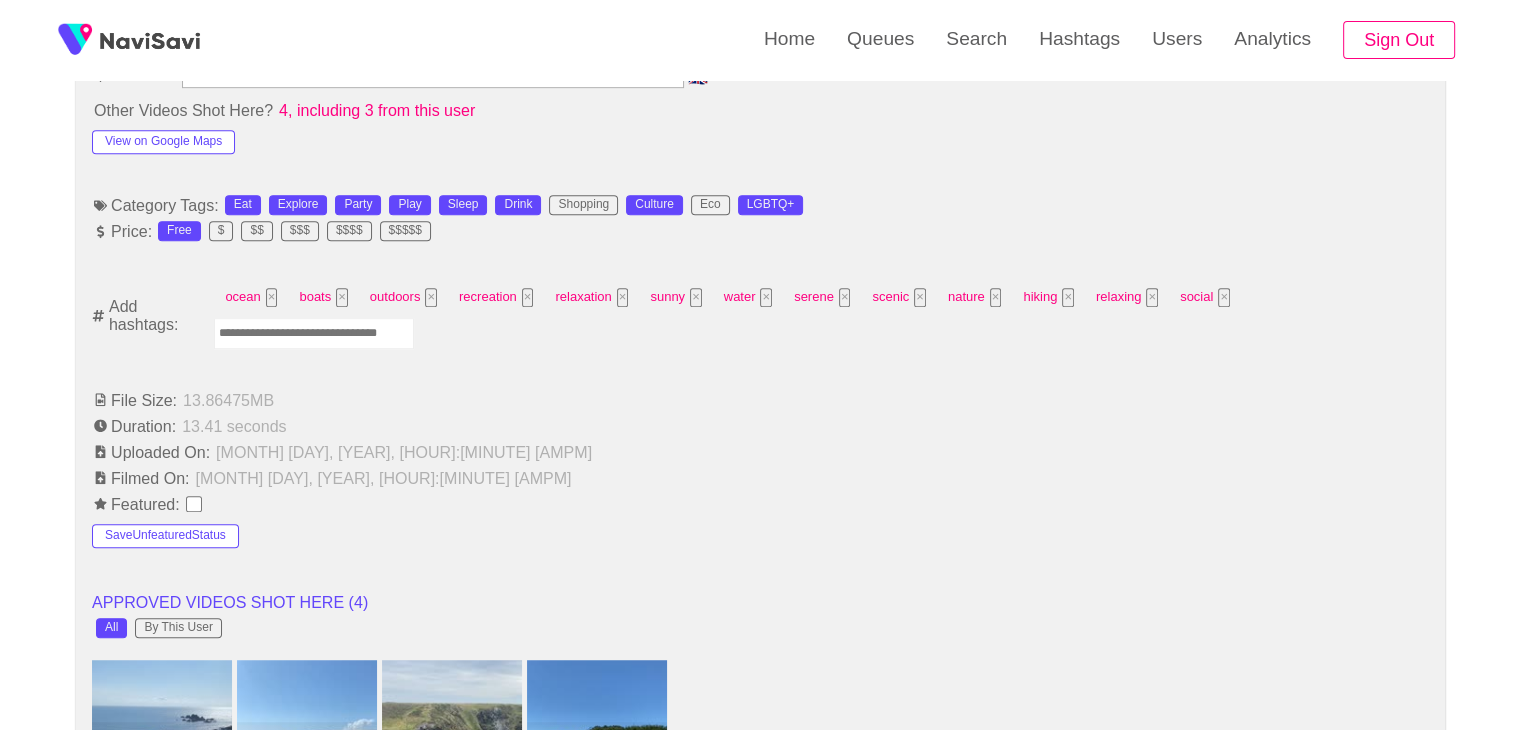 click at bounding box center (314, 333) 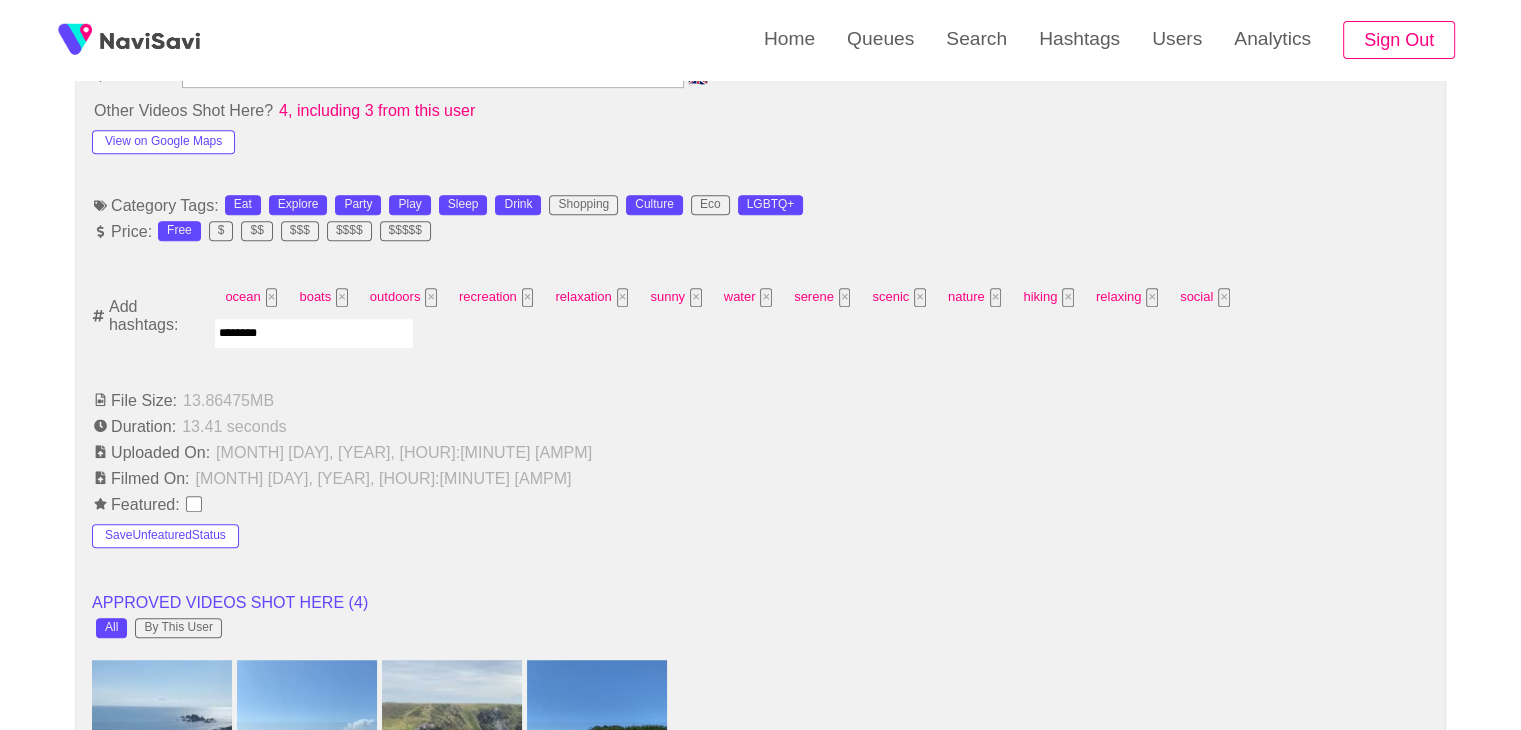type on "*********" 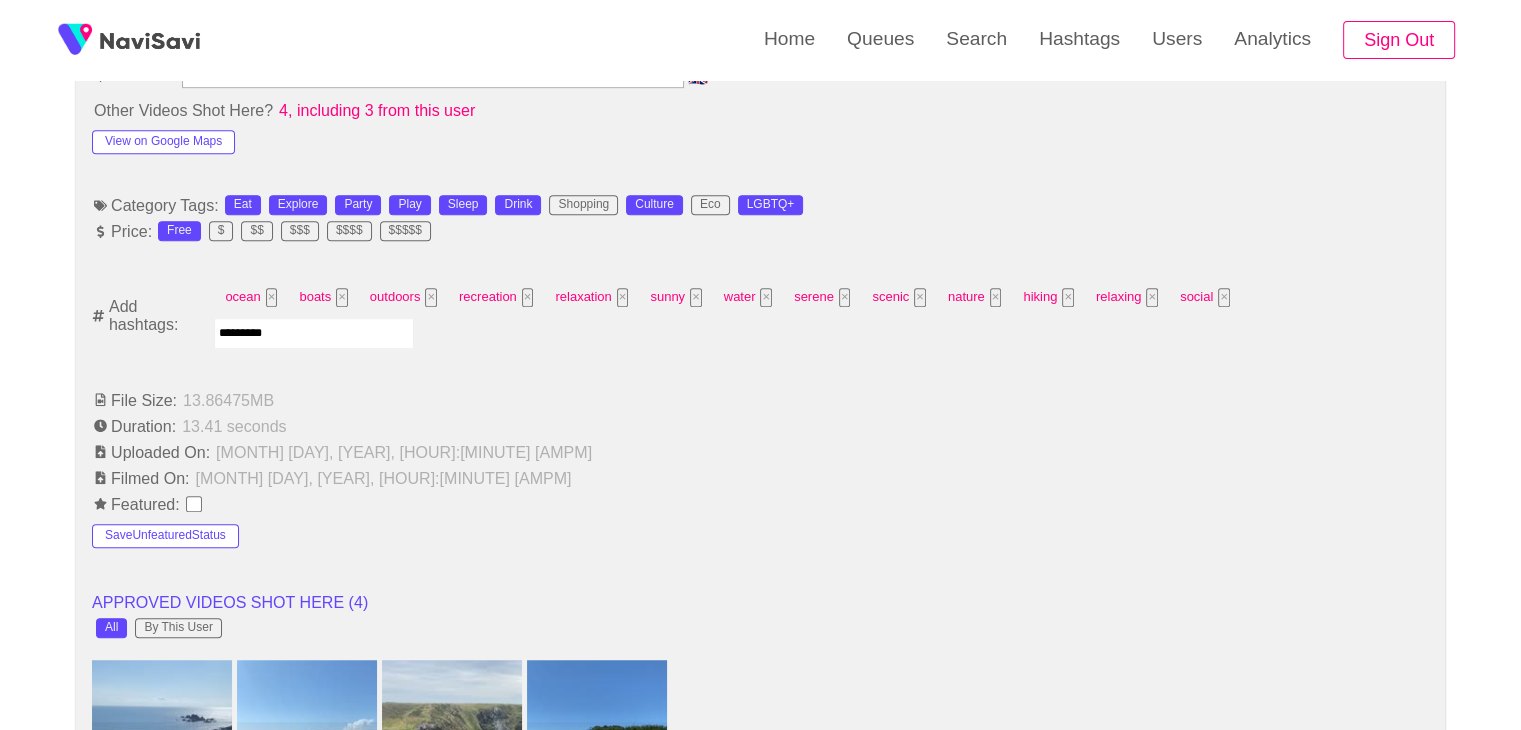 type 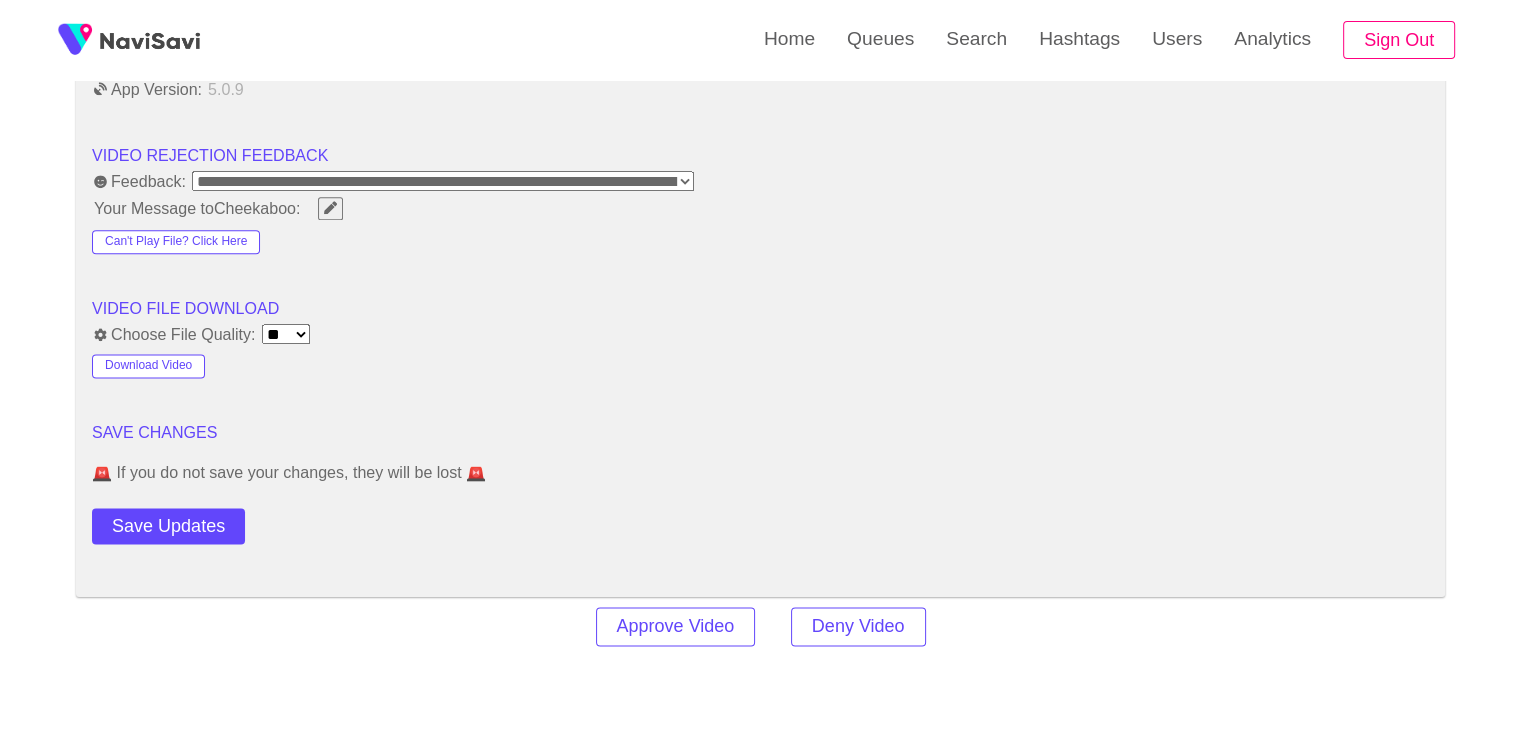 scroll, scrollTop: 2523, scrollLeft: 0, axis: vertical 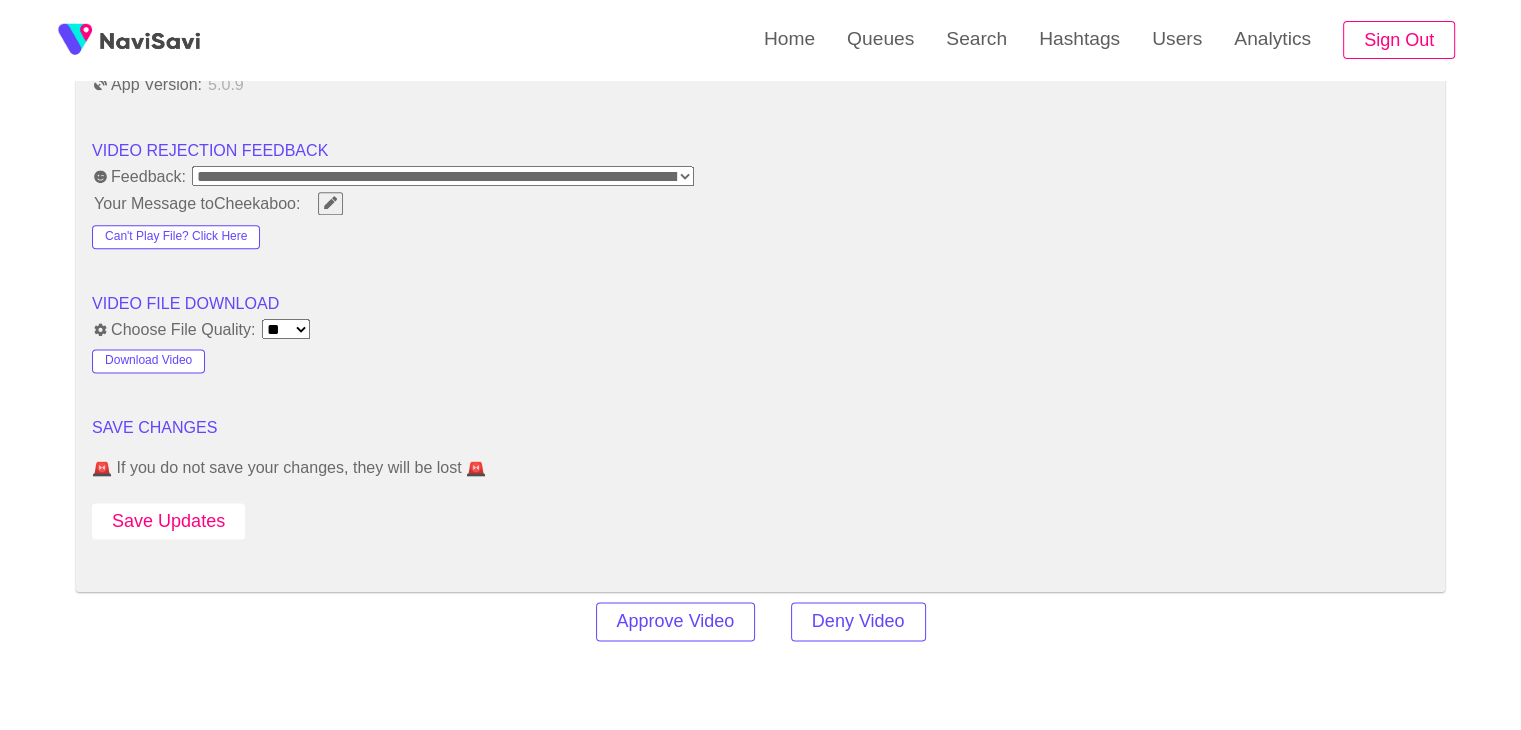click on "Save Updates" at bounding box center [168, 521] 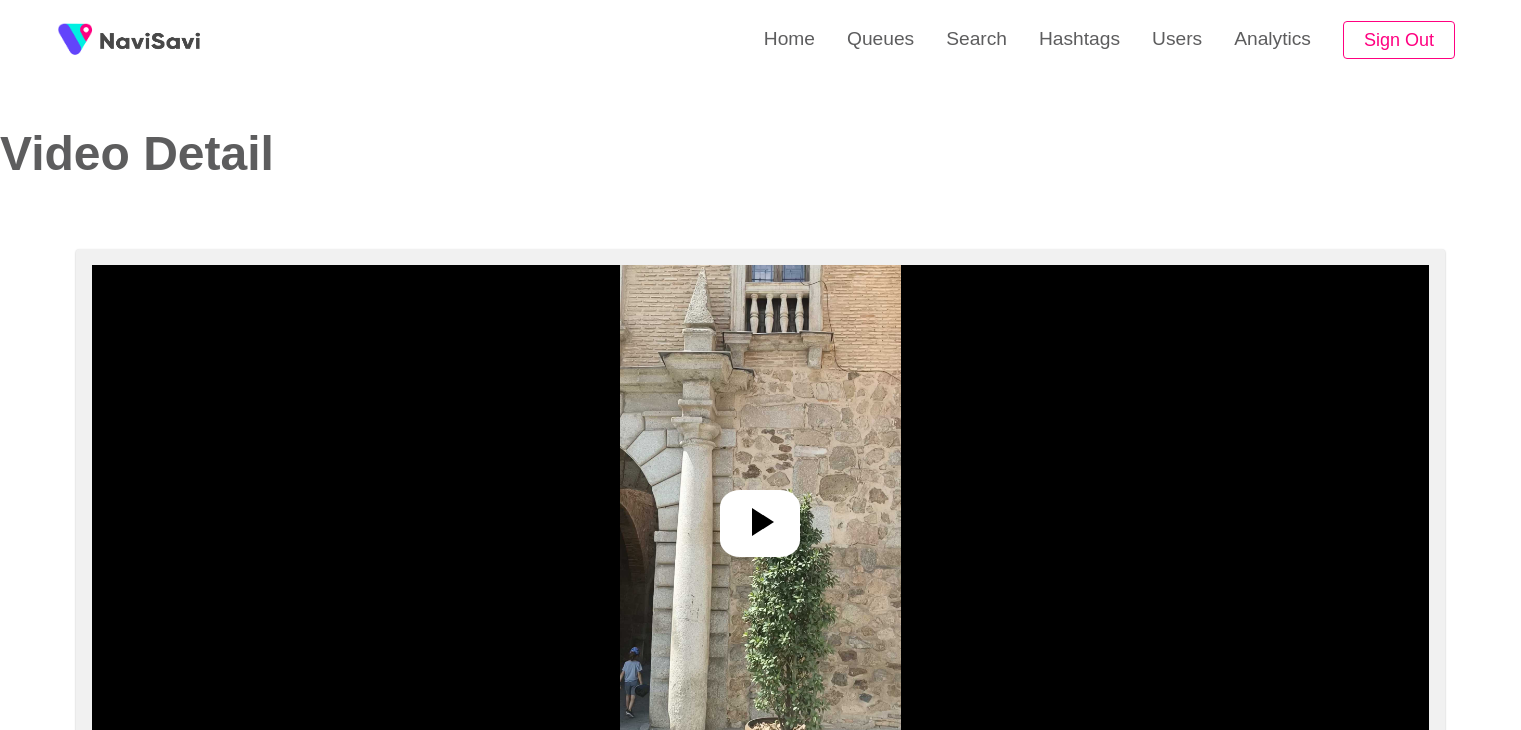 select on "**********" 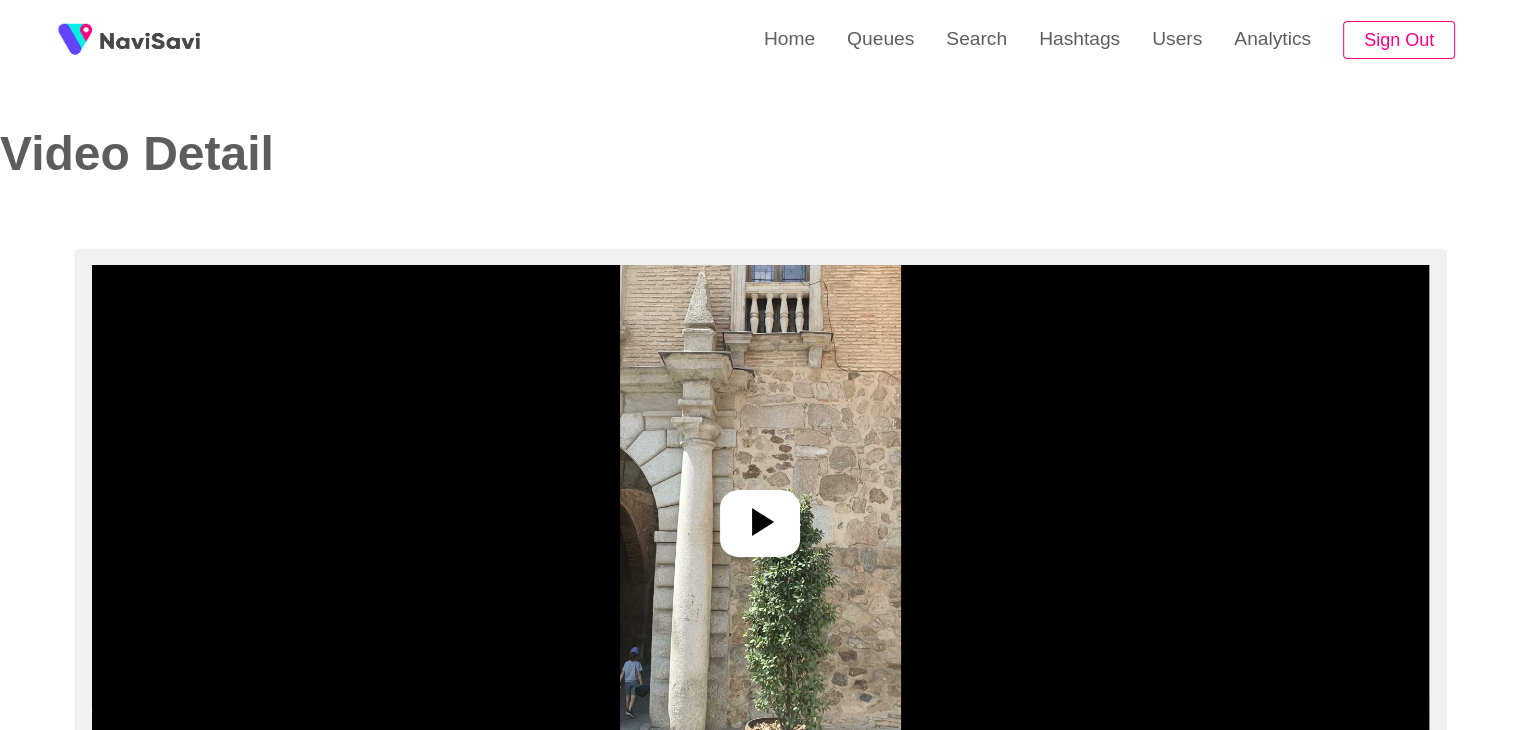 click at bounding box center (760, 515) 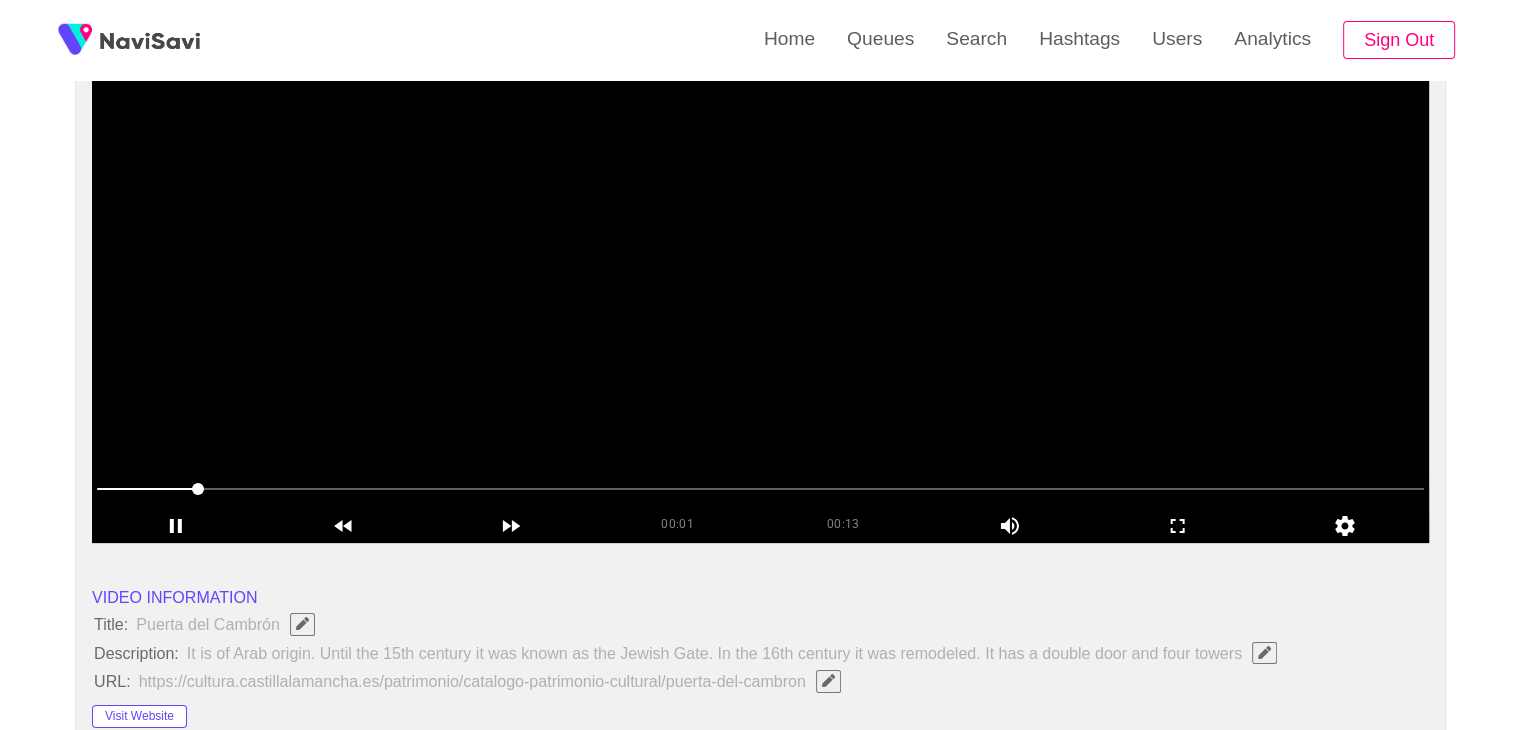 scroll, scrollTop: 166, scrollLeft: 0, axis: vertical 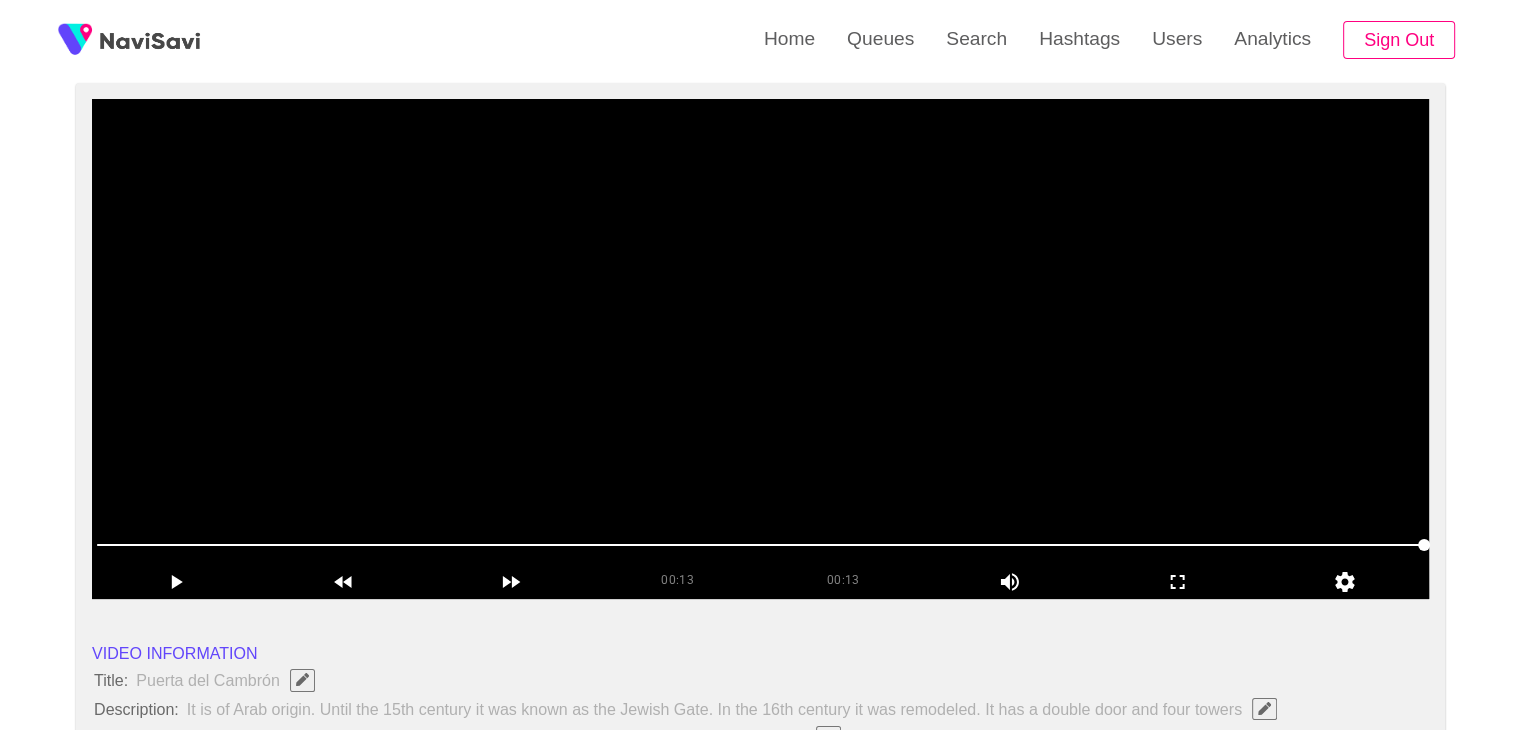 click at bounding box center [760, 349] 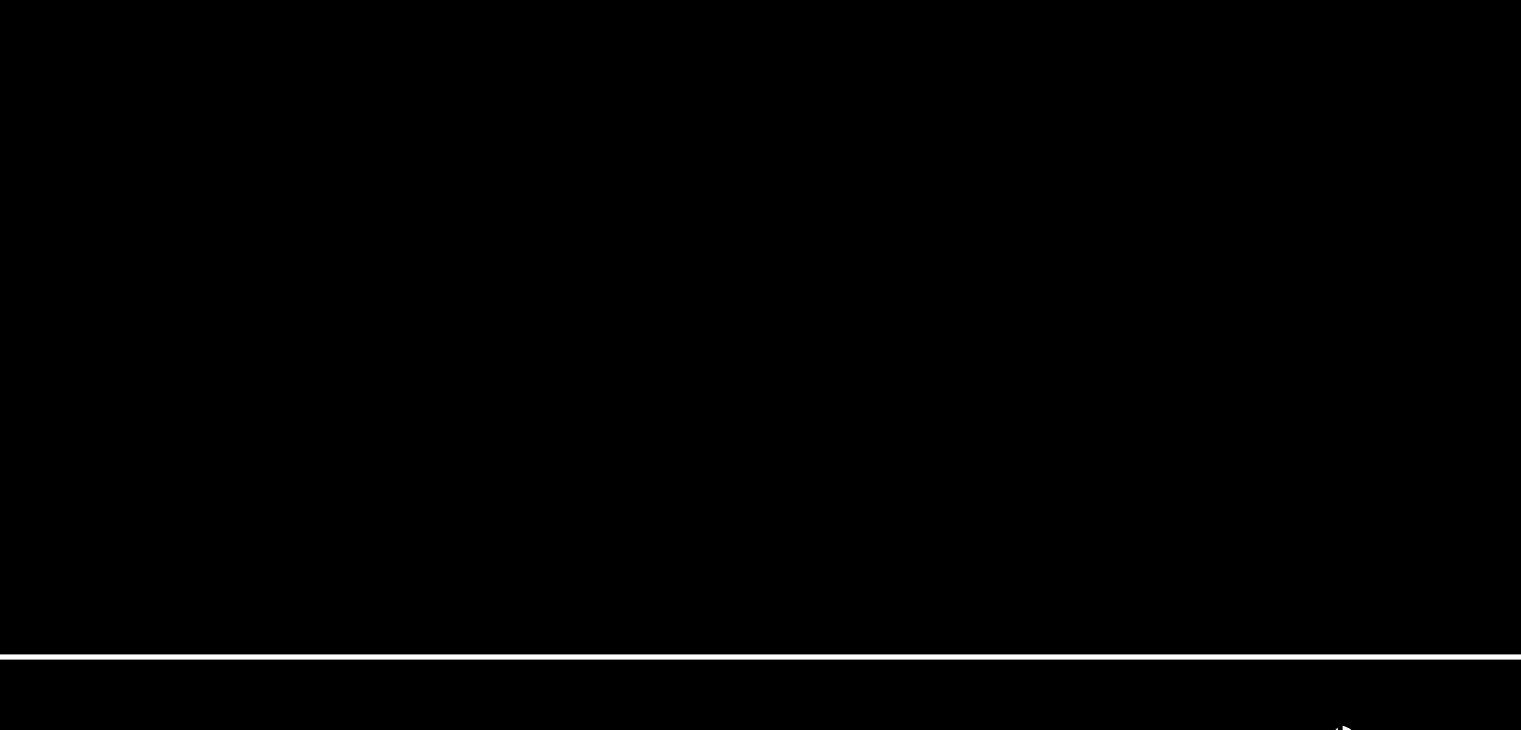 scroll, scrollTop: 247, scrollLeft: 0, axis: vertical 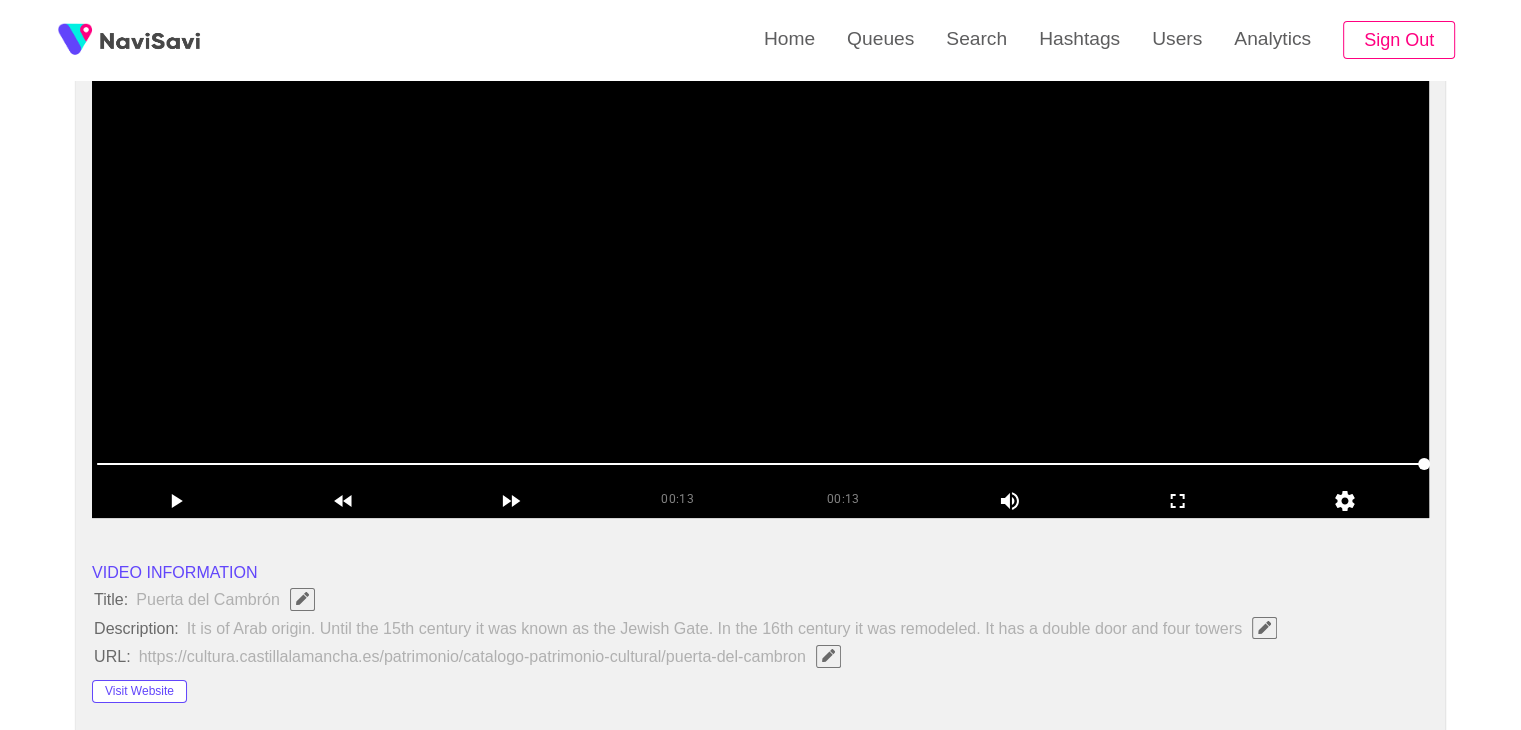 click at bounding box center [760, 268] 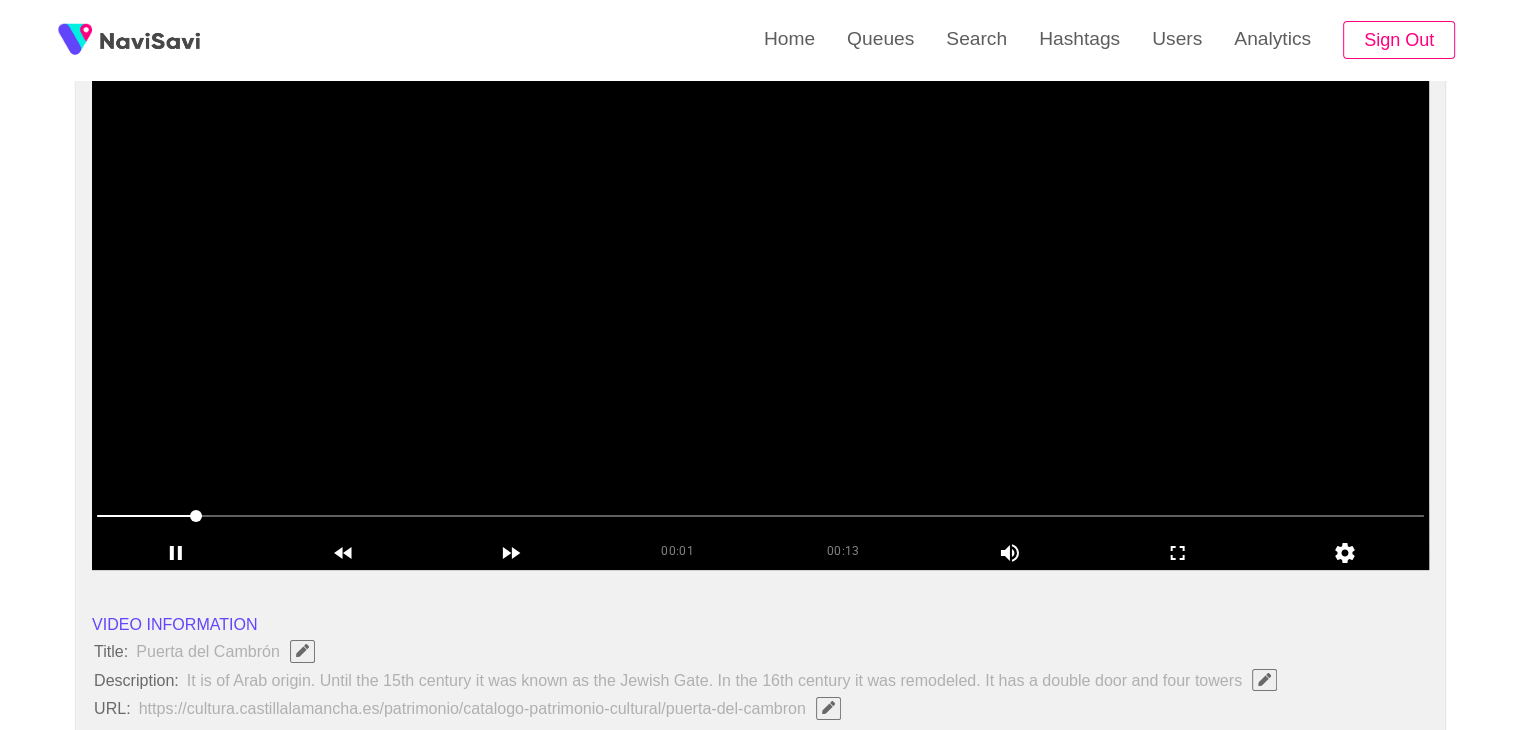 scroll, scrollTop: 196, scrollLeft: 0, axis: vertical 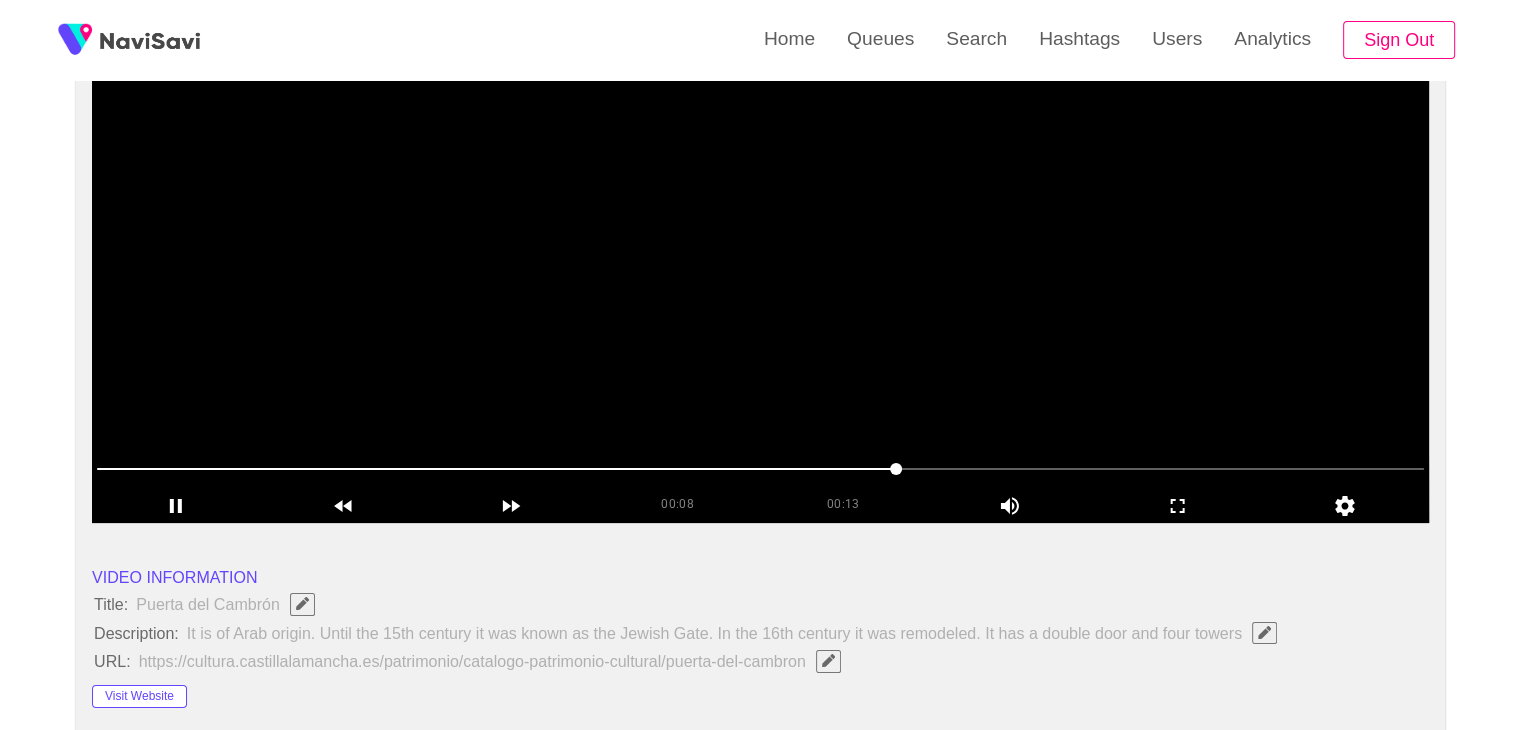 click at bounding box center (760, 273) 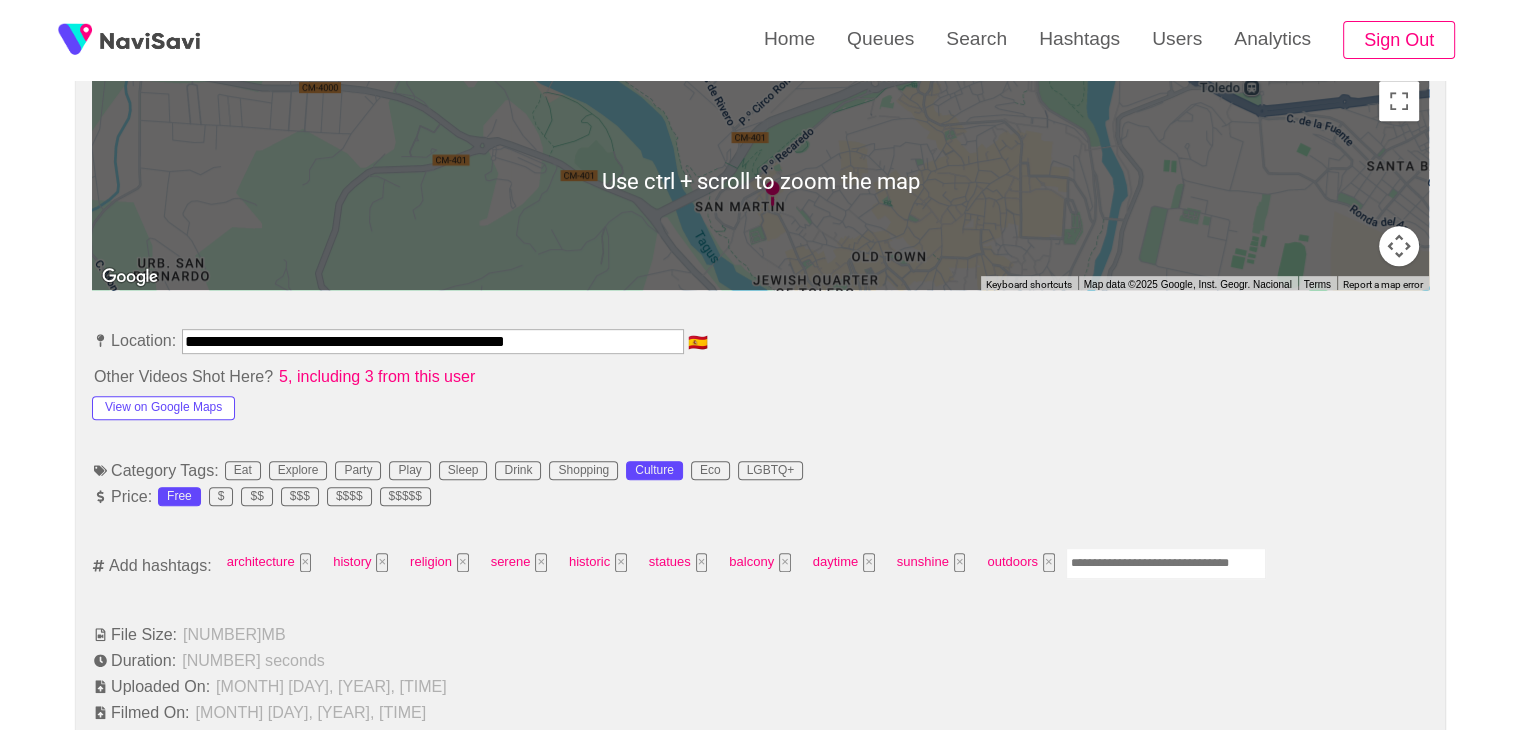 scroll, scrollTop: 923, scrollLeft: 0, axis: vertical 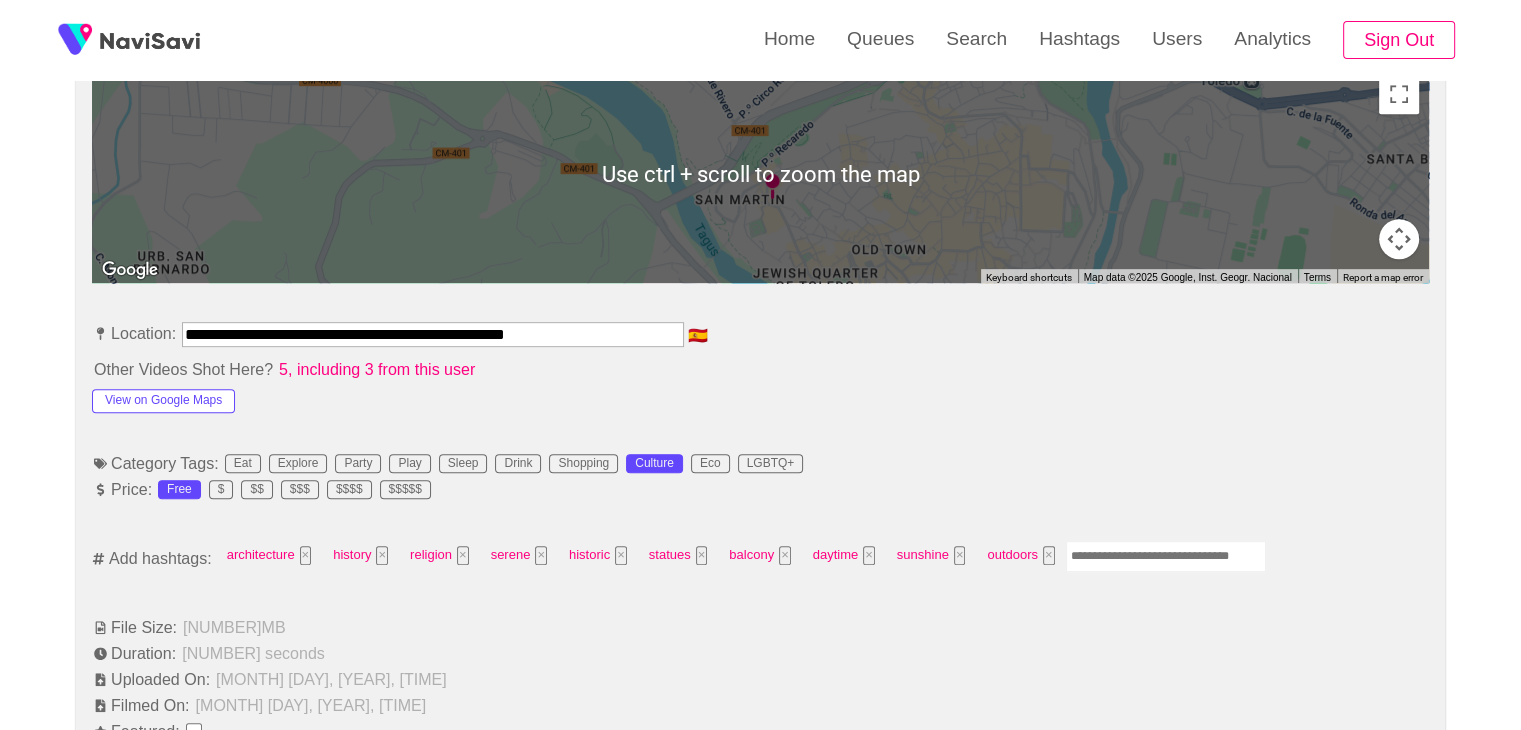 click at bounding box center (1166, 556) 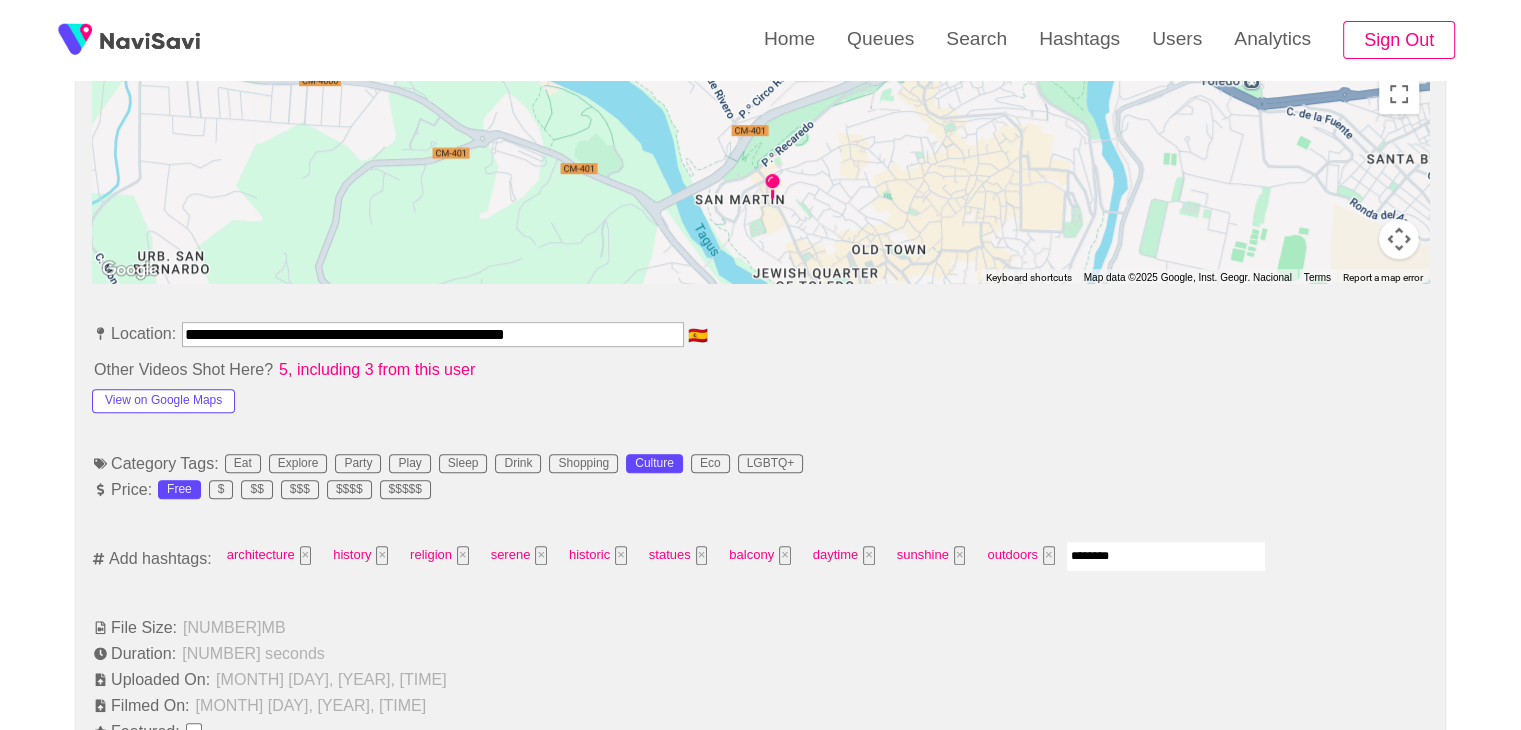 type on "*********" 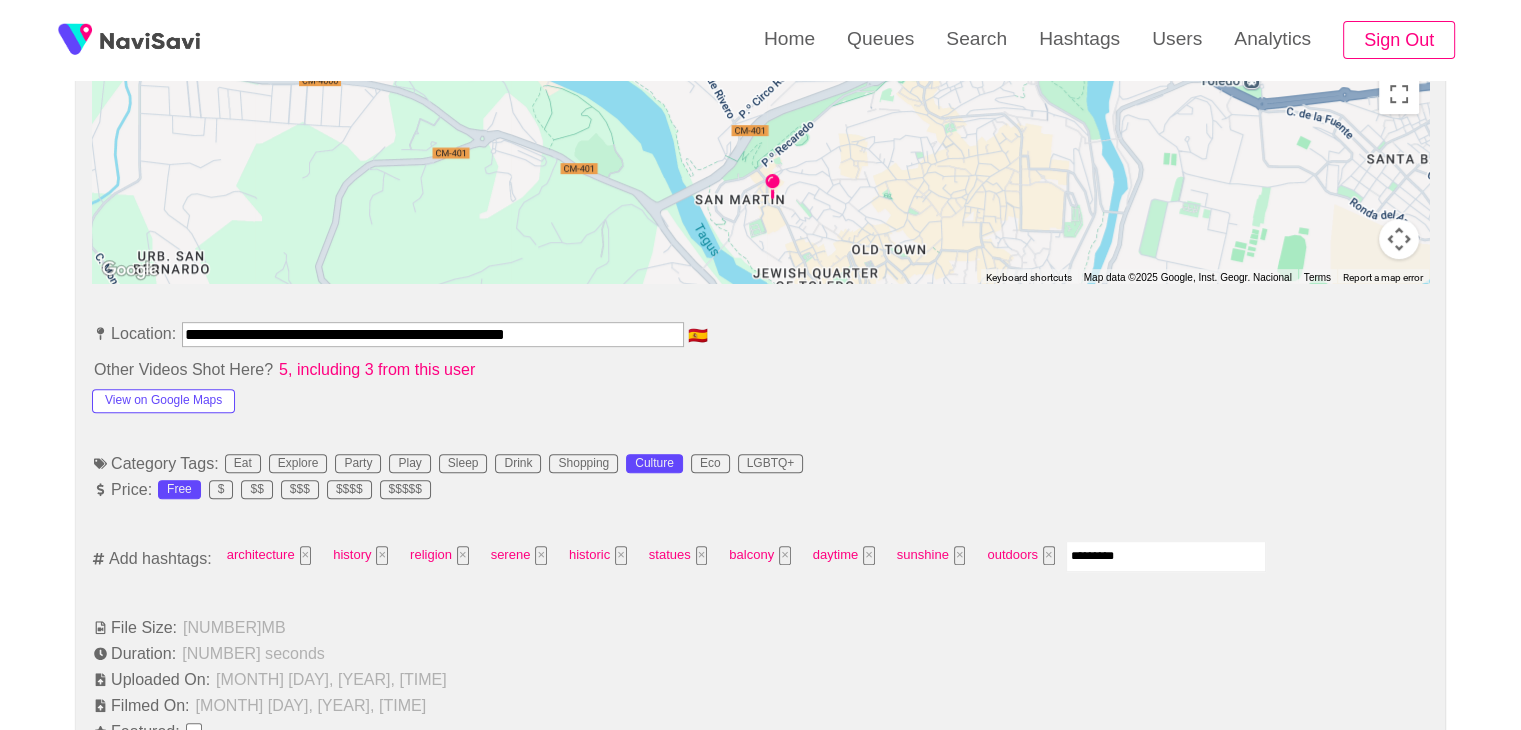 type 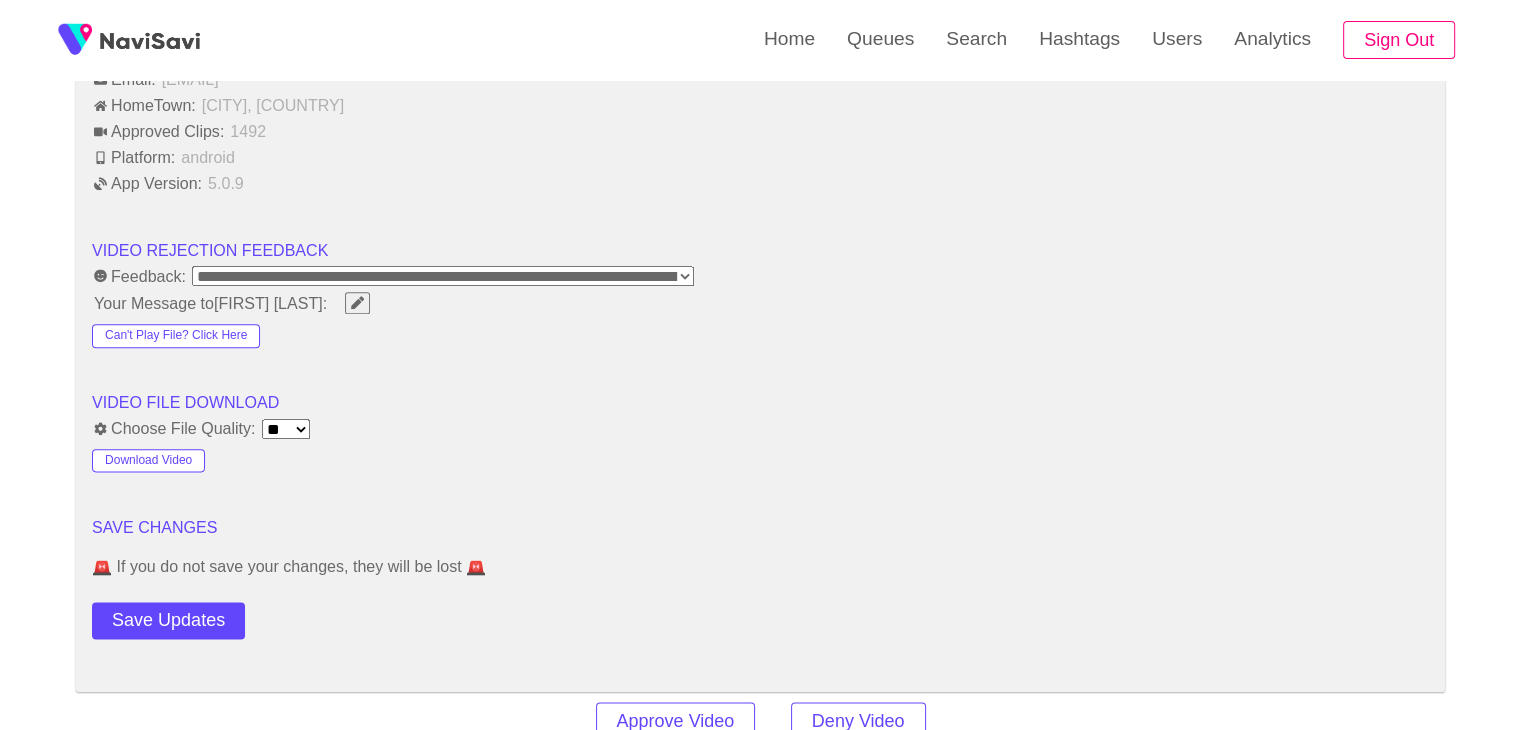 scroll, scrollTop: 2383, scrollLeft: 0, axis: vertical 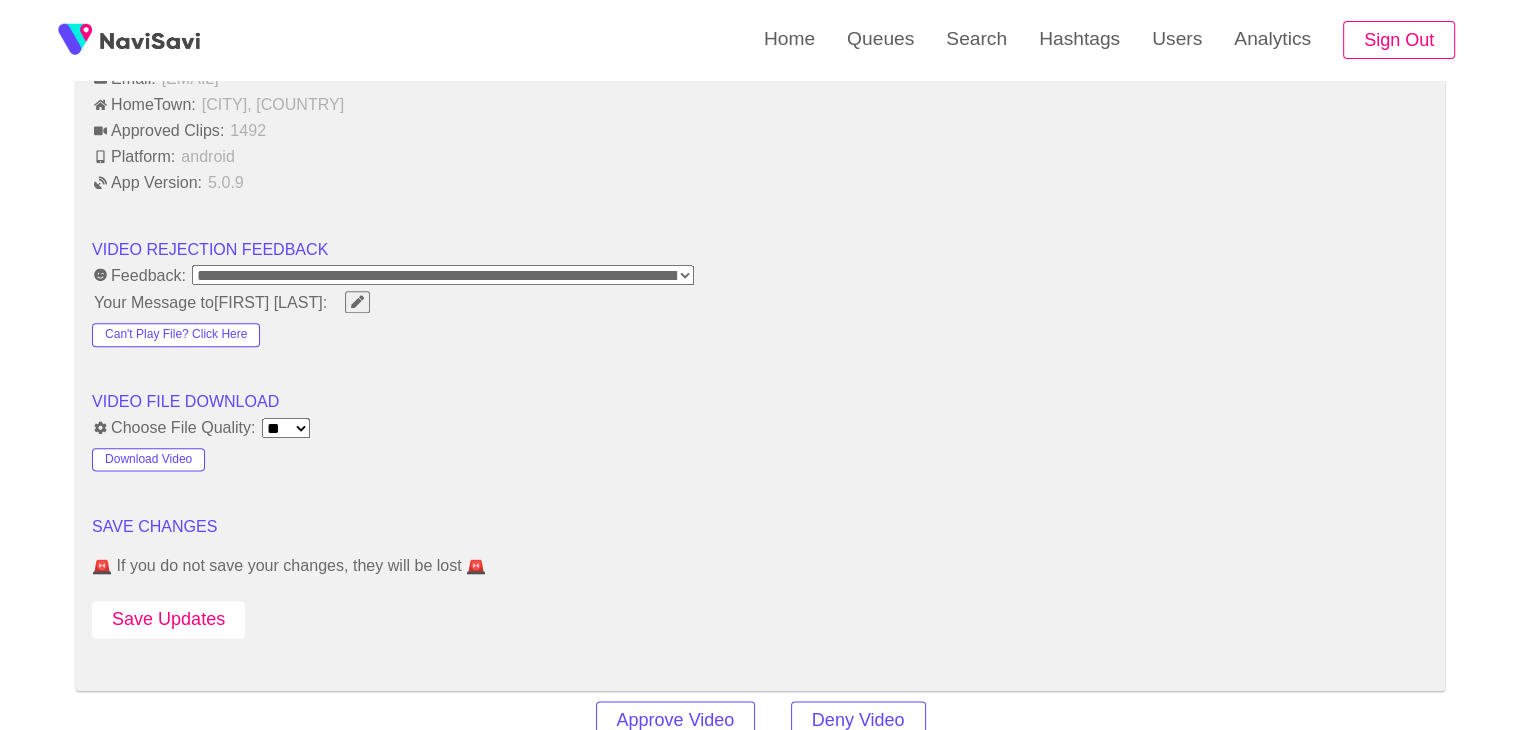 click on "Save Updates" at bounding box center (168, 619) 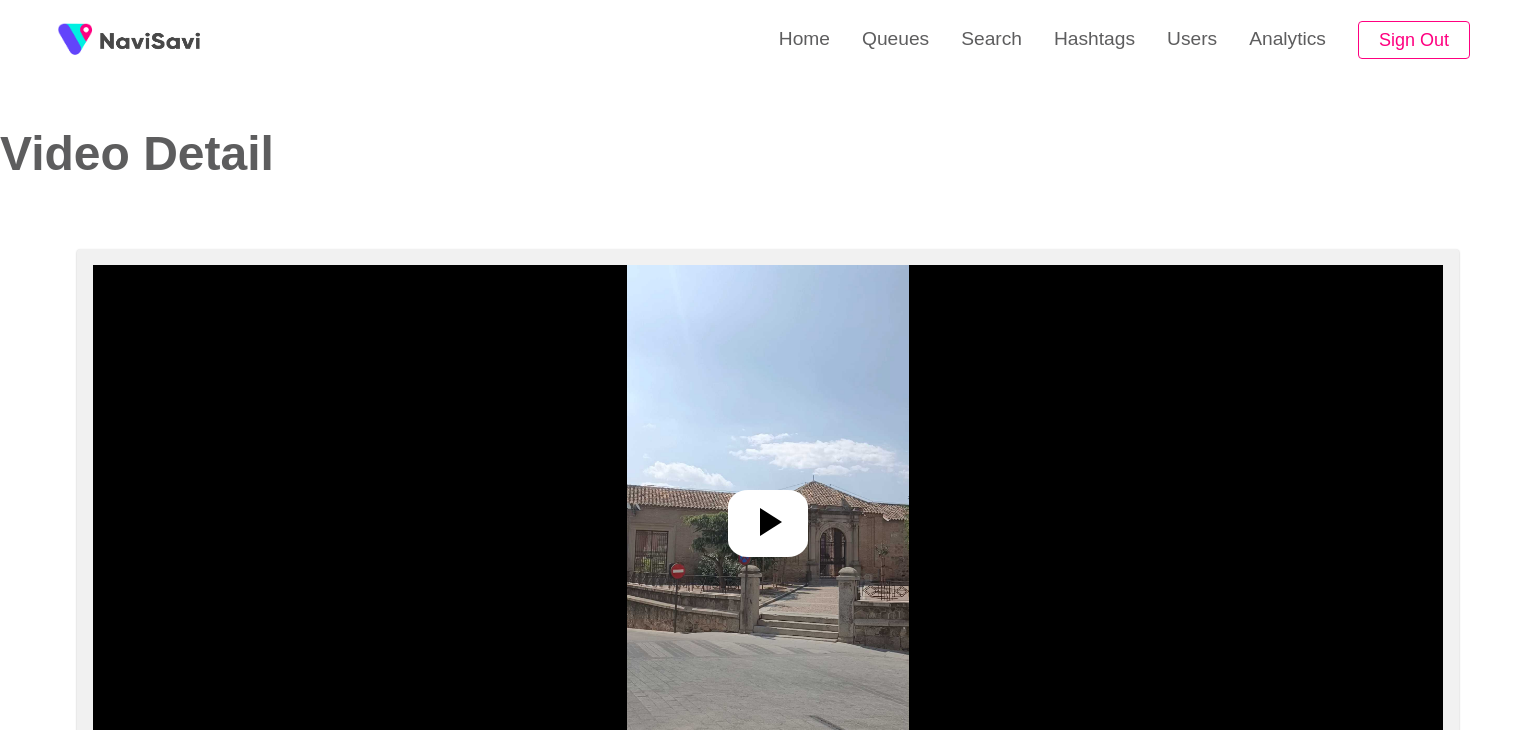 select on "**********" 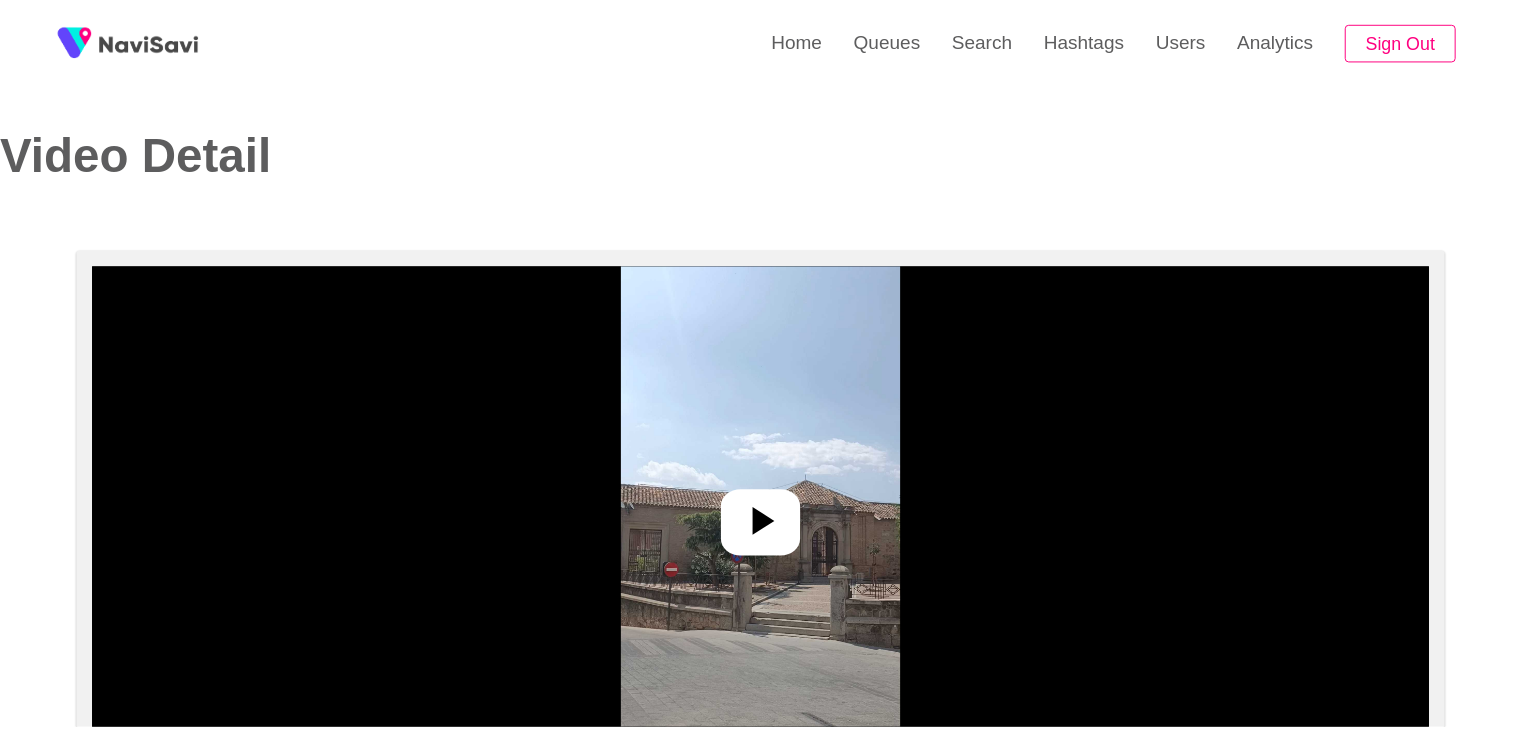 scroll, scrollTop: 0, scrollLeft: 0, axis: both 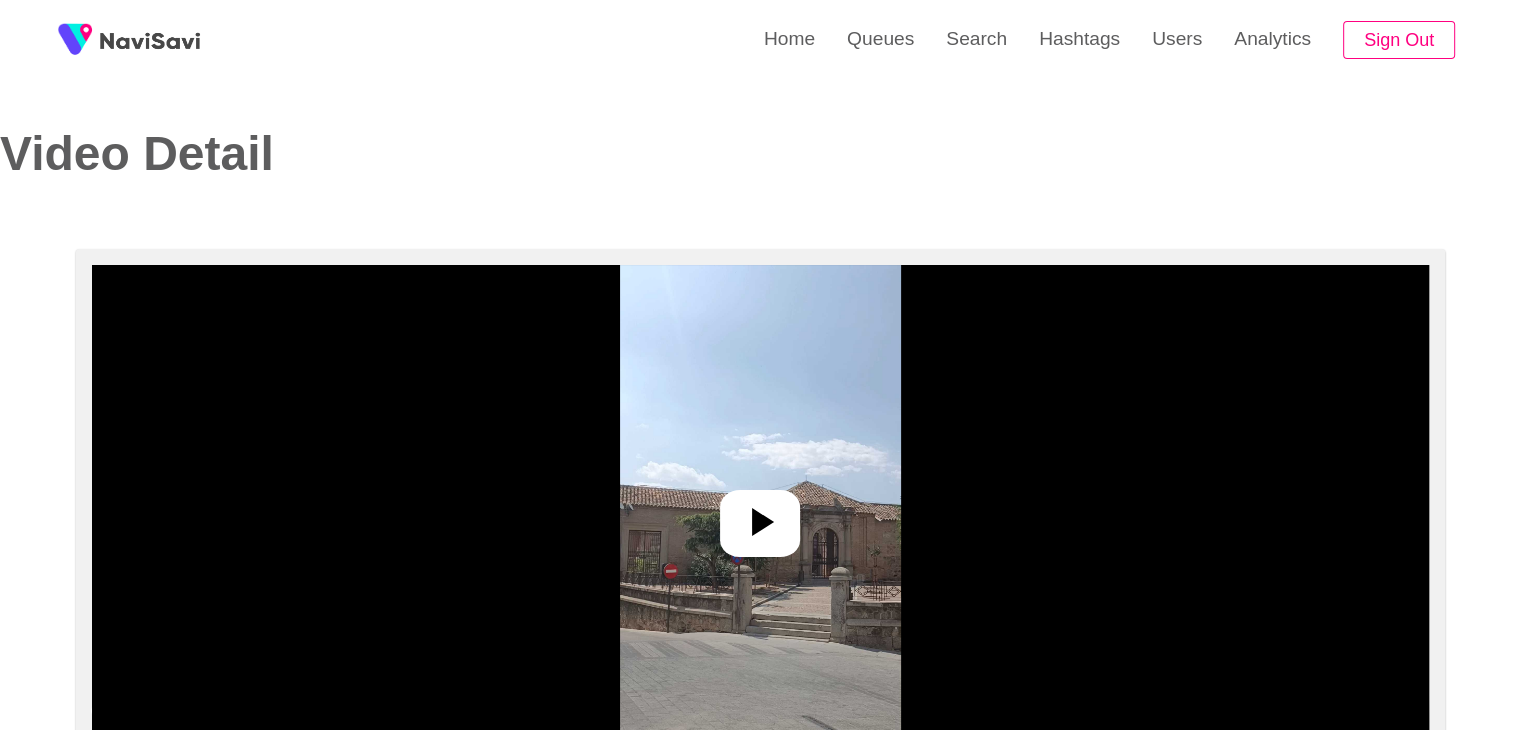 click 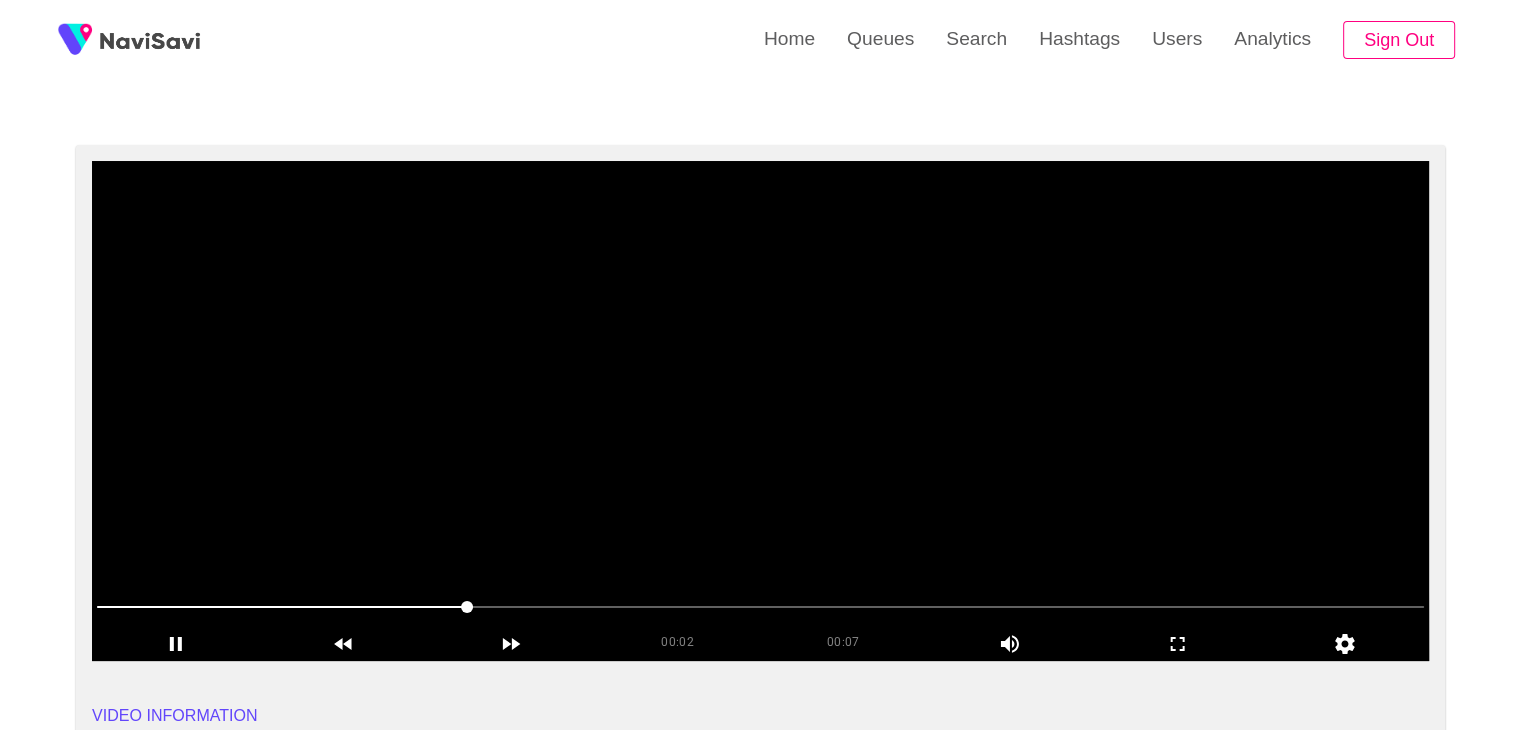 scroll, scrollTop: 104, scrollLeft: 0, axis: vertical 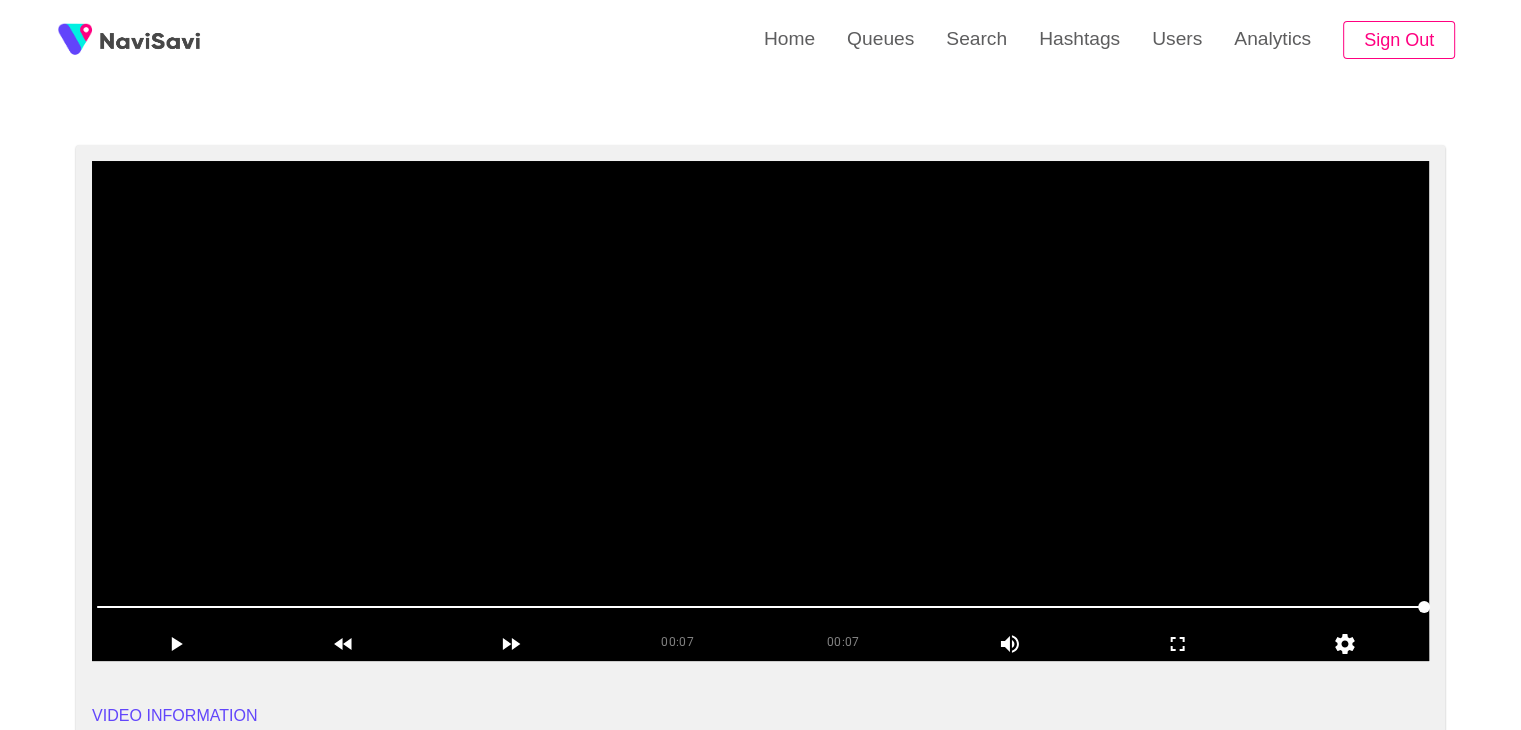 click at bounding box center (760, 411) 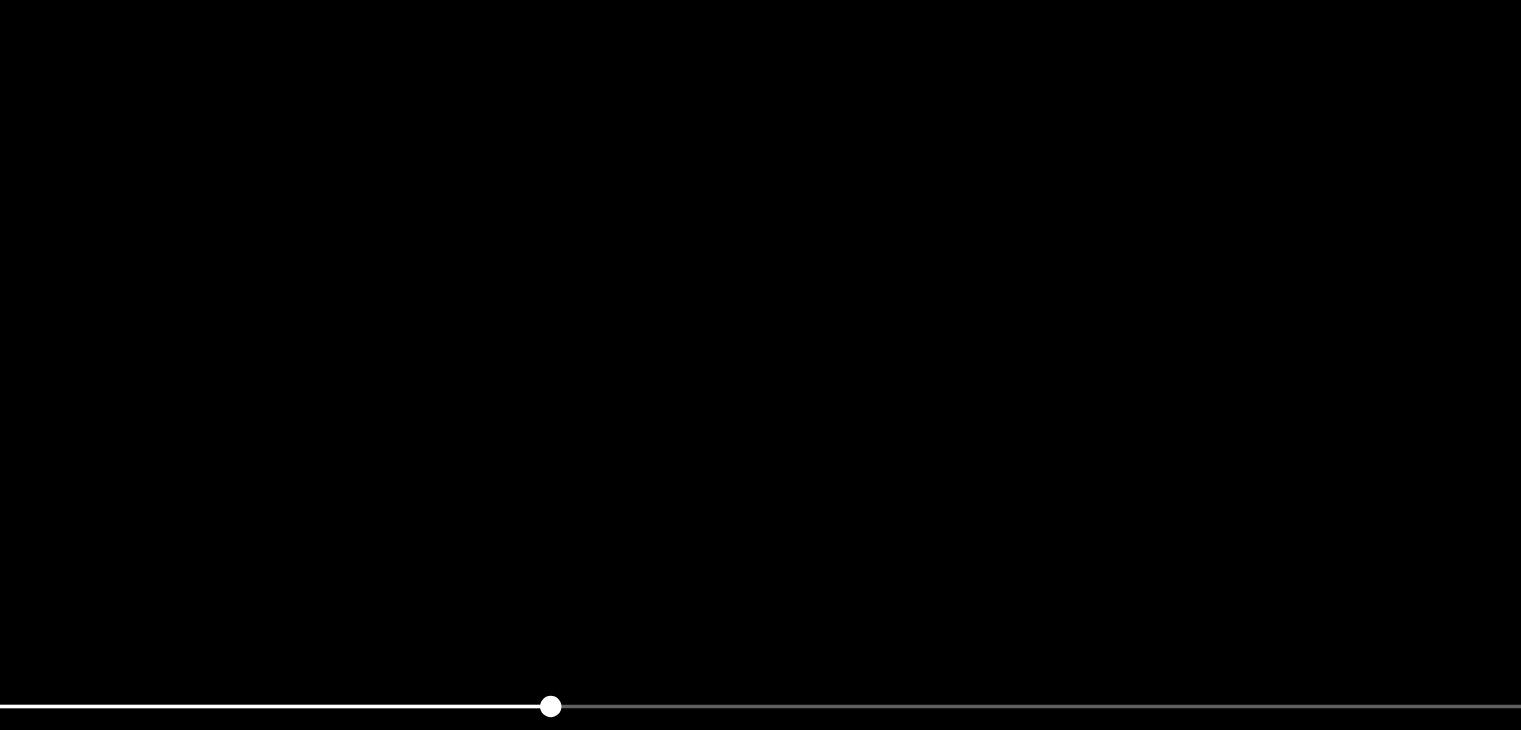 scroll, scrollTop: 104, scrollLeft: 0, axis: vertical 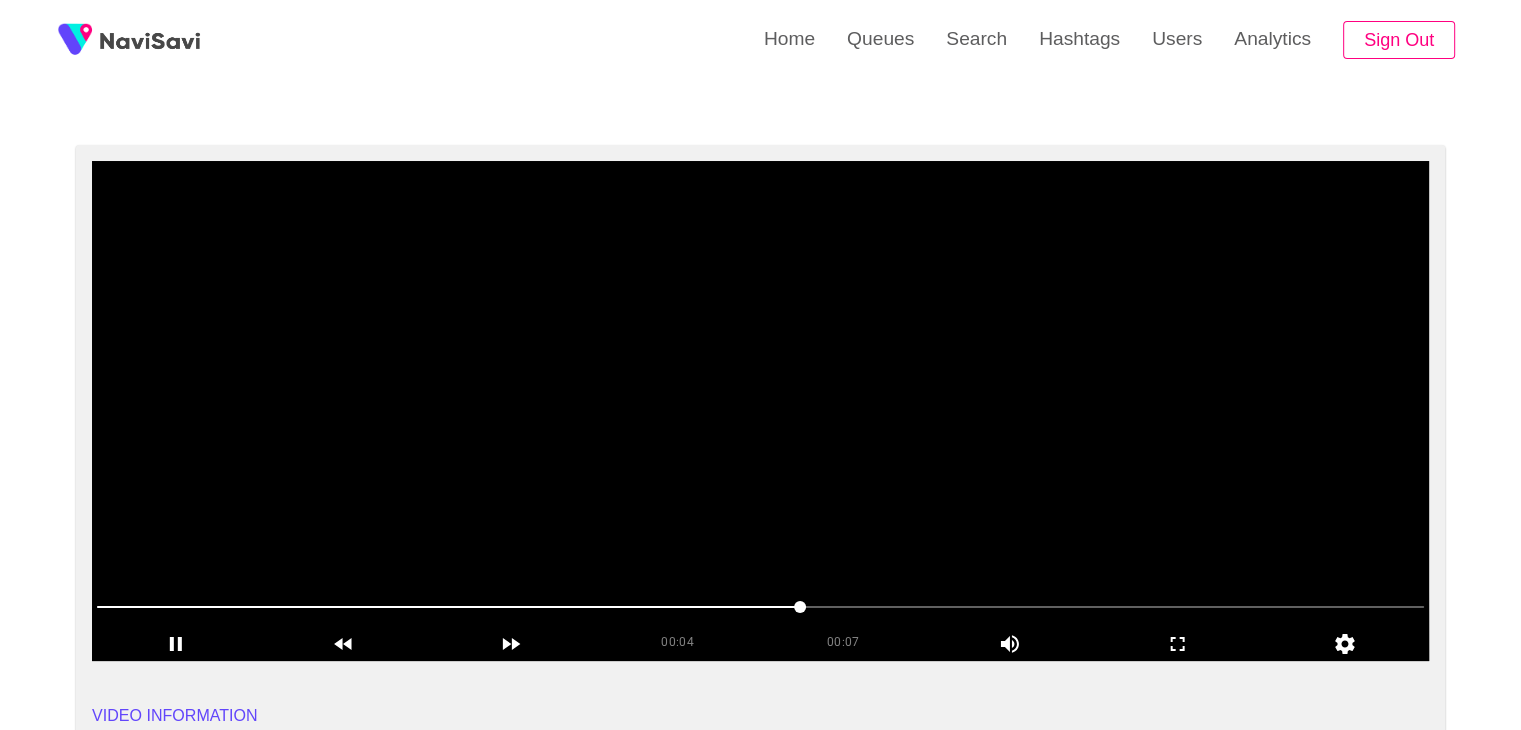 click at bounding box center [760, 411] 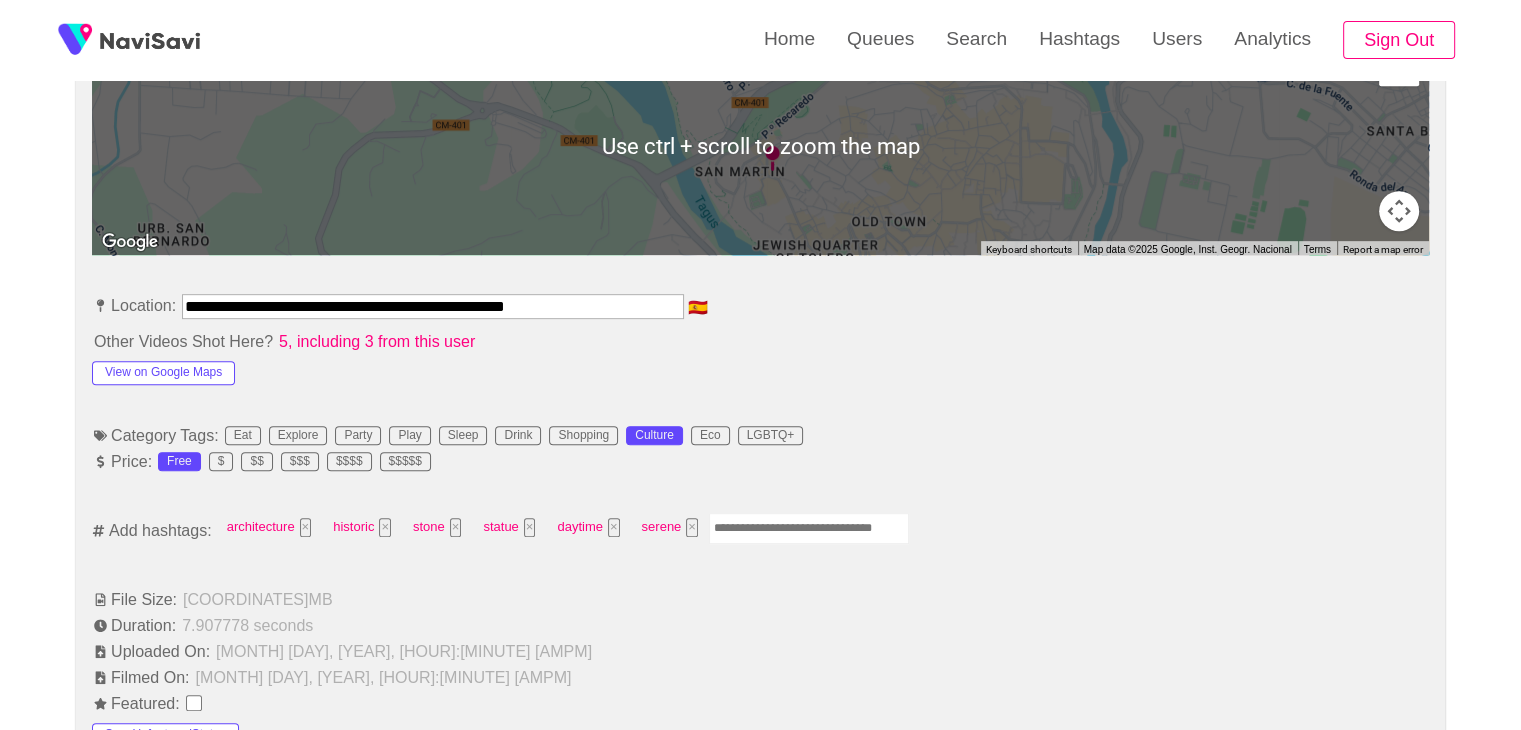 scroll, scrollTop: 984, scrollLeft: 0, axis: vertical 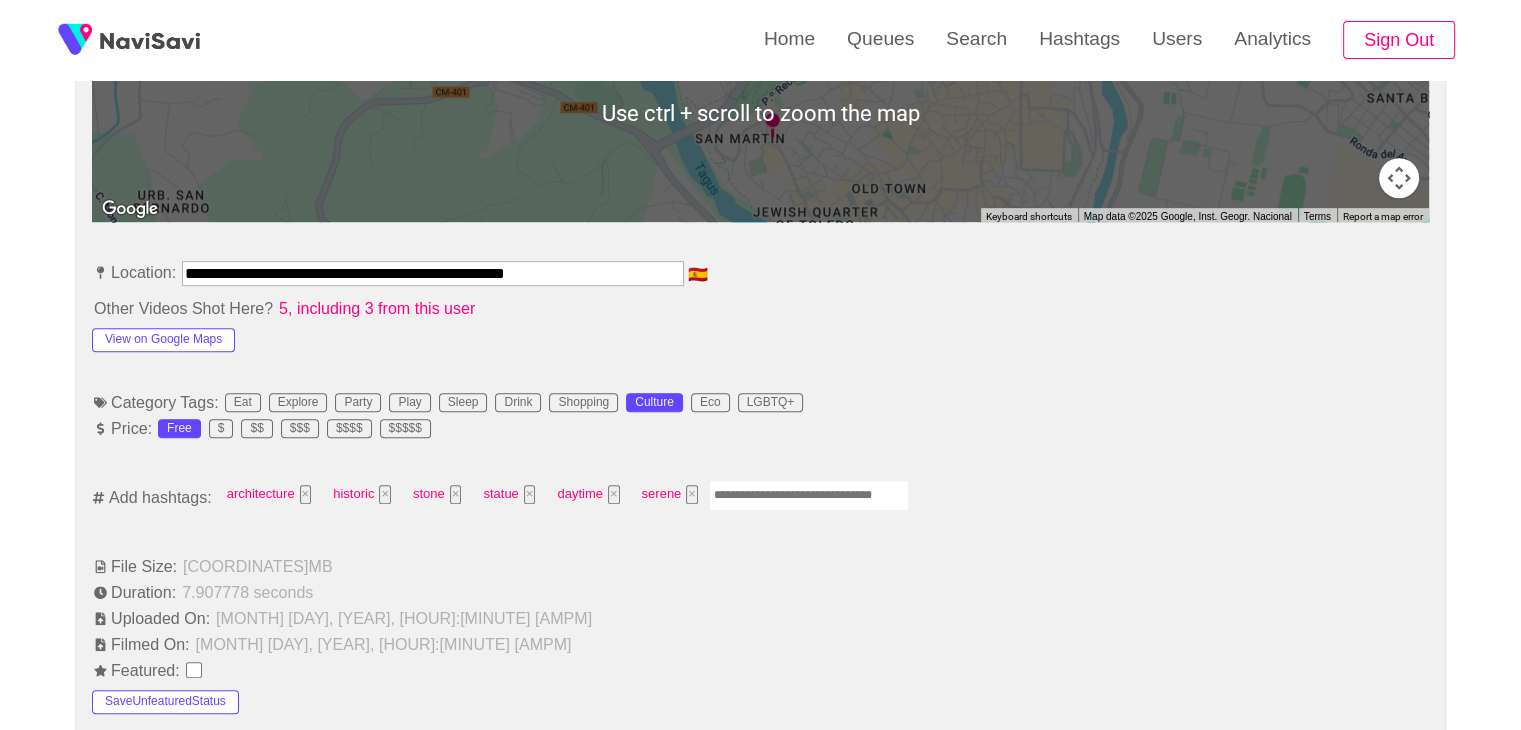 click at bounding box center [809, 495] 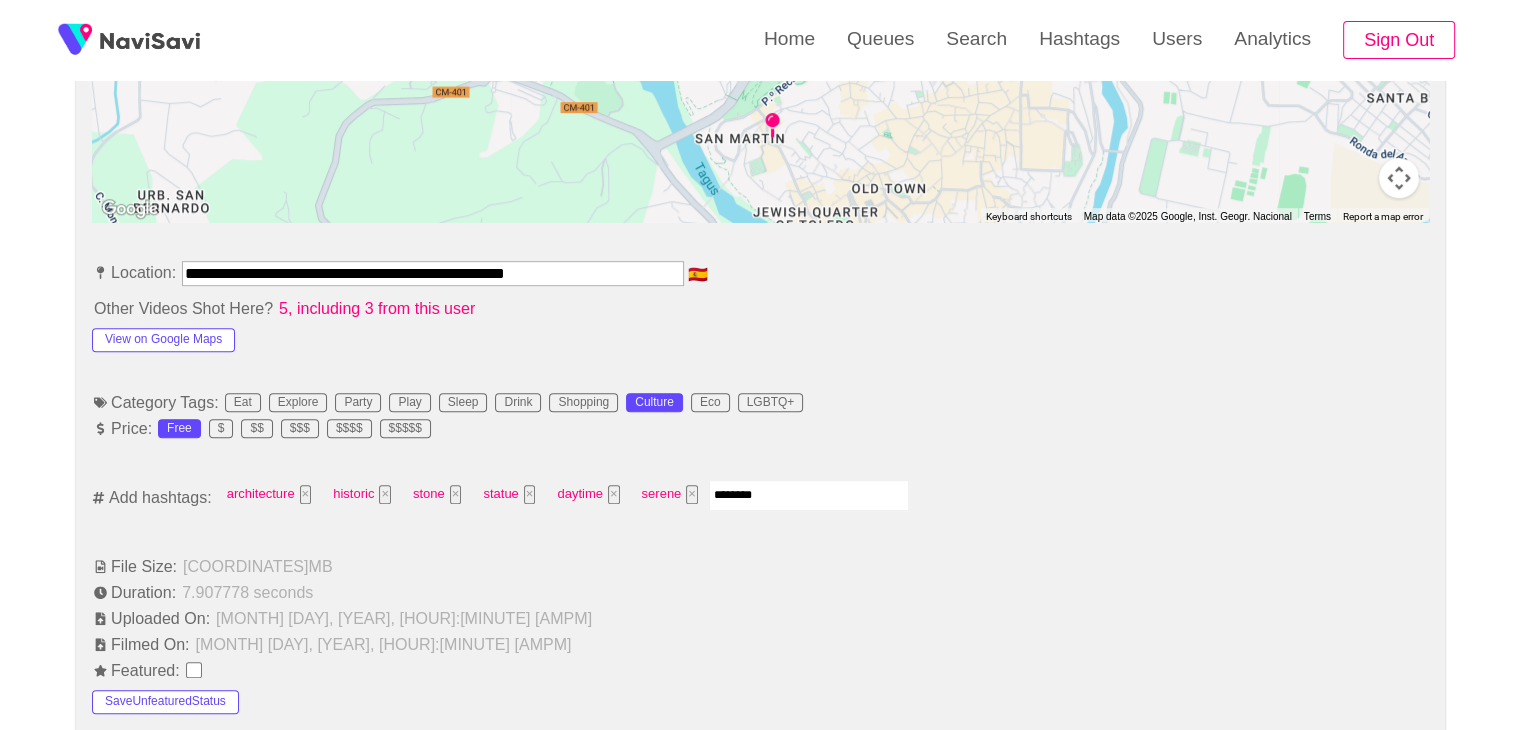 type on "*********" 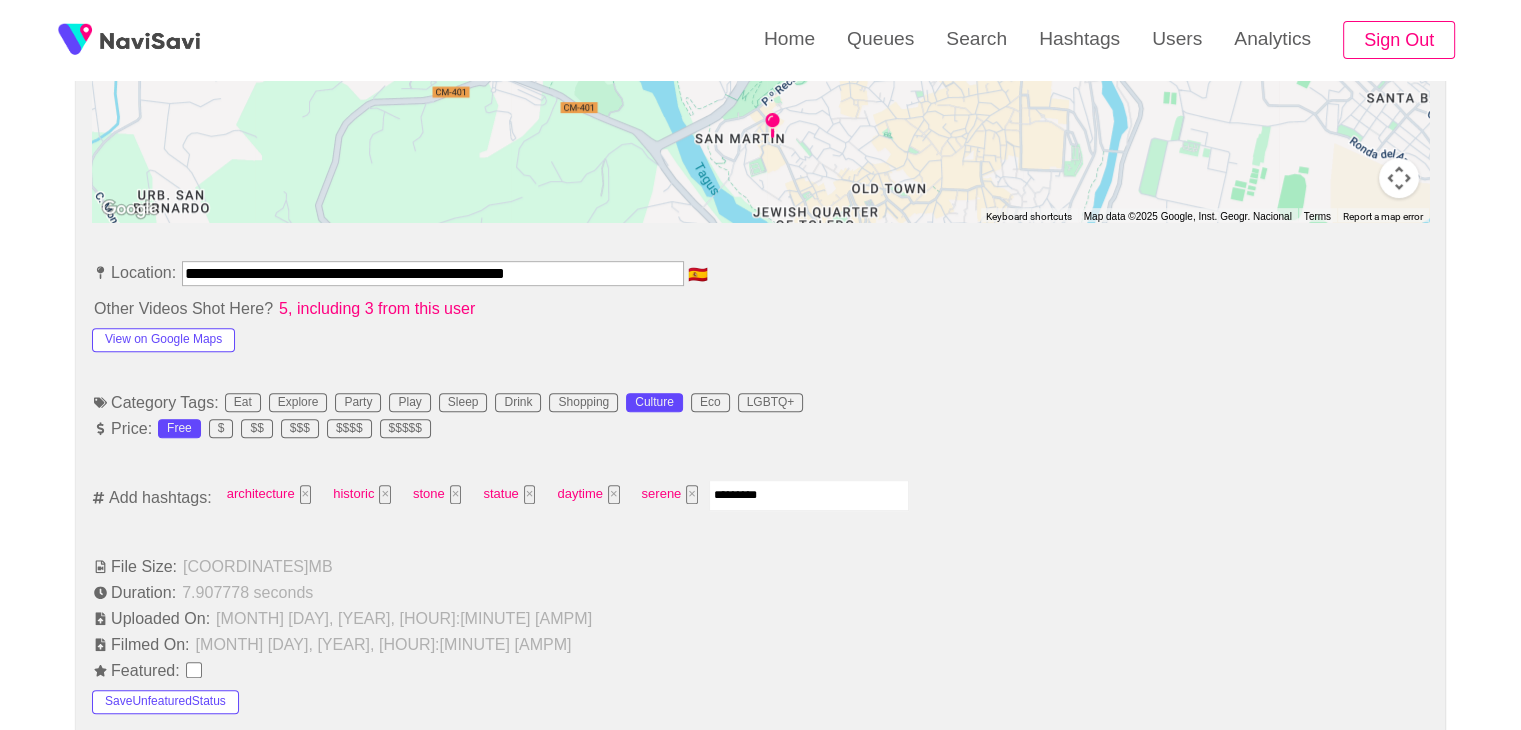 type 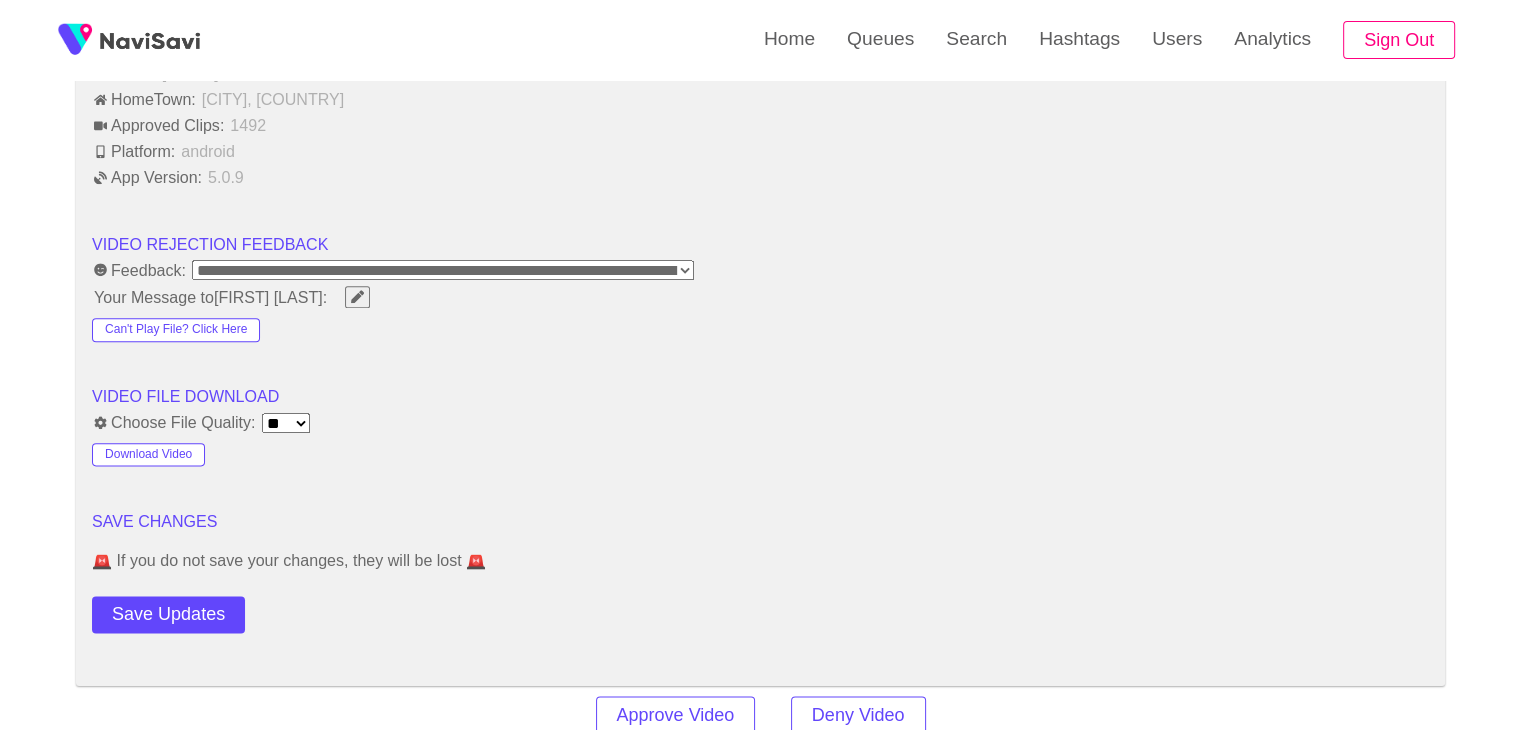 scroll, scrollTop: 2388, scrollLeft: 0, axis: vertical 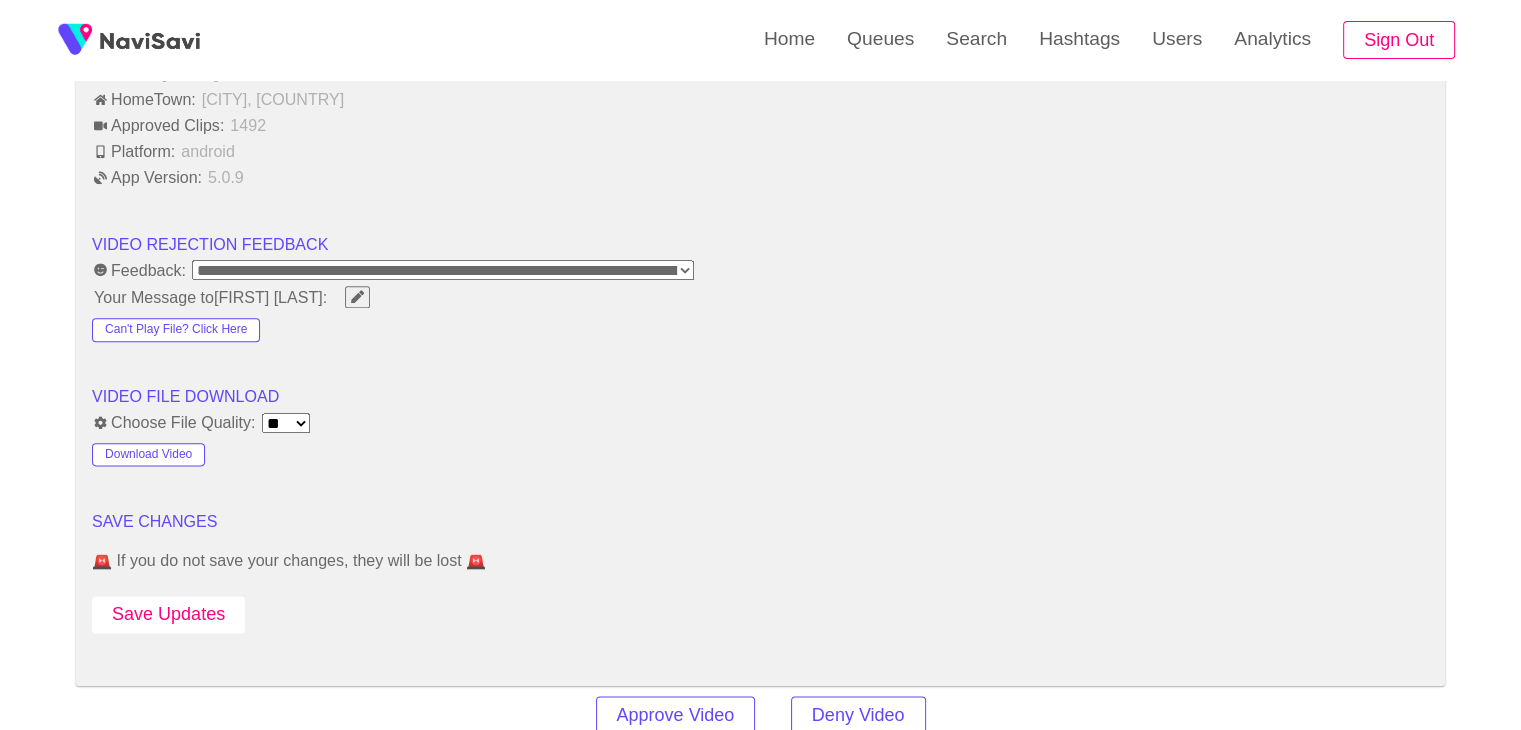 click on "Save Updates" at bounding box center (168, 614) 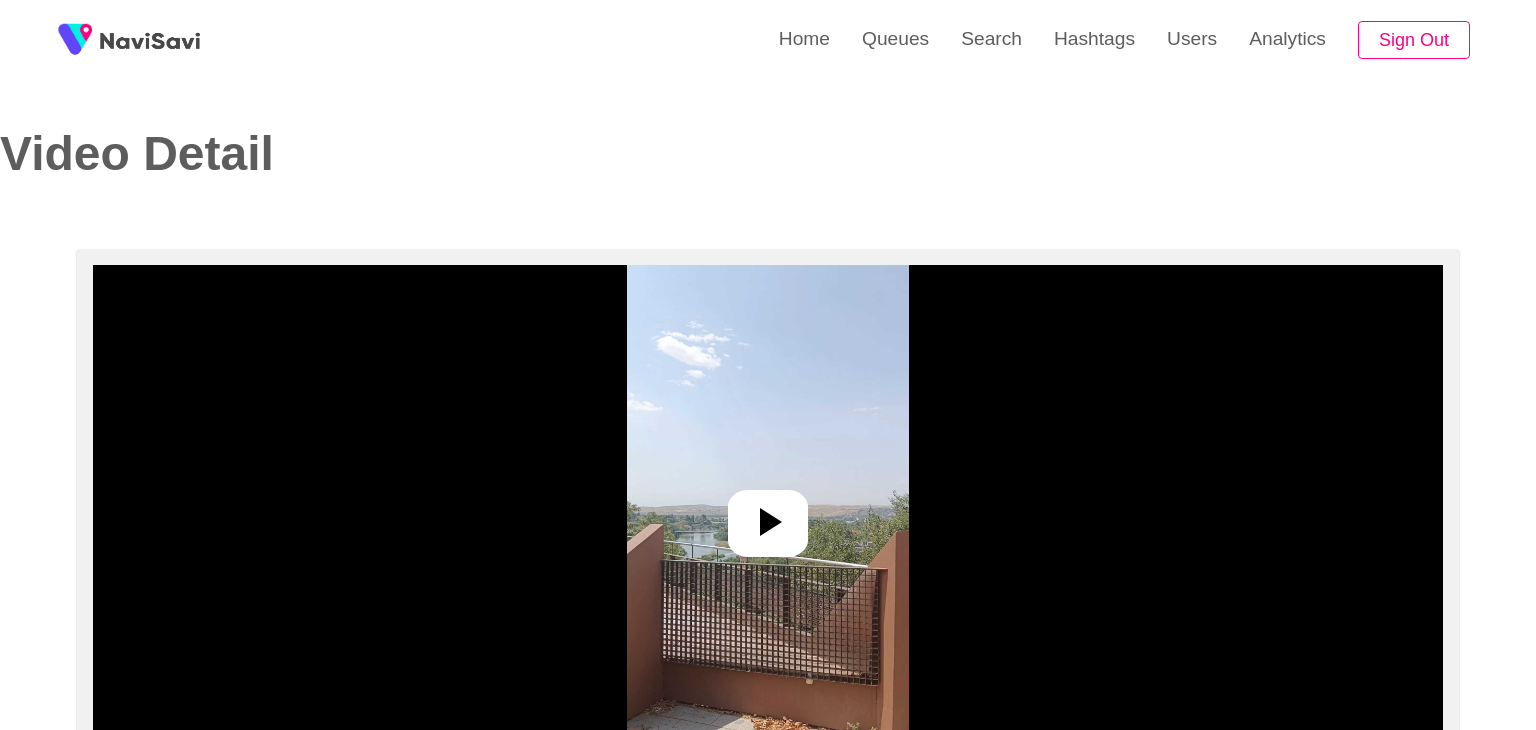select on "**********" 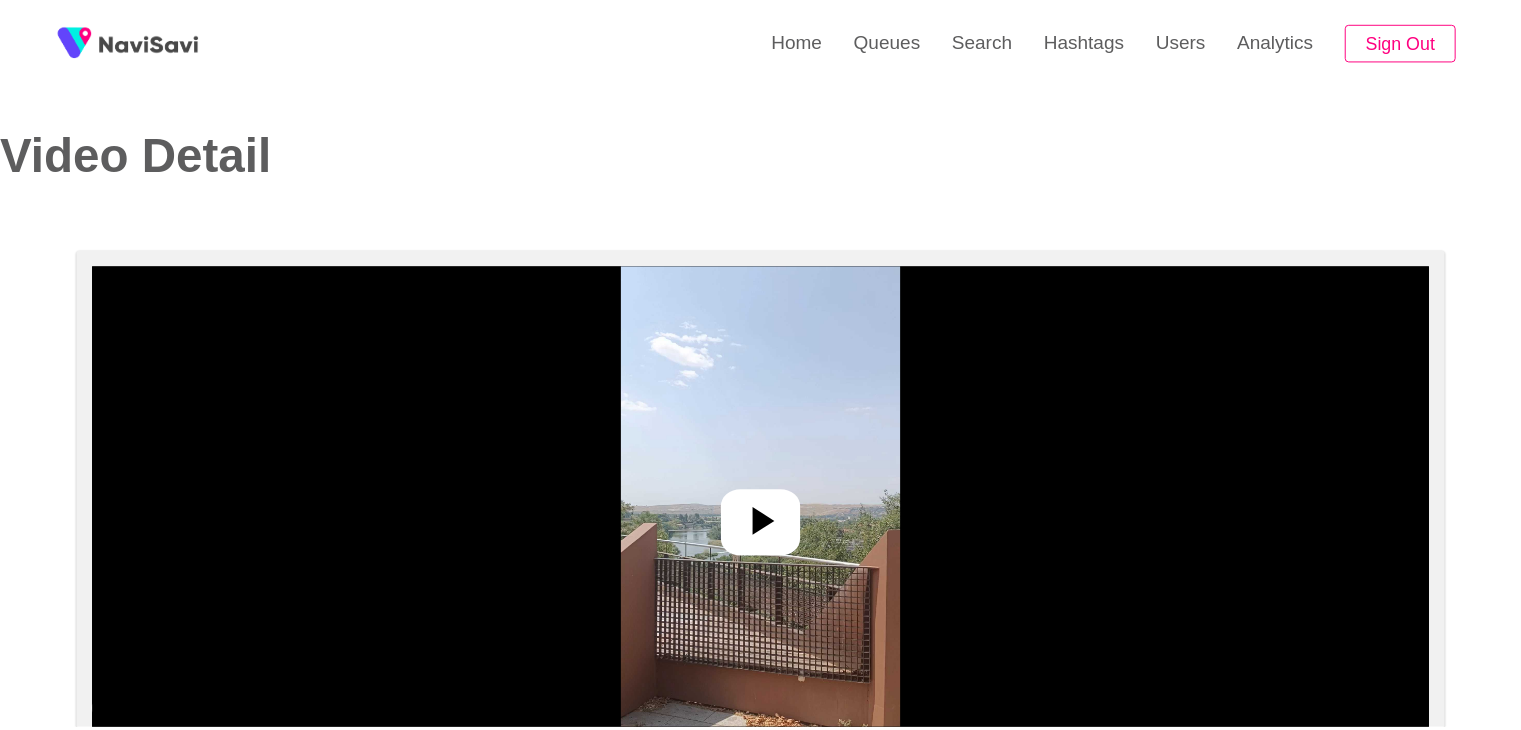 scroll, scrollTop: 0, scrollLeft: 0, axis: both 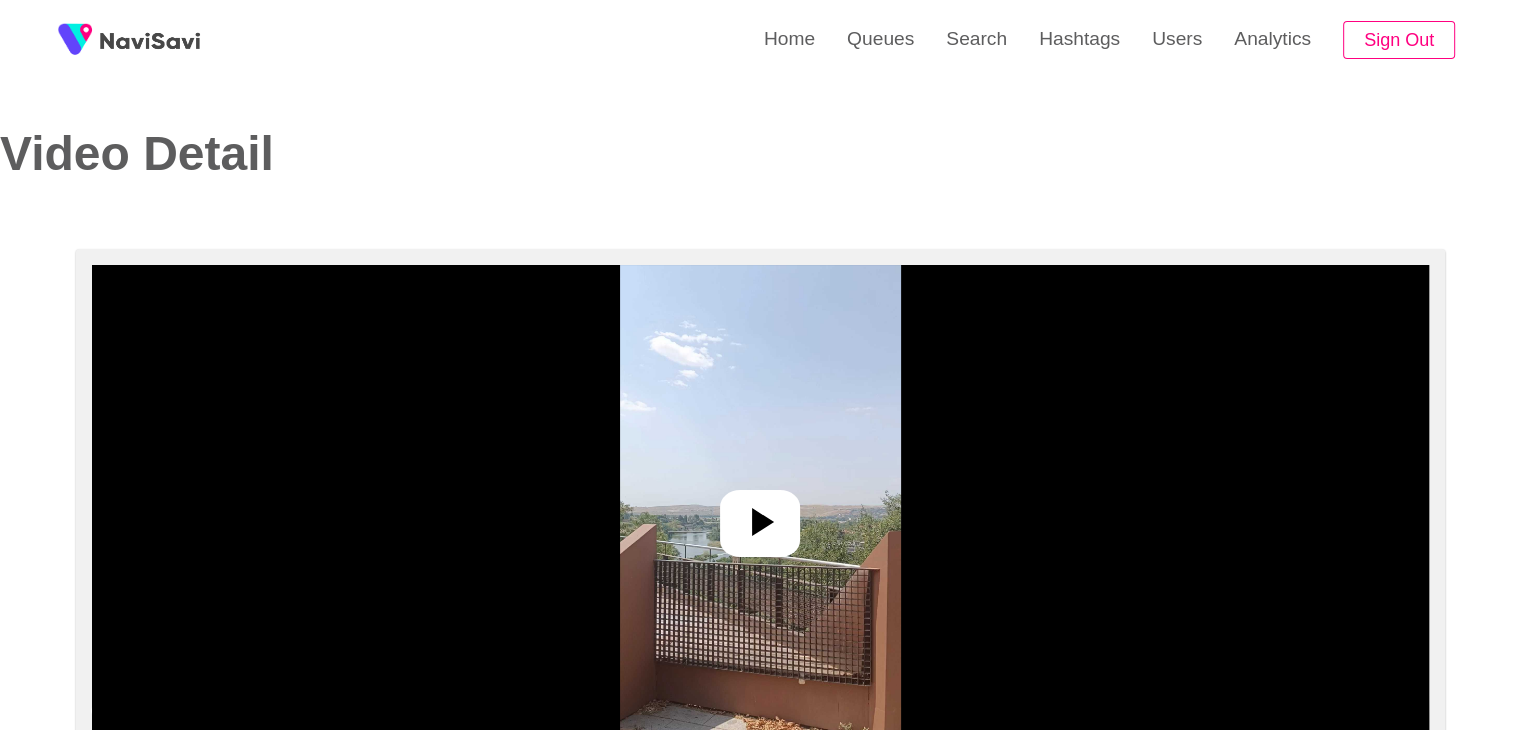 click at bounding box center (760, 515) 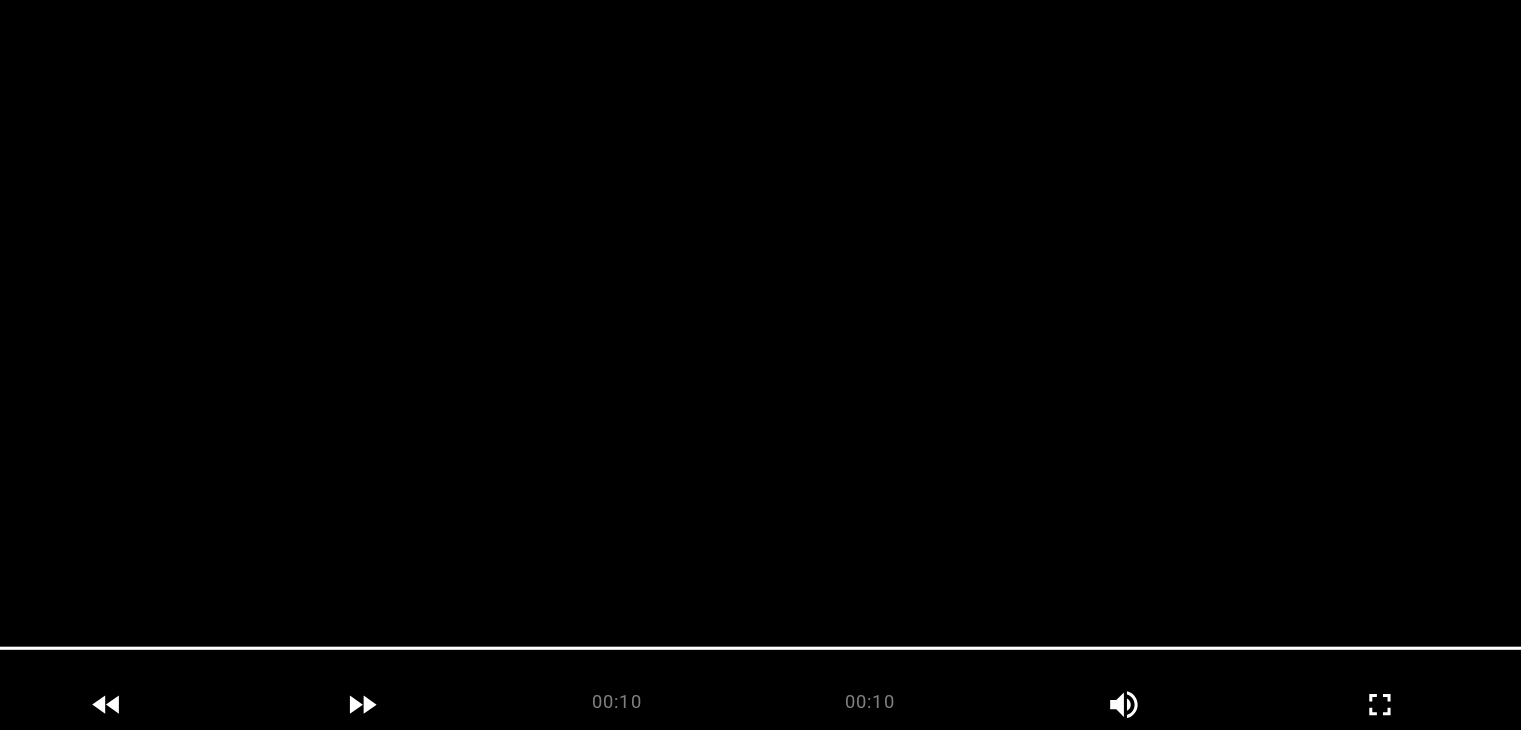 scroll, scrollTop: 164, scrollLeft: 0, axis: vertical 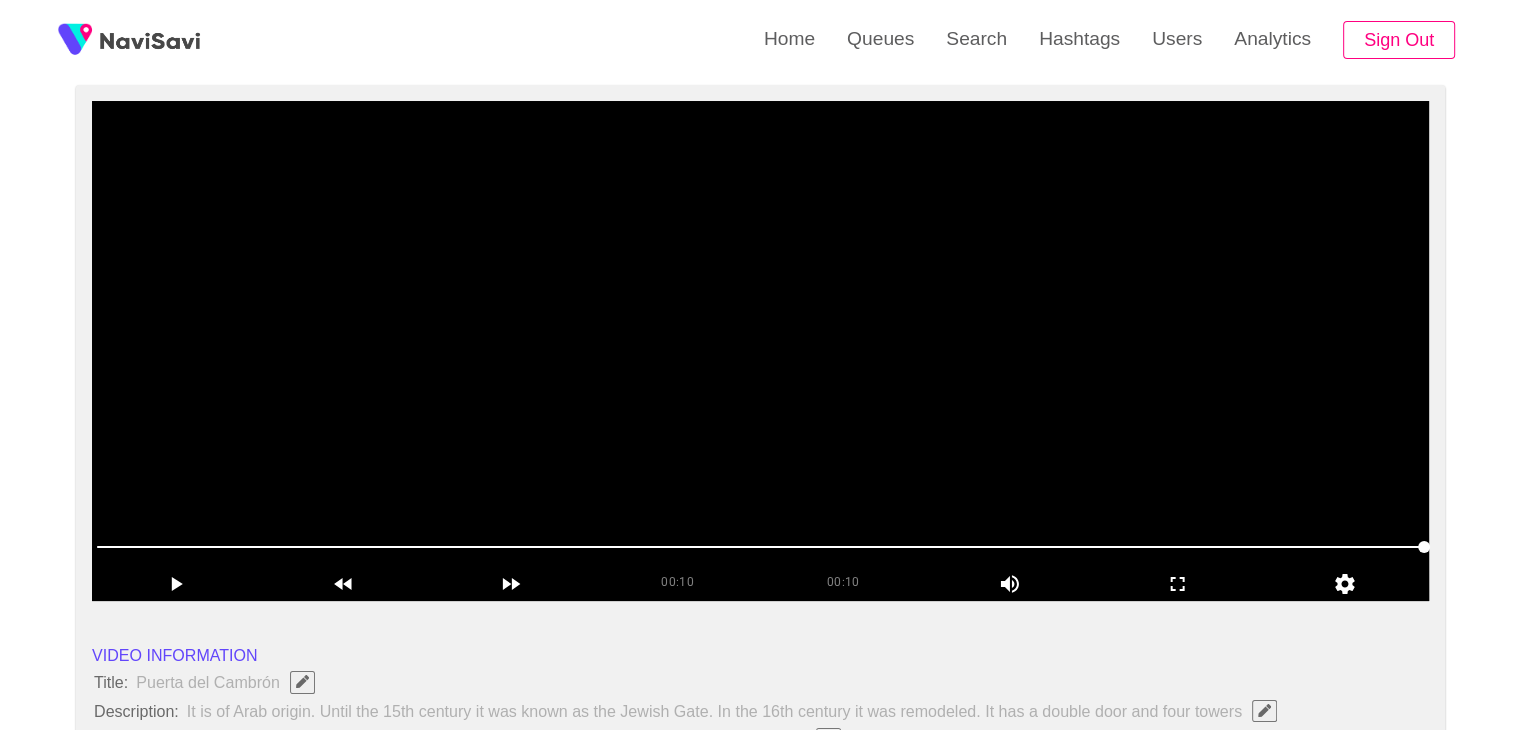 click at bounding box center [760, 351] 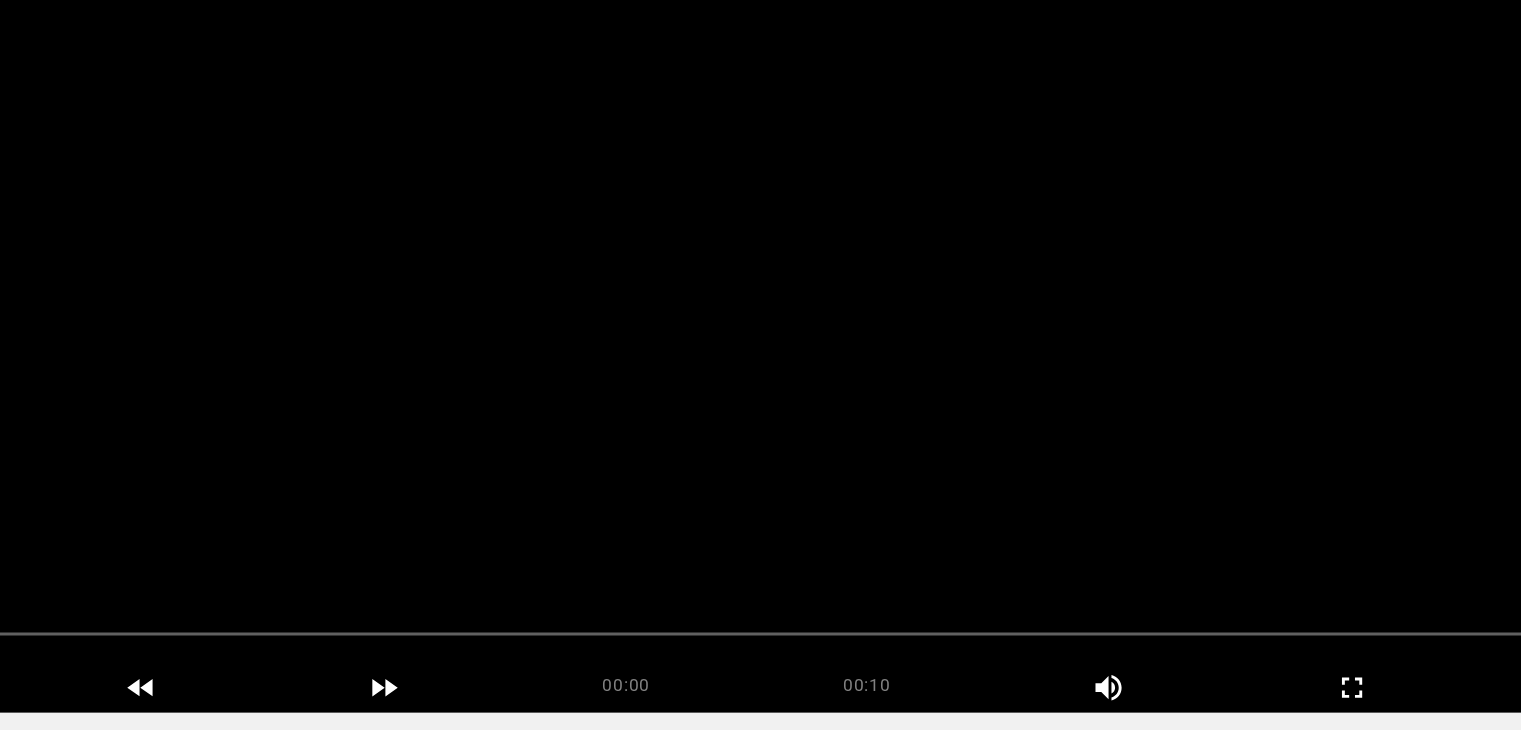 scroll, scrollTop: 164, scrollLeft: 0, axis: vertical 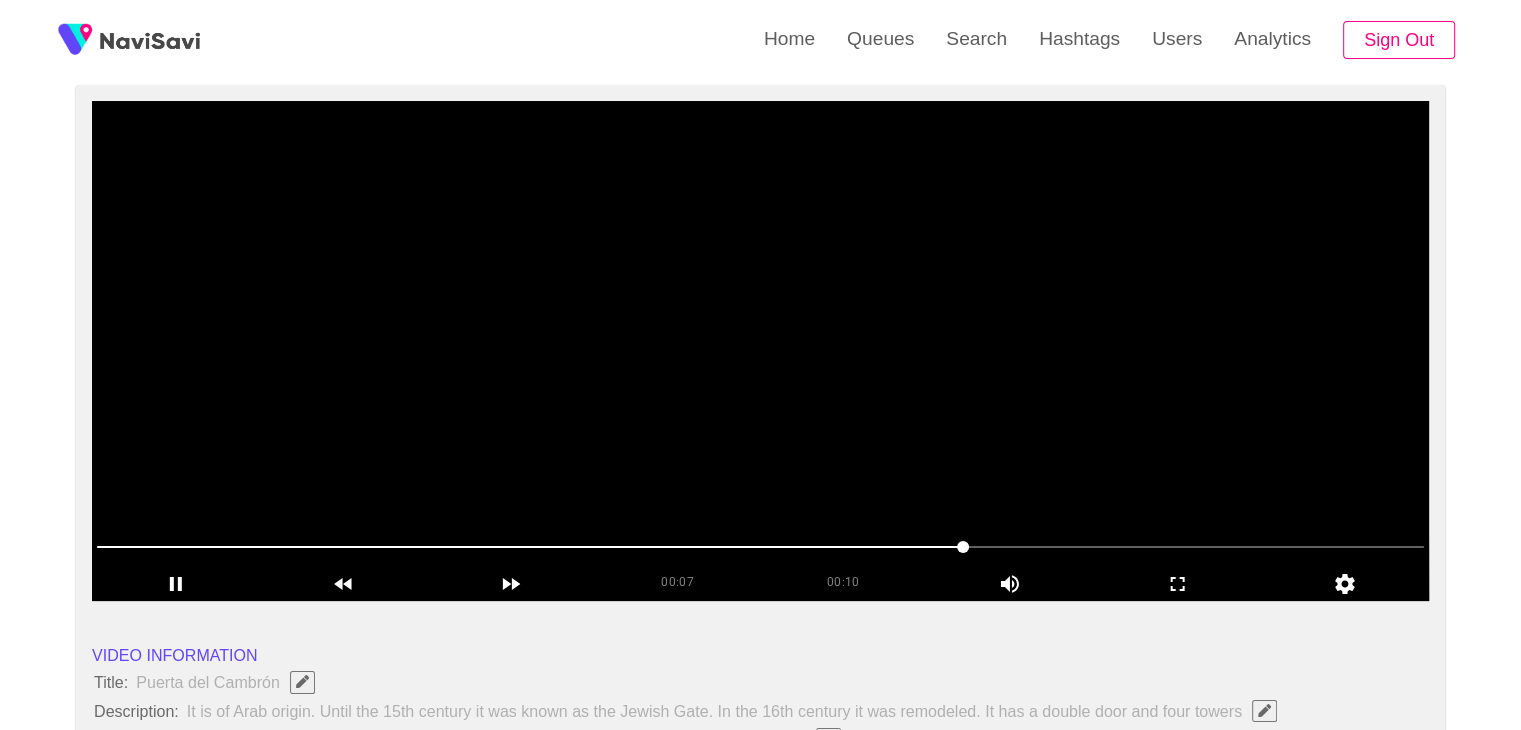 click at bounding box center (760, 351) 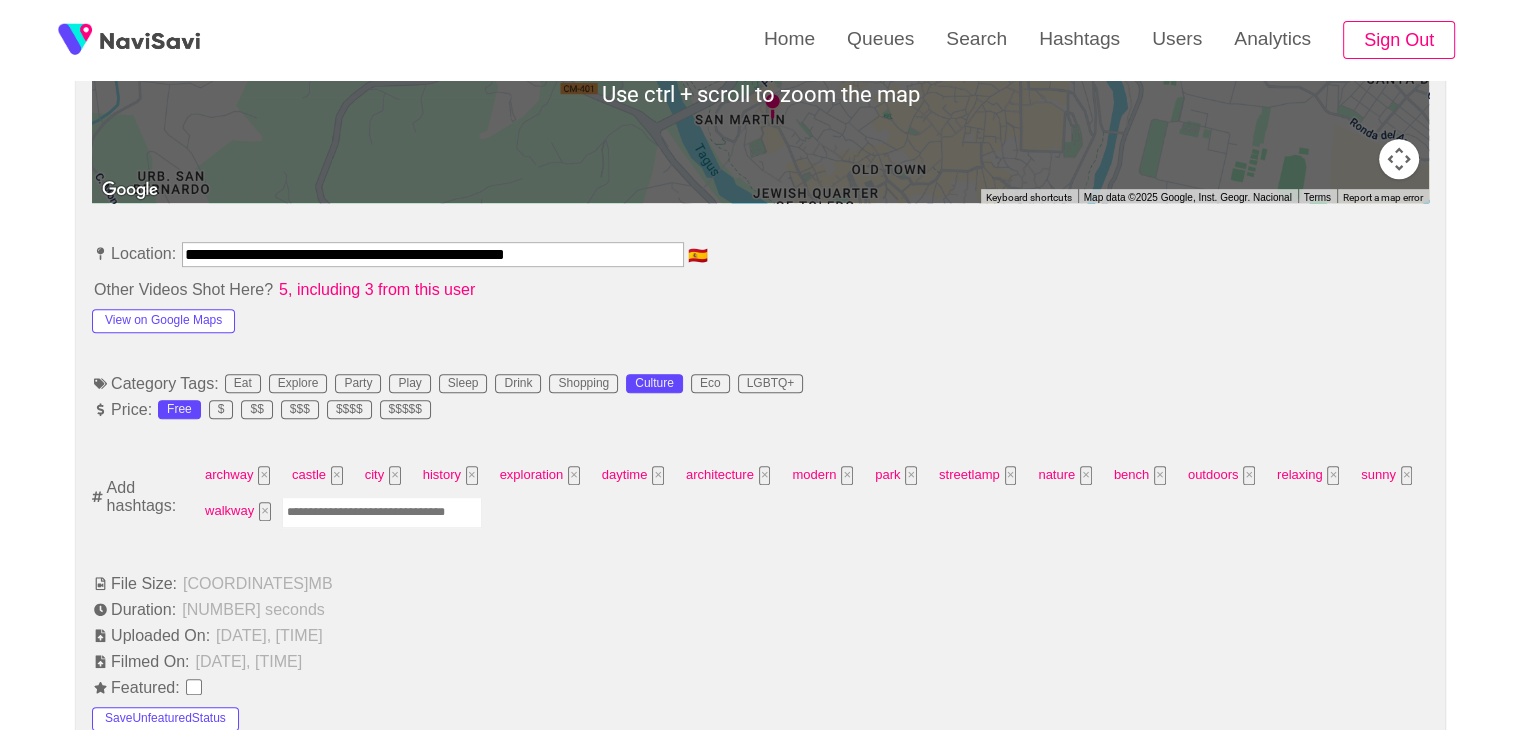 scroll, scrollTop: 1024, scrollLeft: 0, axis: vertical 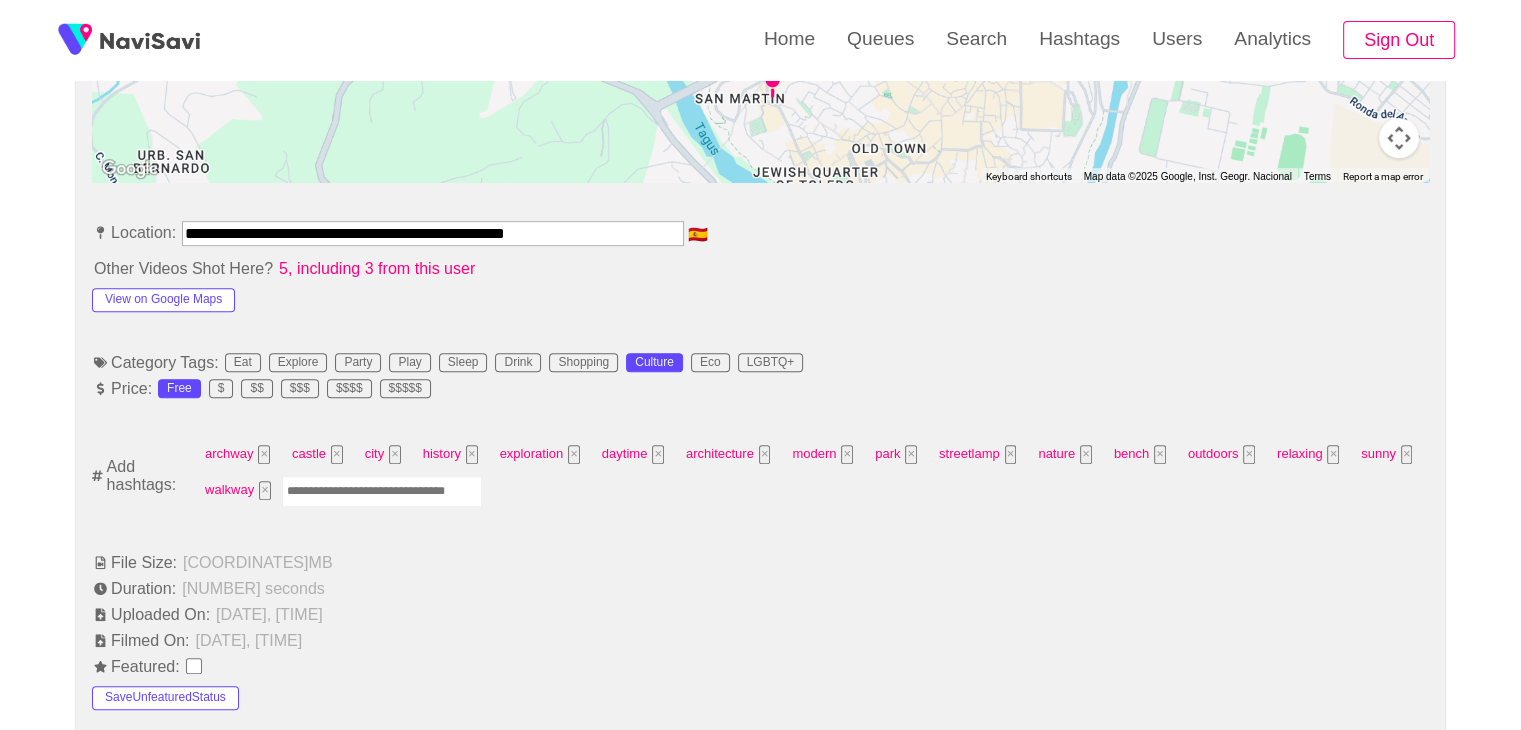 click at bounding box center [382, 491] 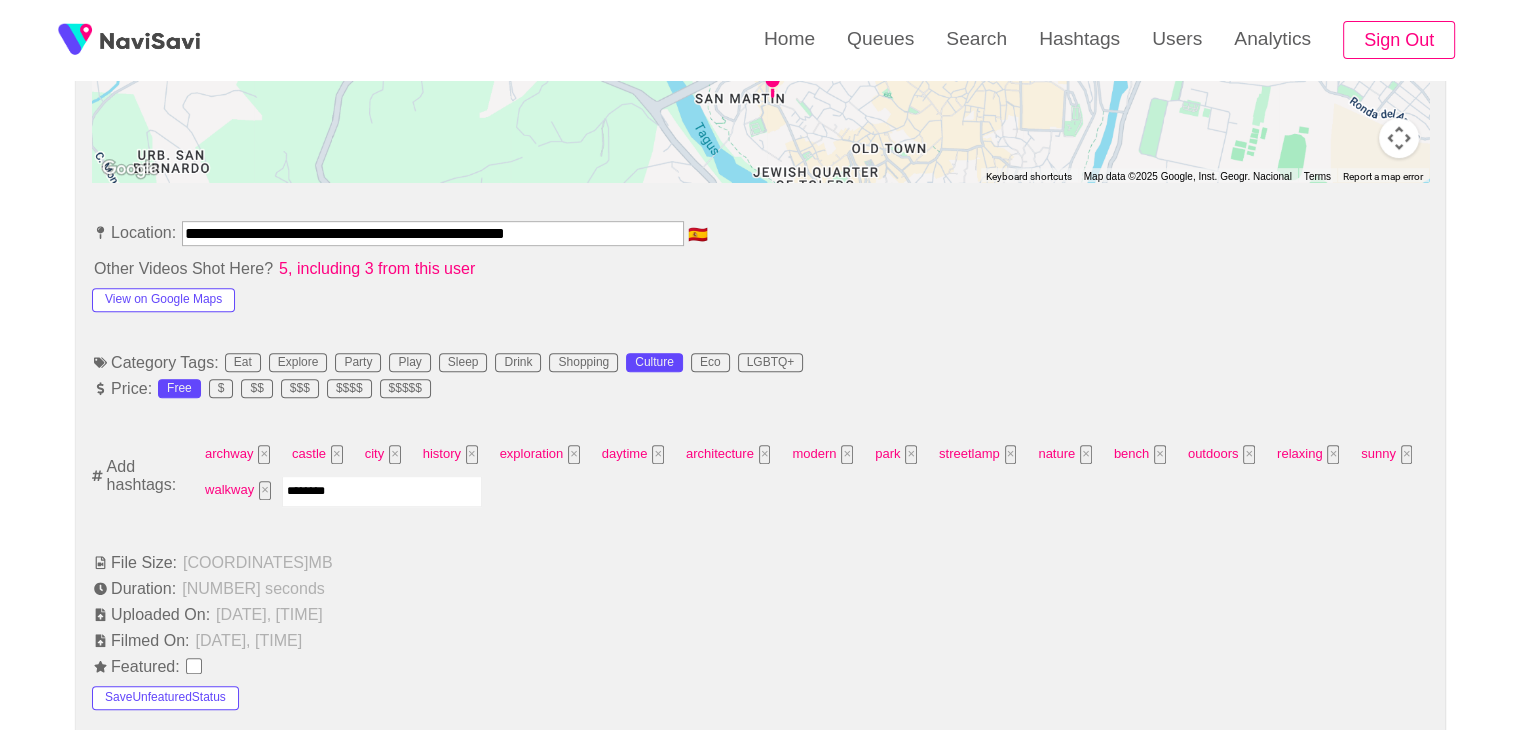 type on "*********" 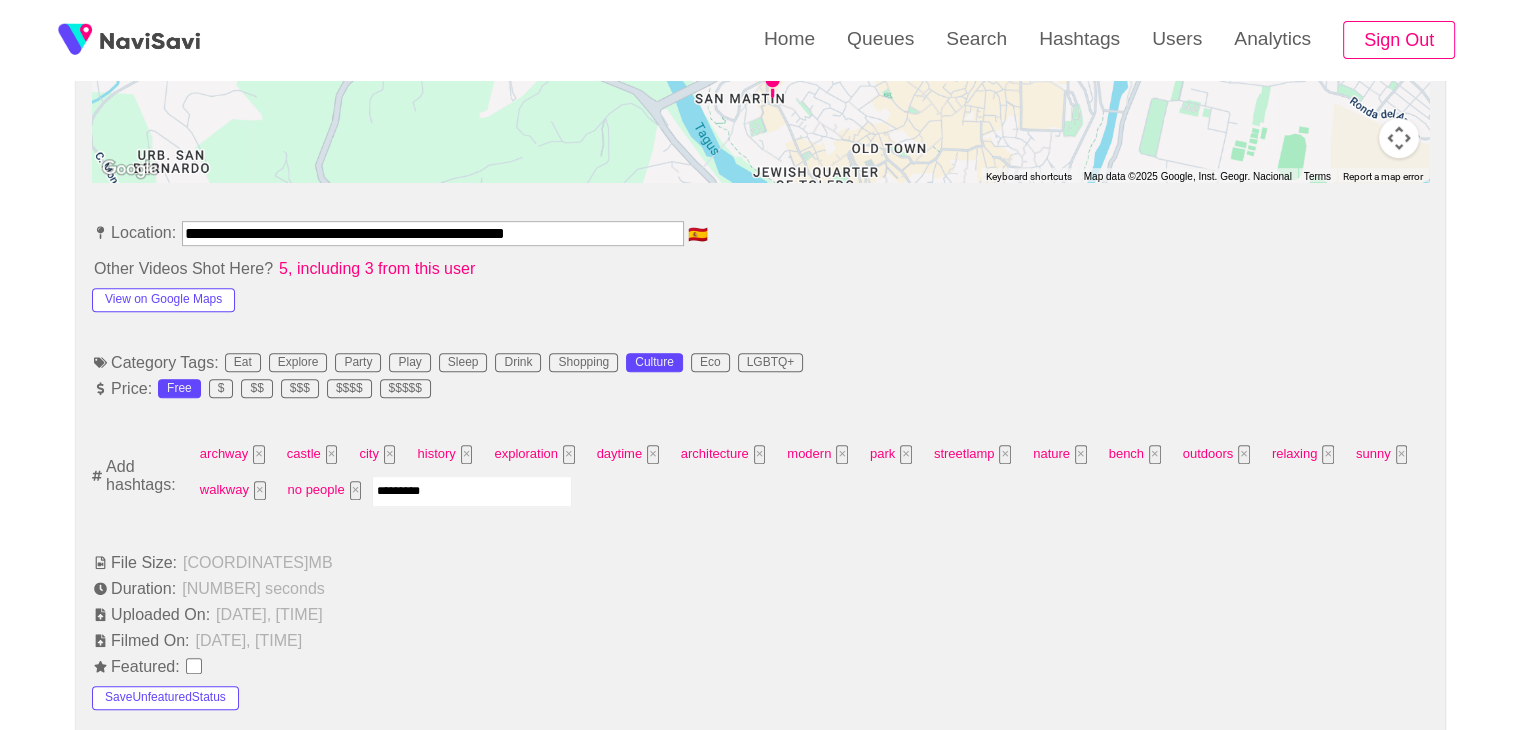 type 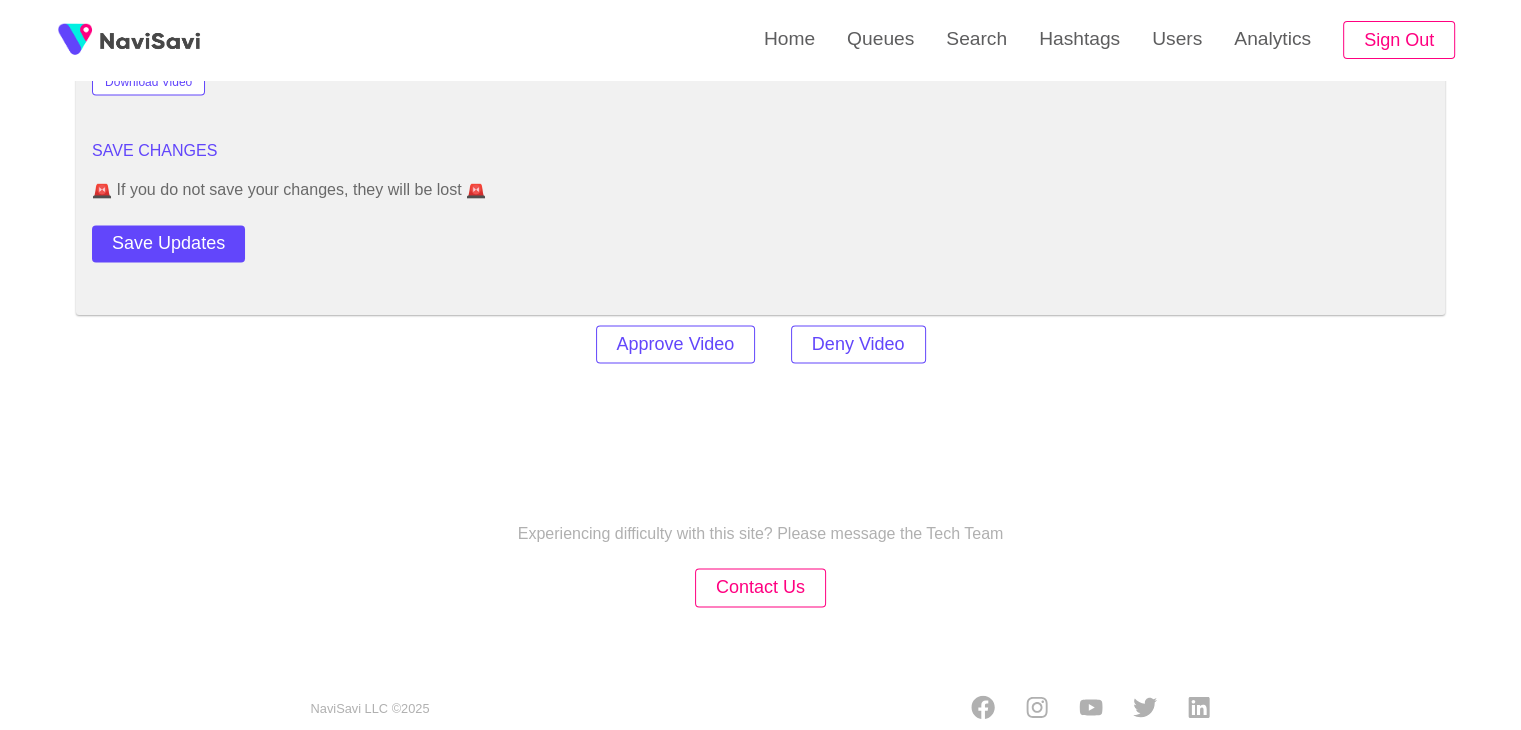 scroll, scrollTop: 2806, scrollLeft: 0, axis: vertical 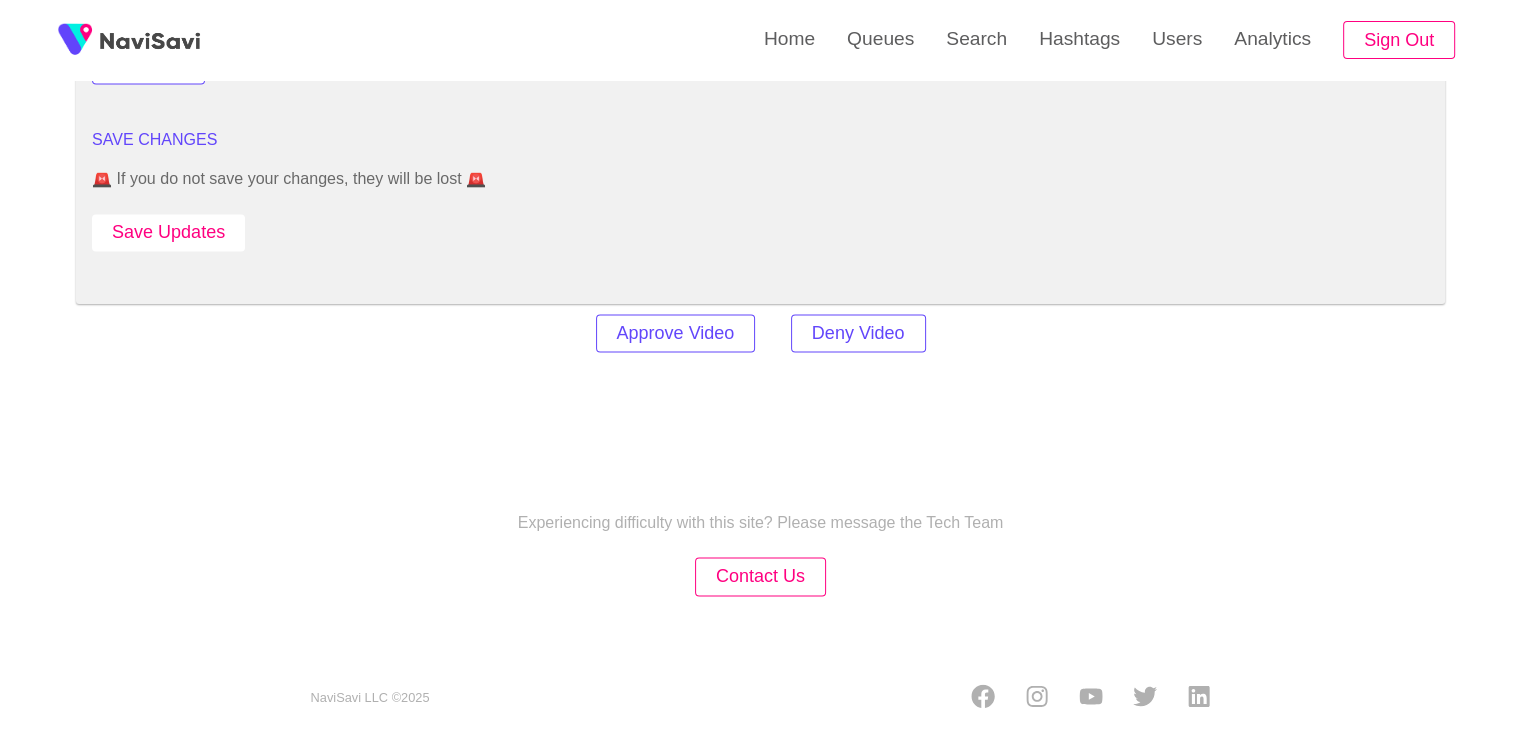 click on "Save Updates" at bounding box center (168, 232) 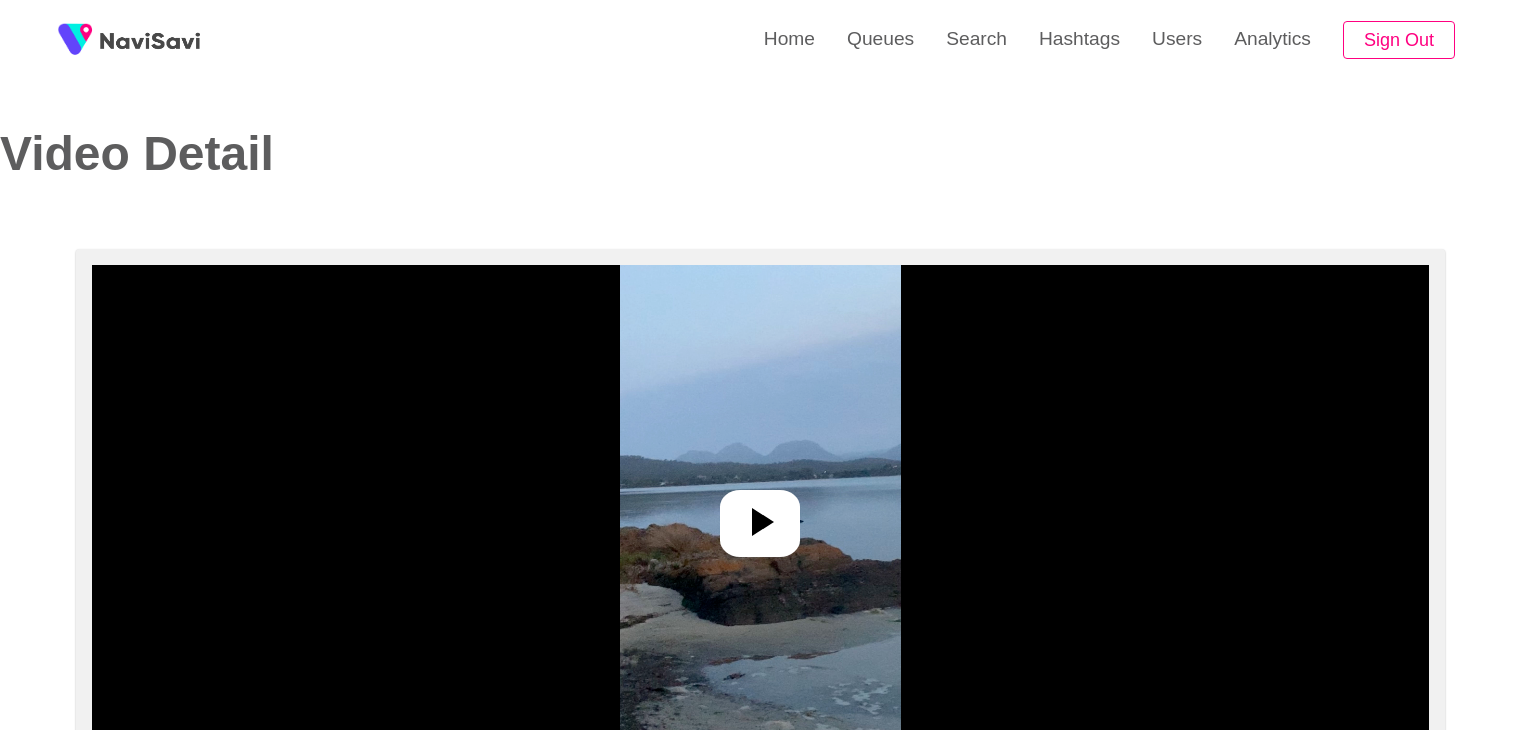 select on "**********" 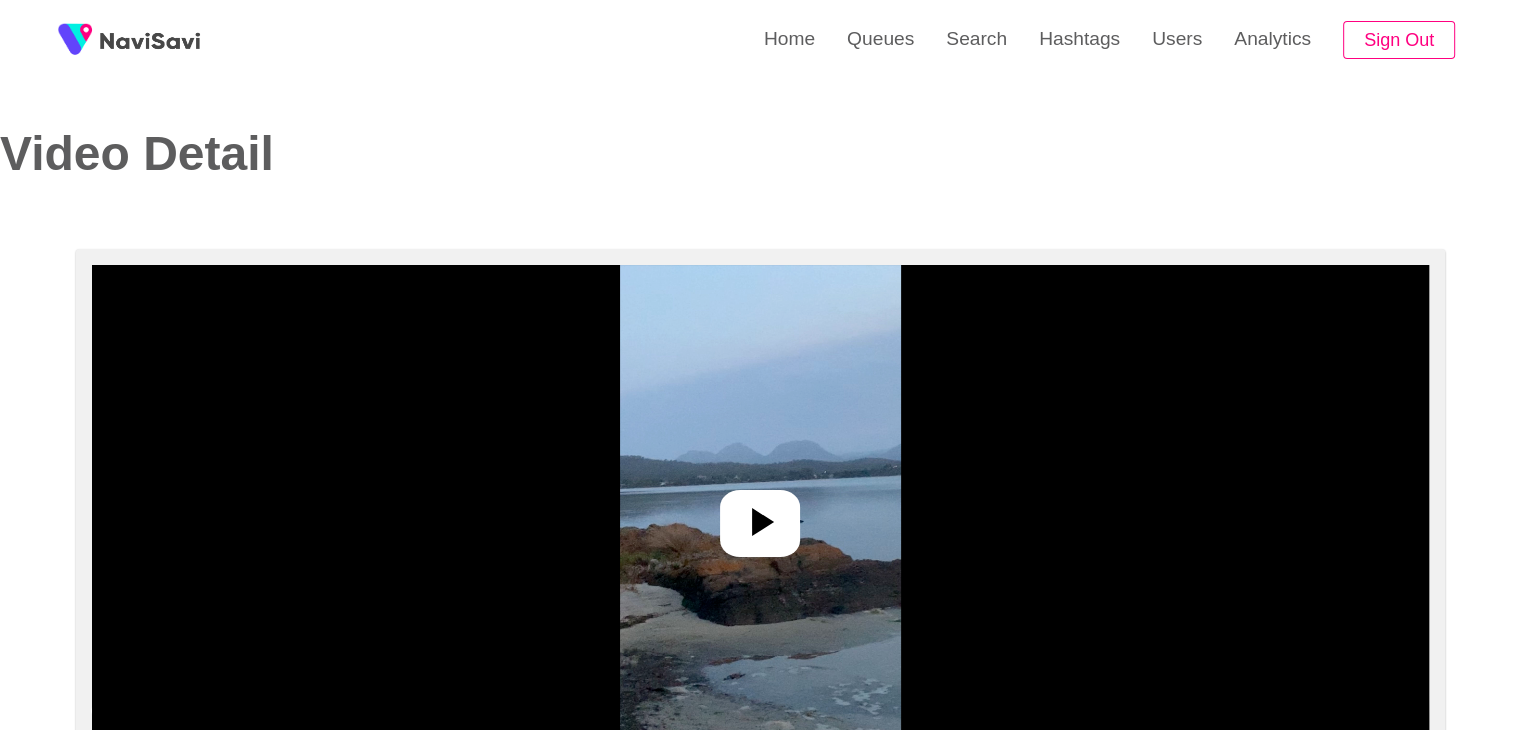 click at bounding box center [760, 515] 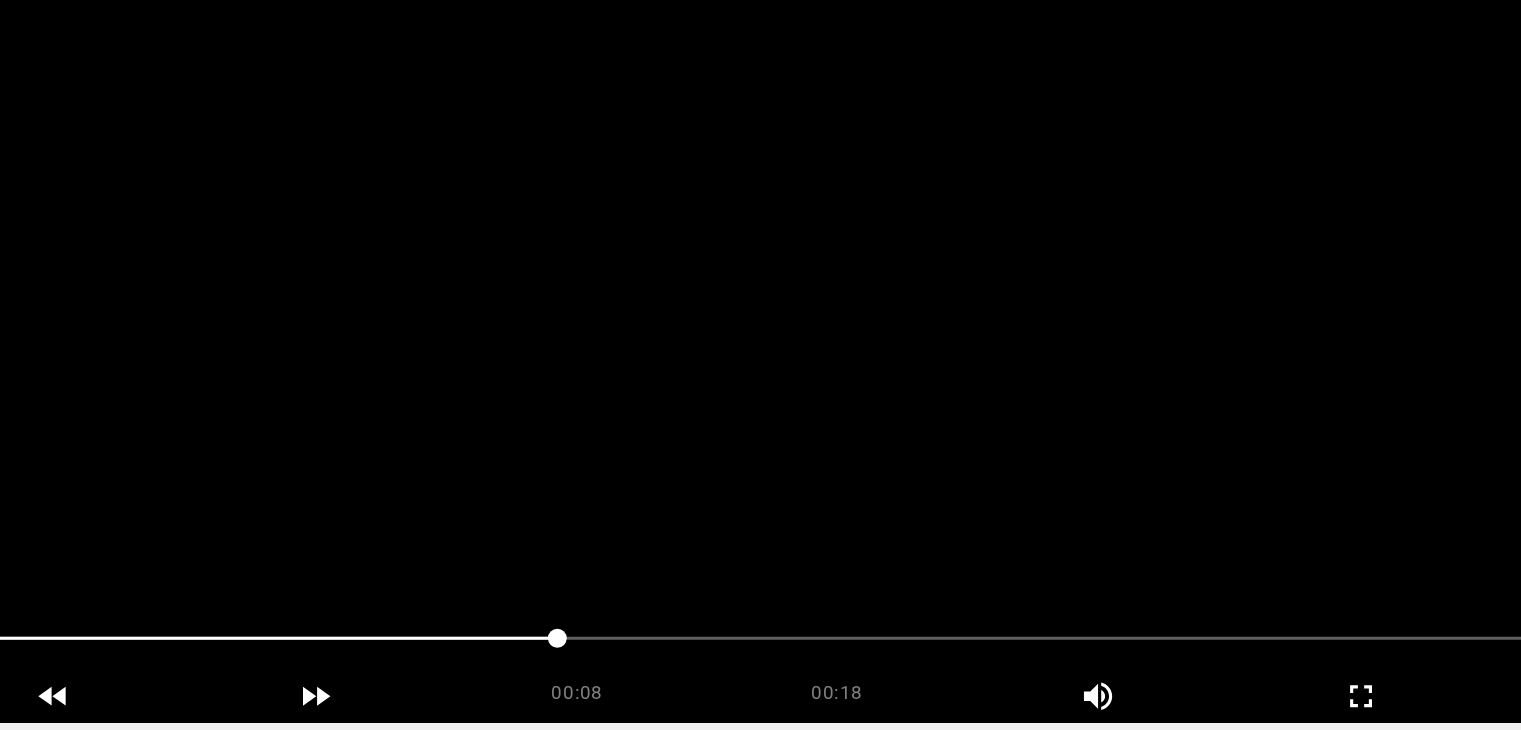 scroll, scrollTop: 208, scrollLeft: 0, axis: vertical 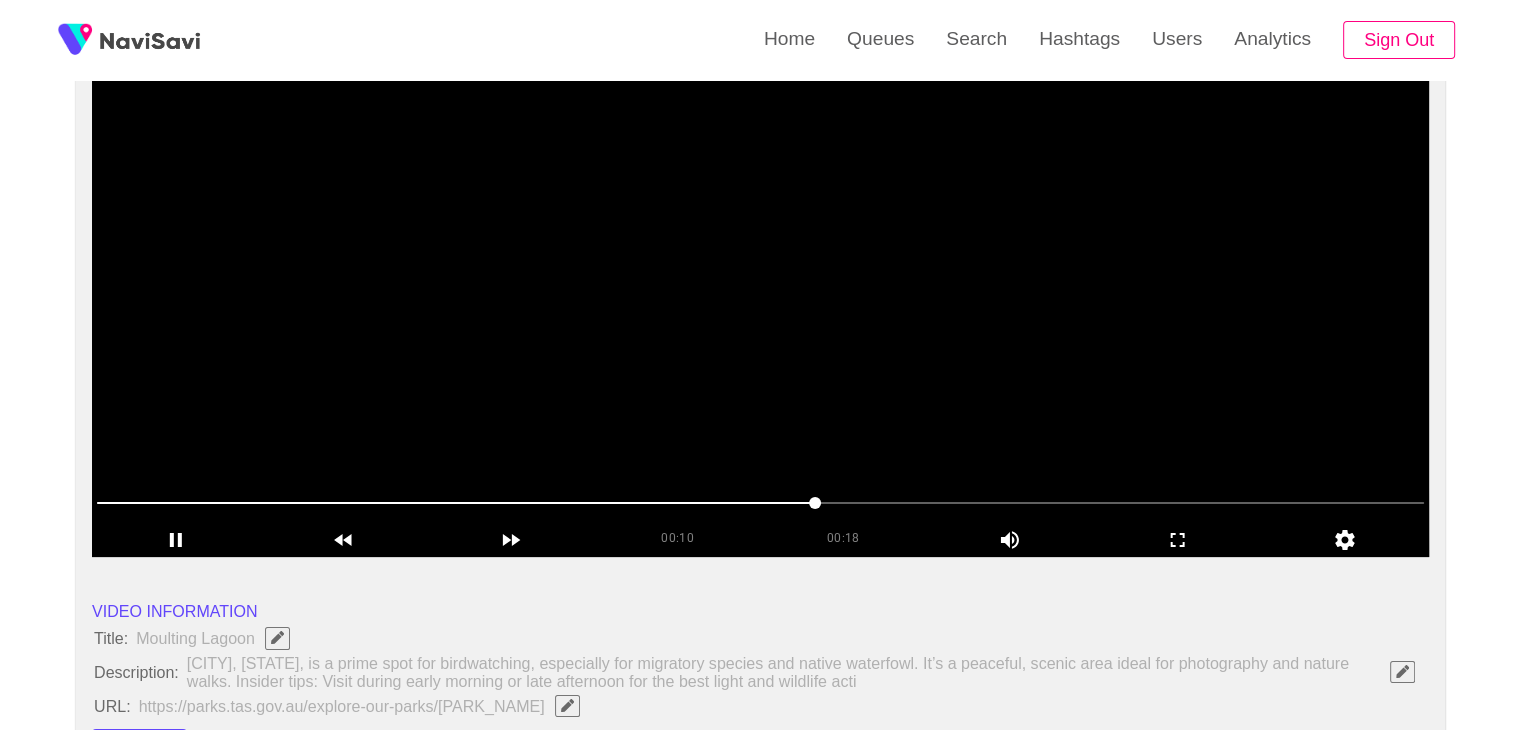 click at bounding box center (760, 307) 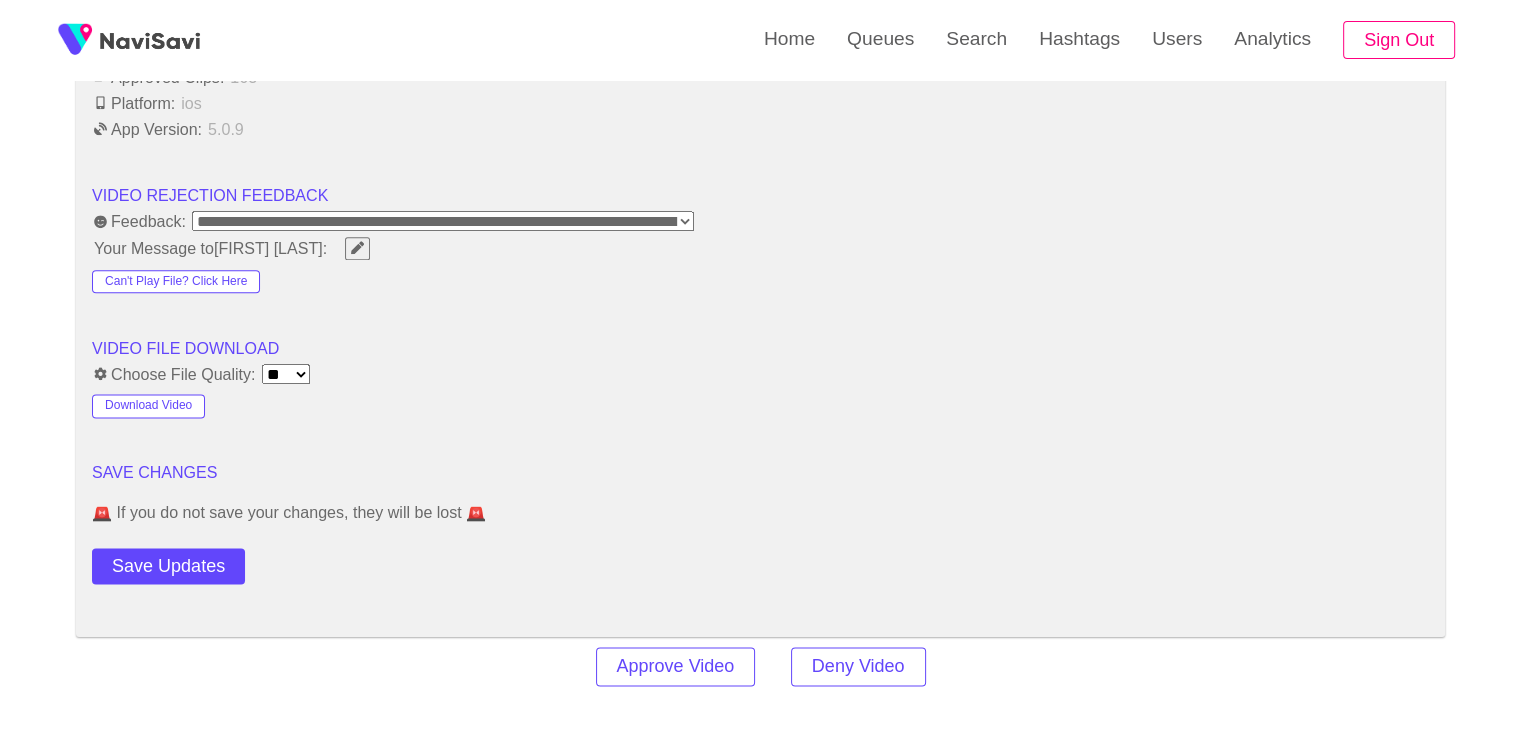 scroll, scrollTop: 2482, scrollLeft: 0, axis: vertical 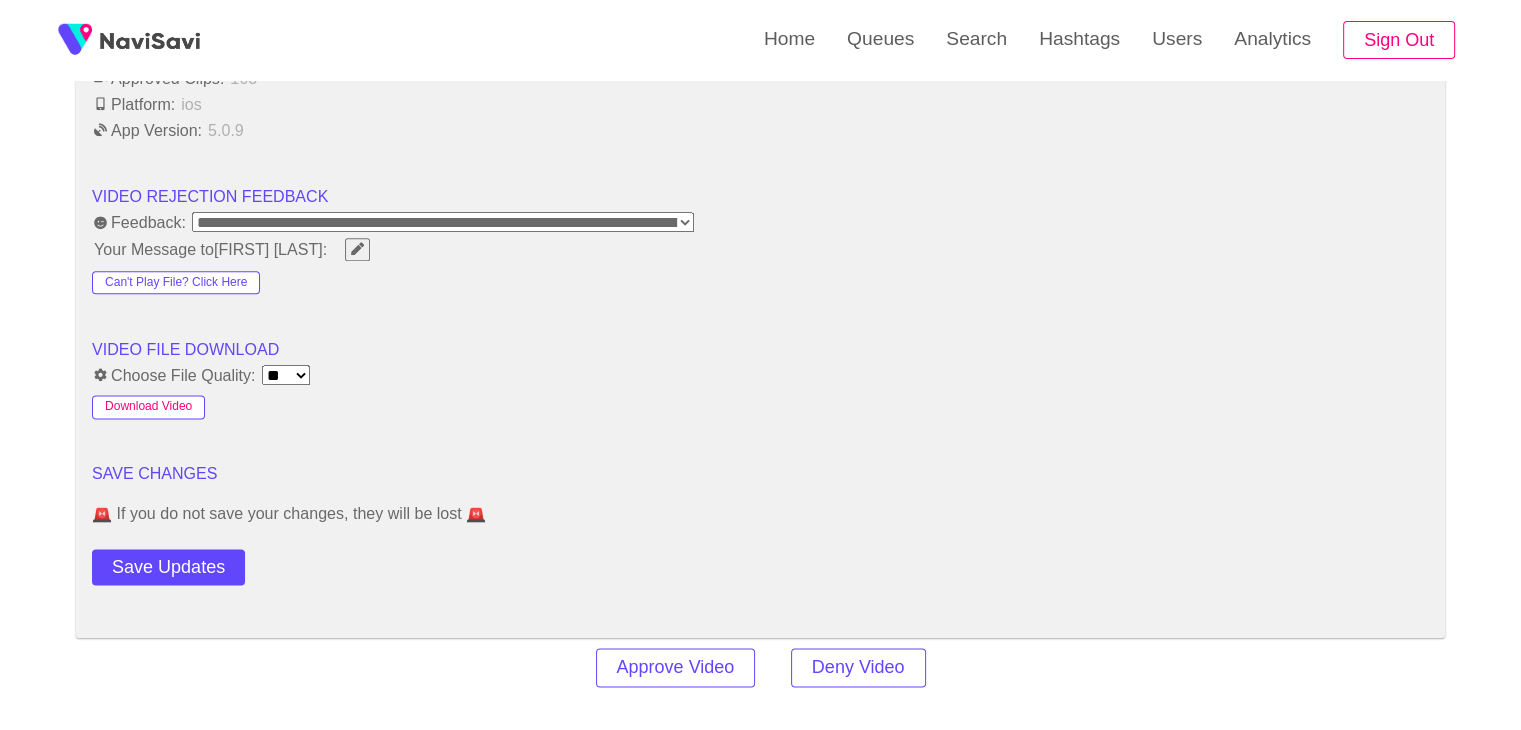 click on "Download Video" at bounding box center [148, 407] 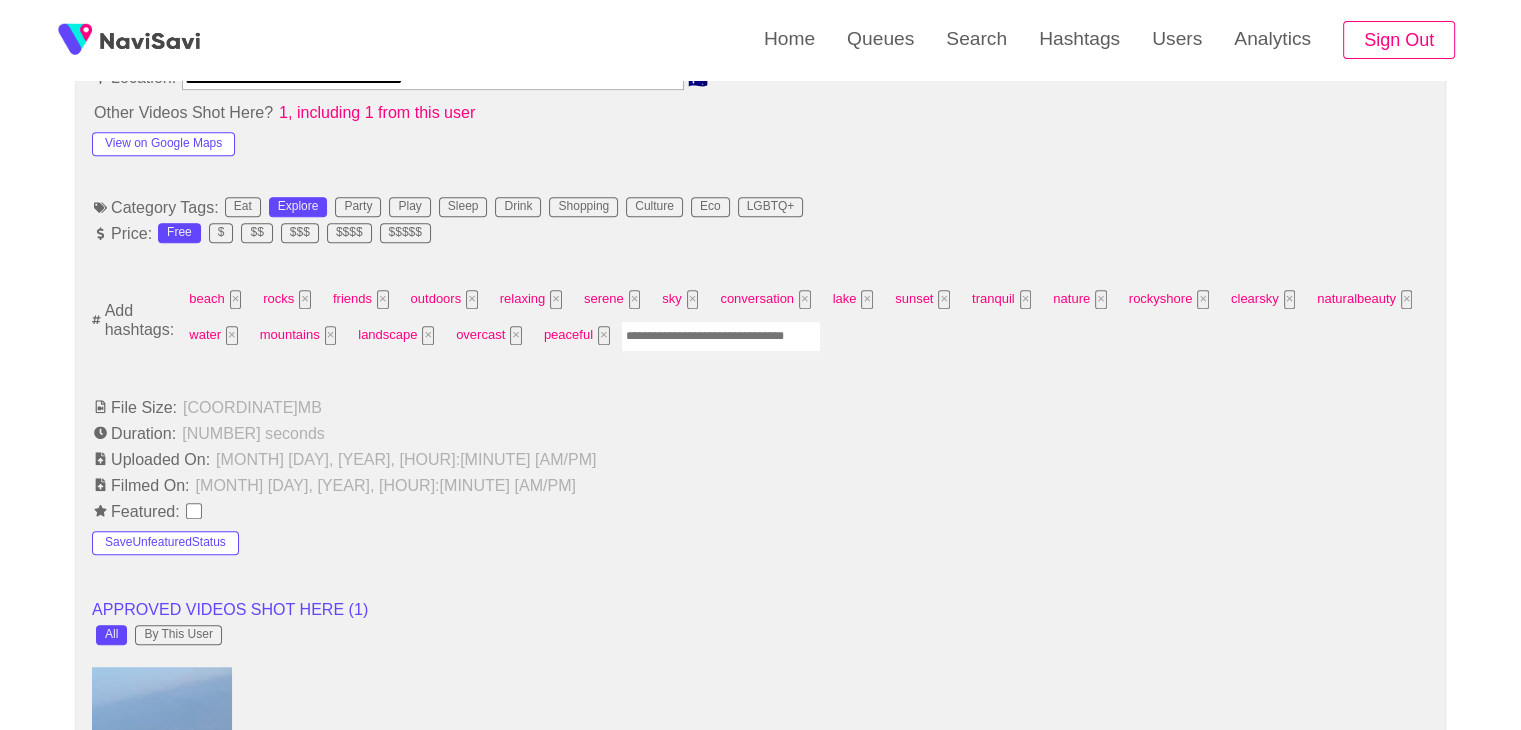 scroll, scrollTop: 1188, scrollLeft: 0, axis: vertical 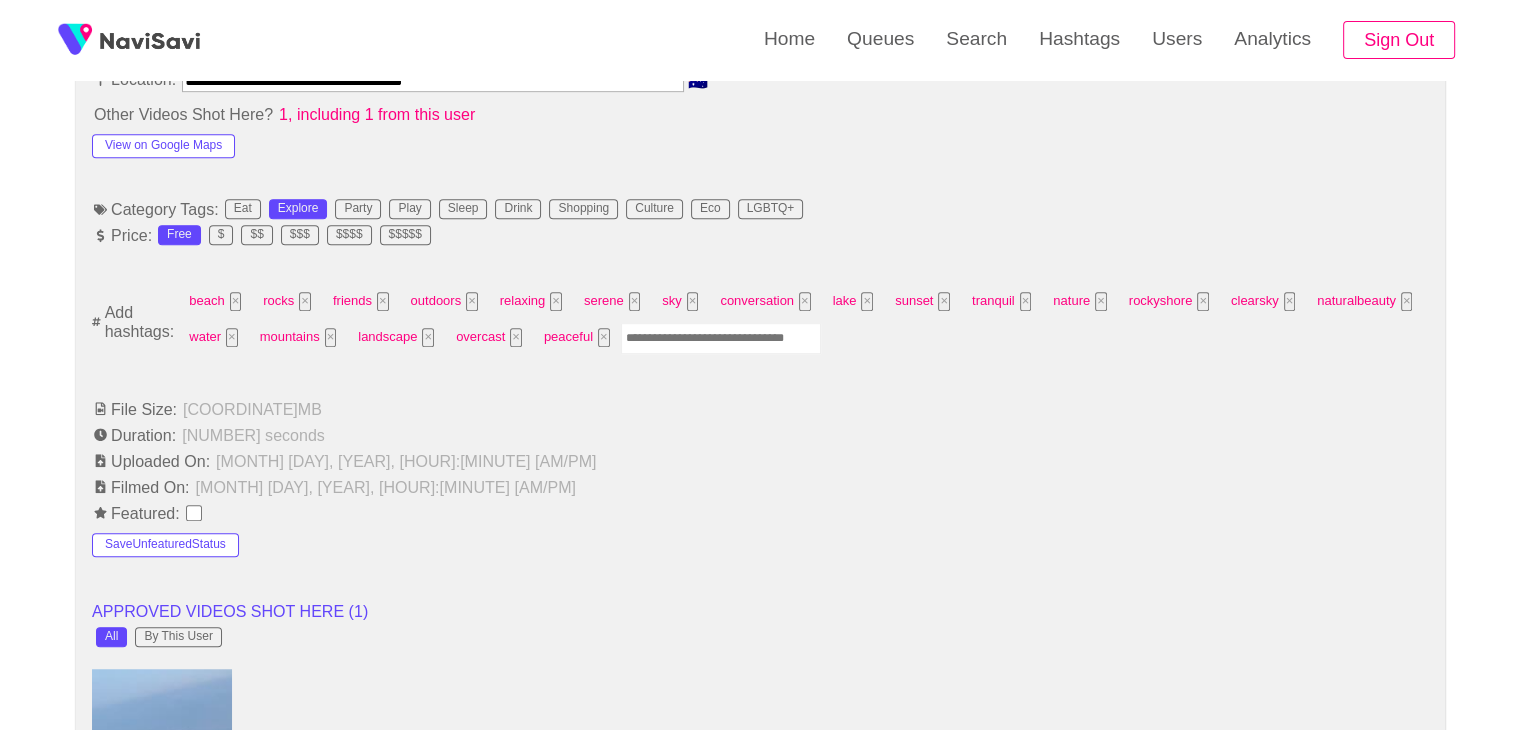click at bounding box center (721, 338) 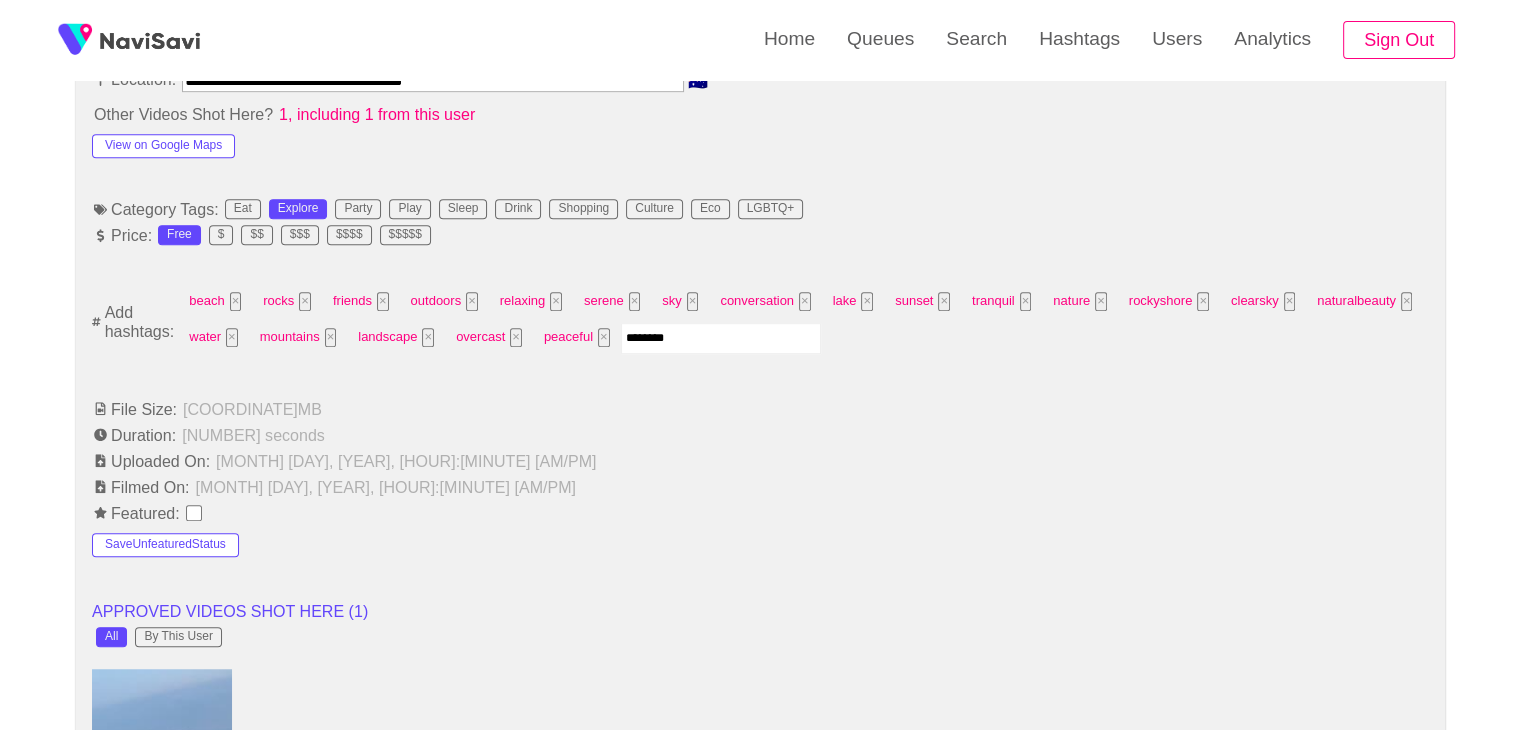 type on "*********" 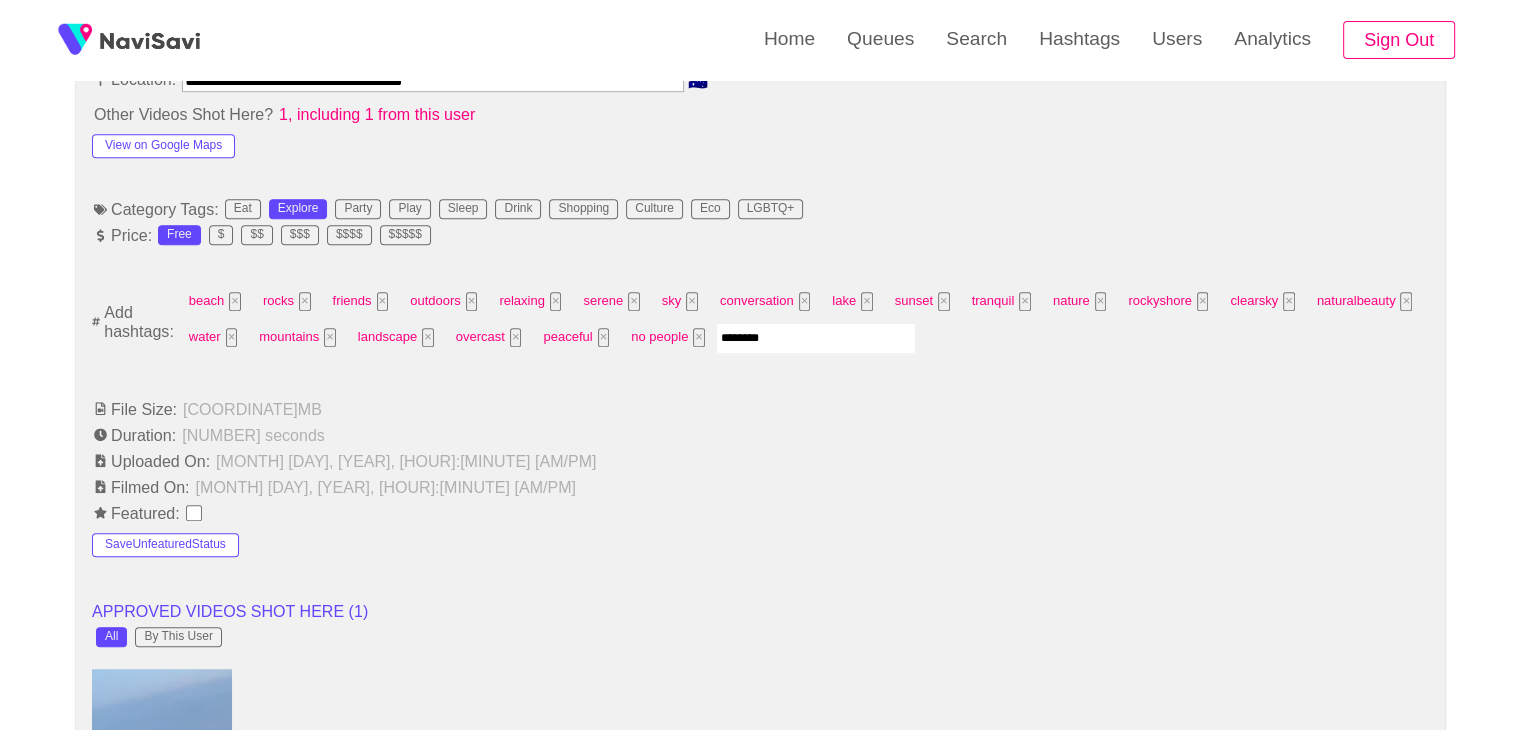 type on "*********" 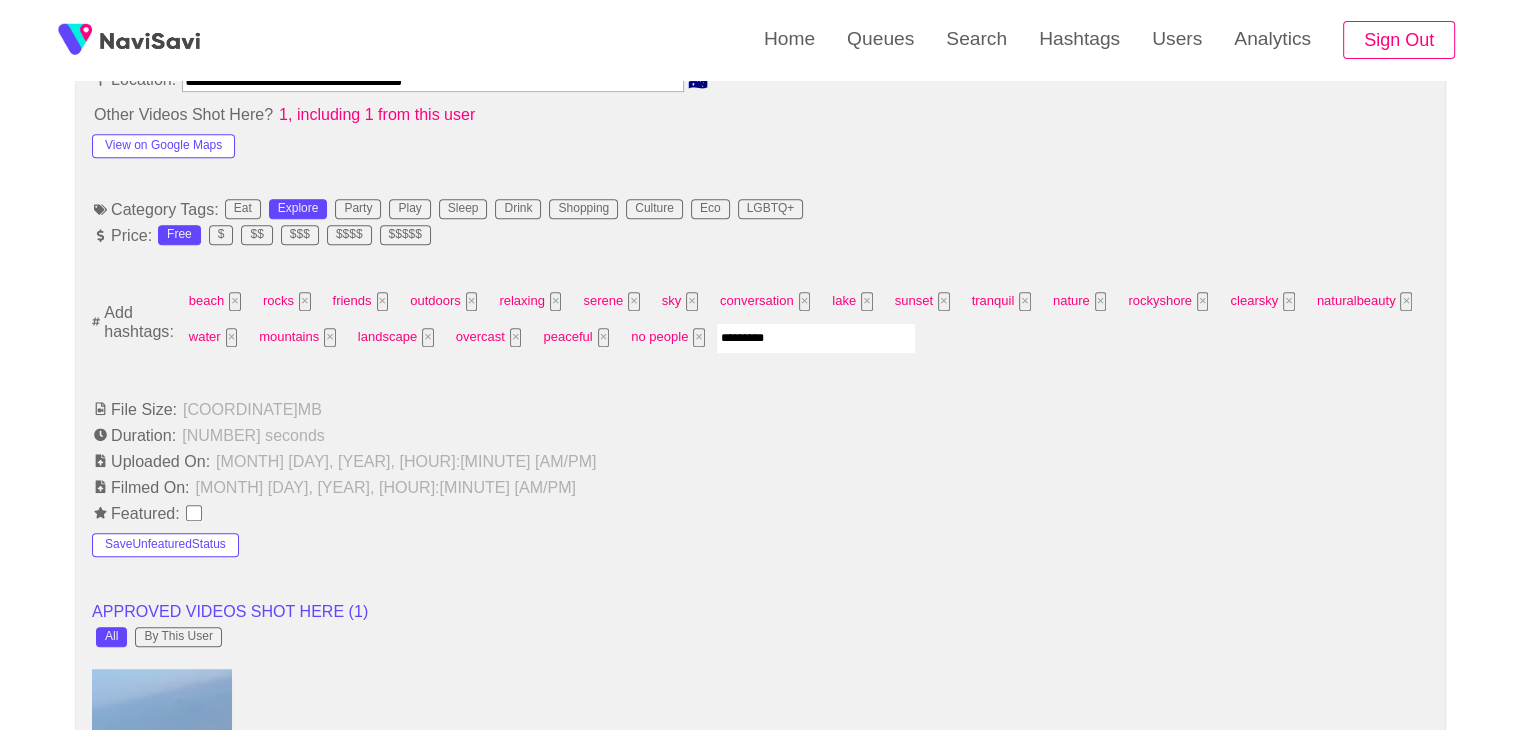 type 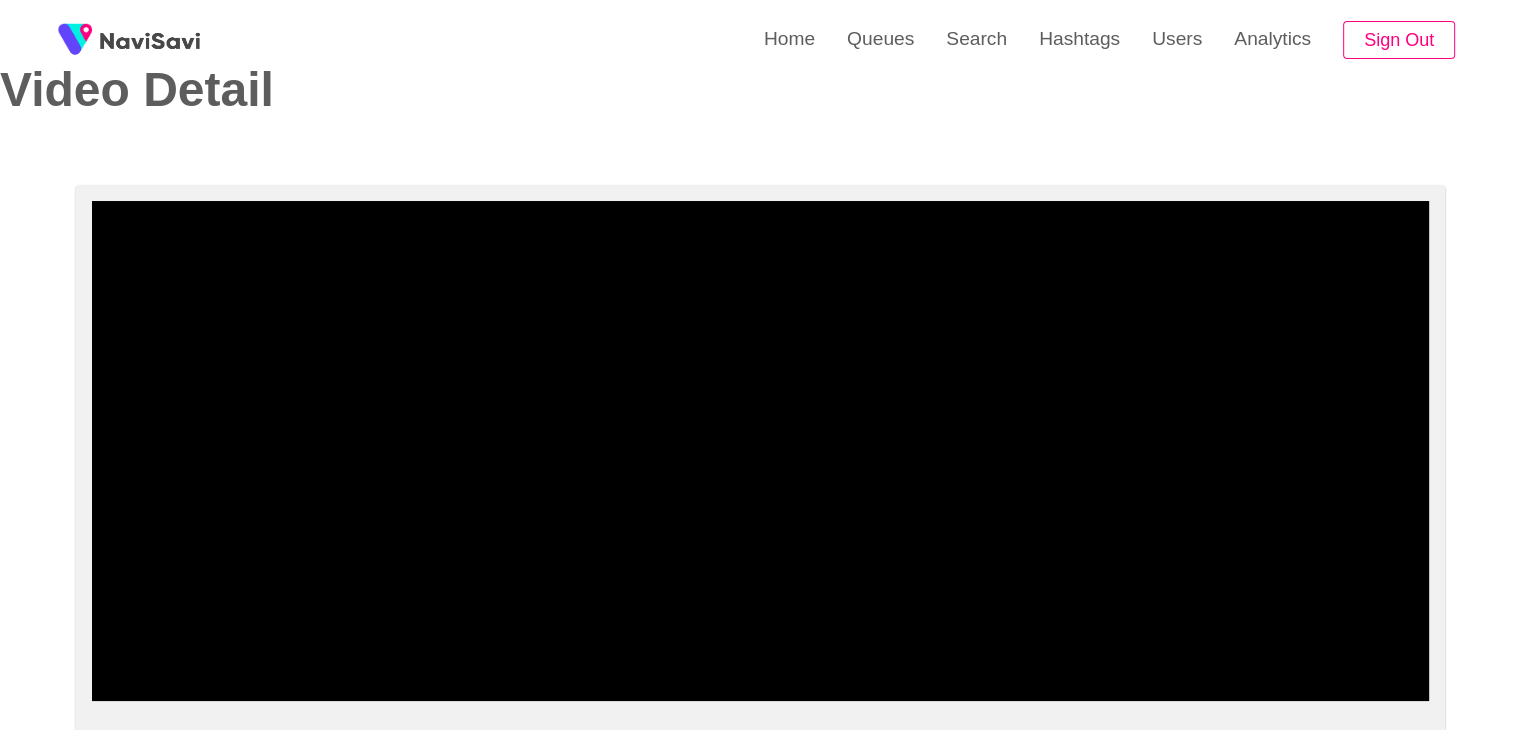 scroll, scrollTop: 64, scrollLeft: 0, axis: vertical 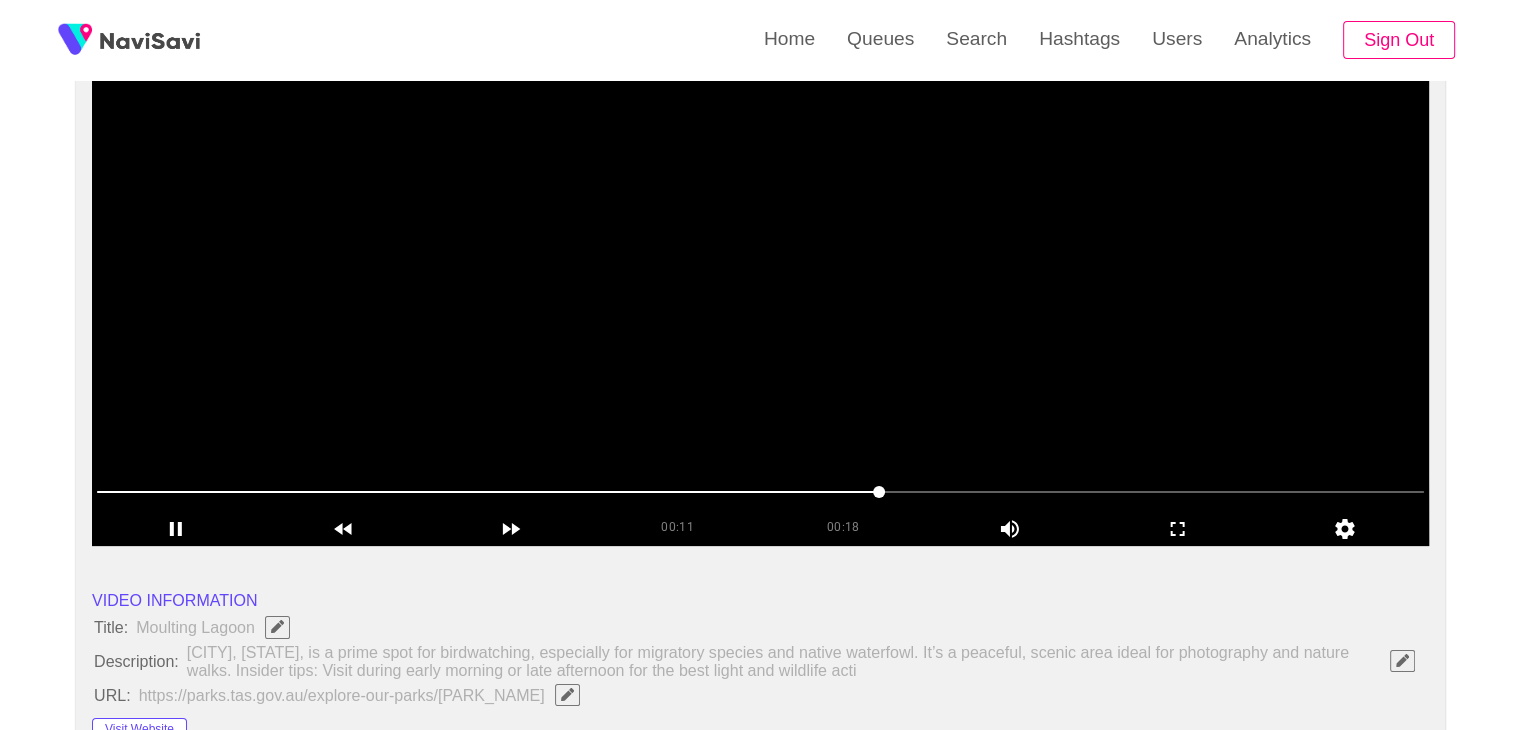 click at bounding box center (760, 296) 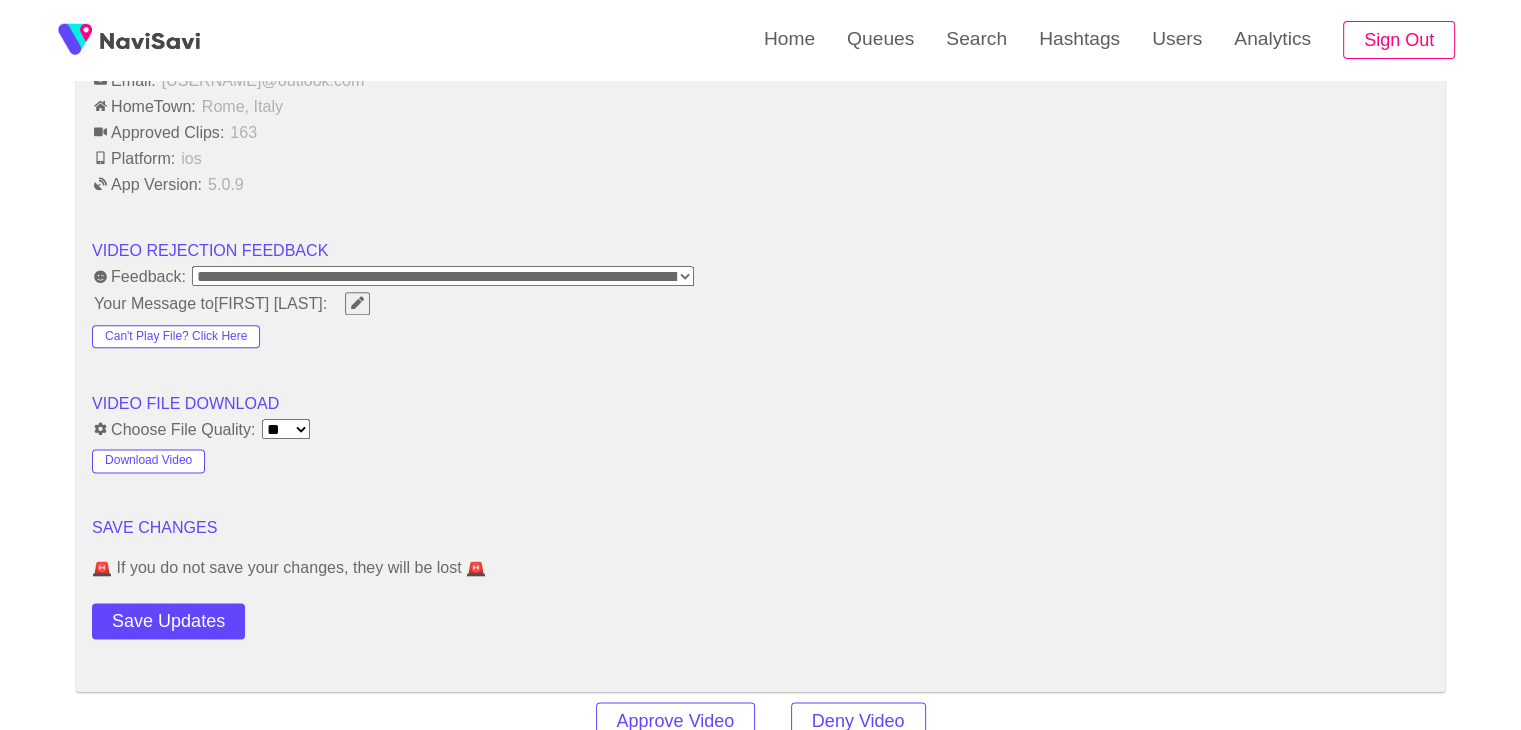 scroll, scrollTop: 2436, scrollLeft: 0, axis: vertical 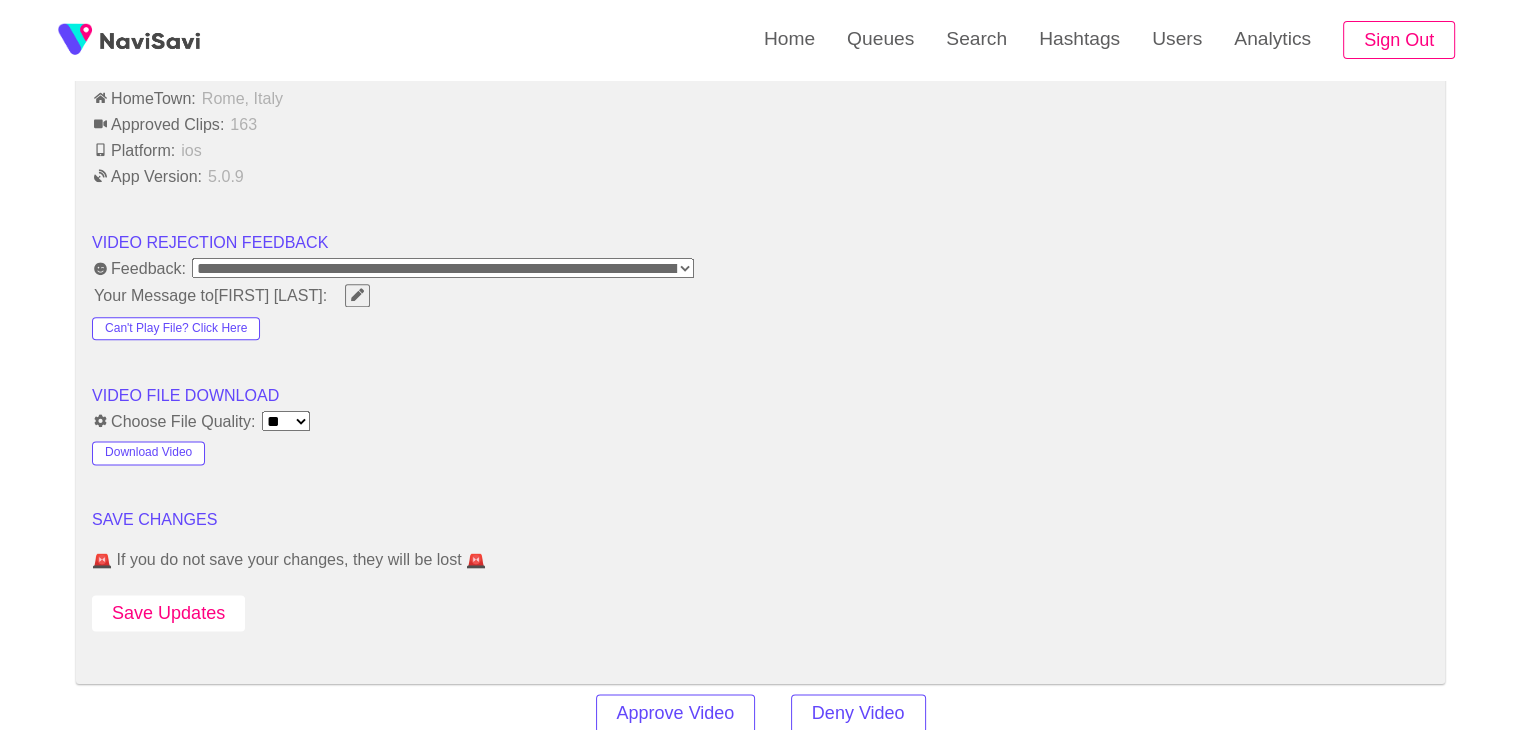 click on "Save Updates" at bounding box center [168, 613] 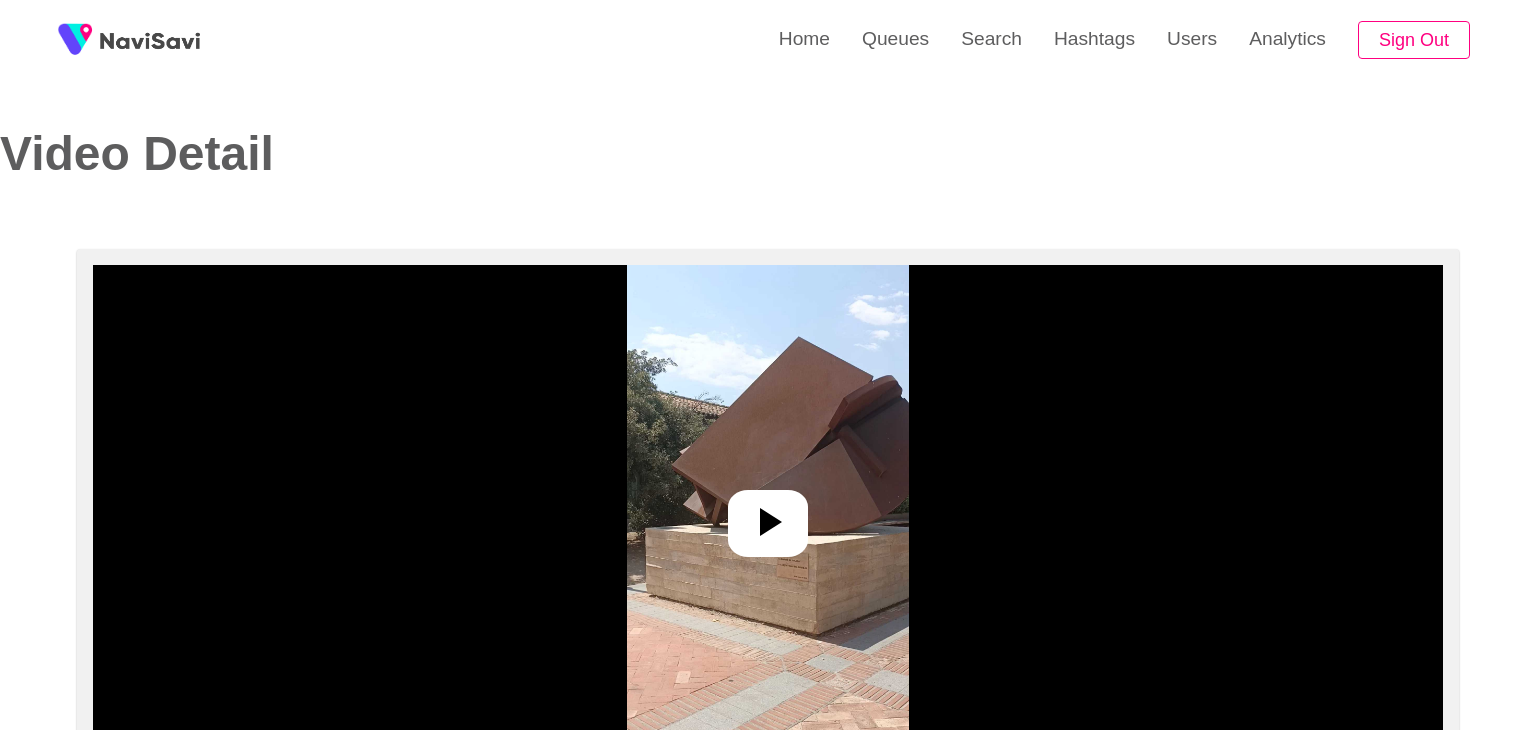 select on "**********" 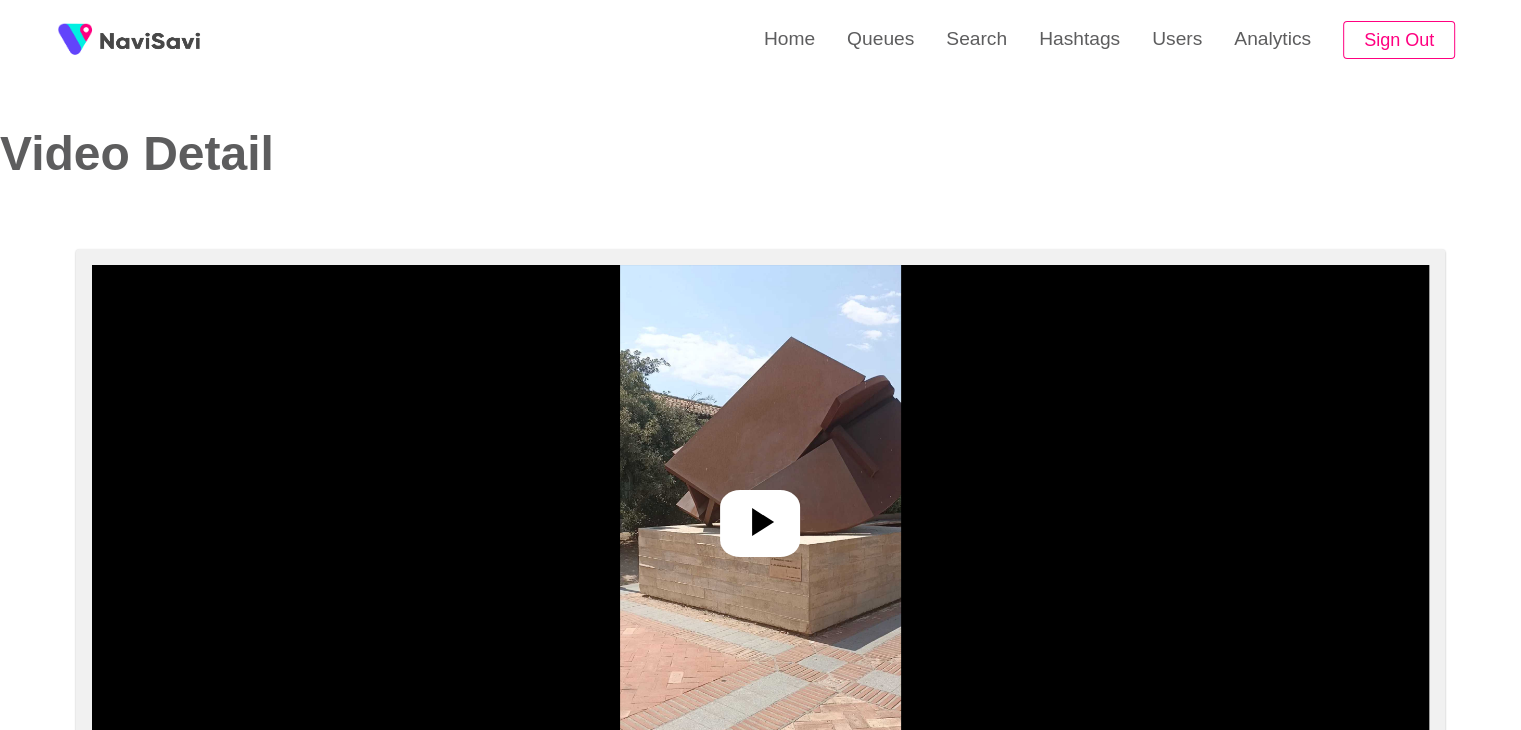 scroll, scrollTop: 88, scrollLeft: 0, axis: vertical 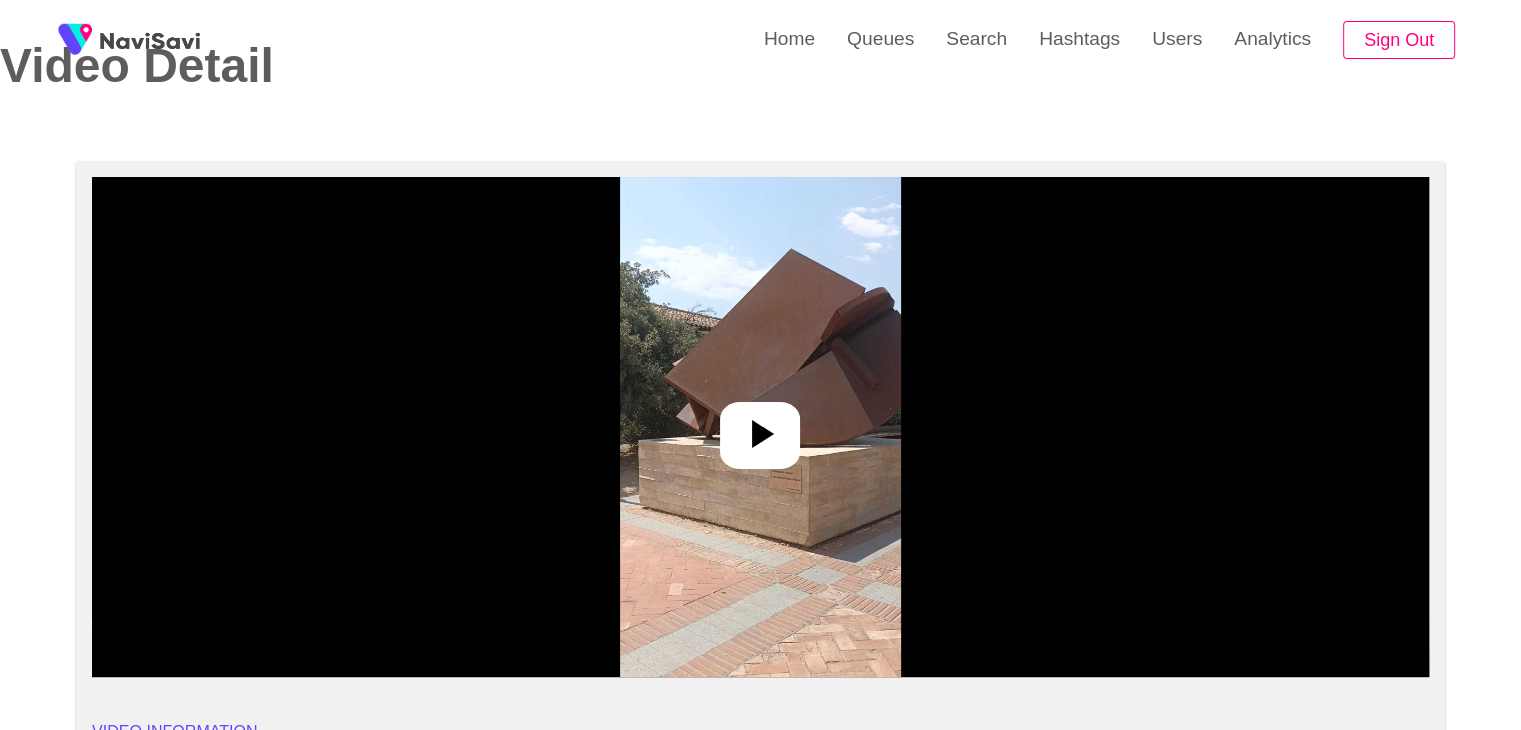 click at bounding box center [760, 427] 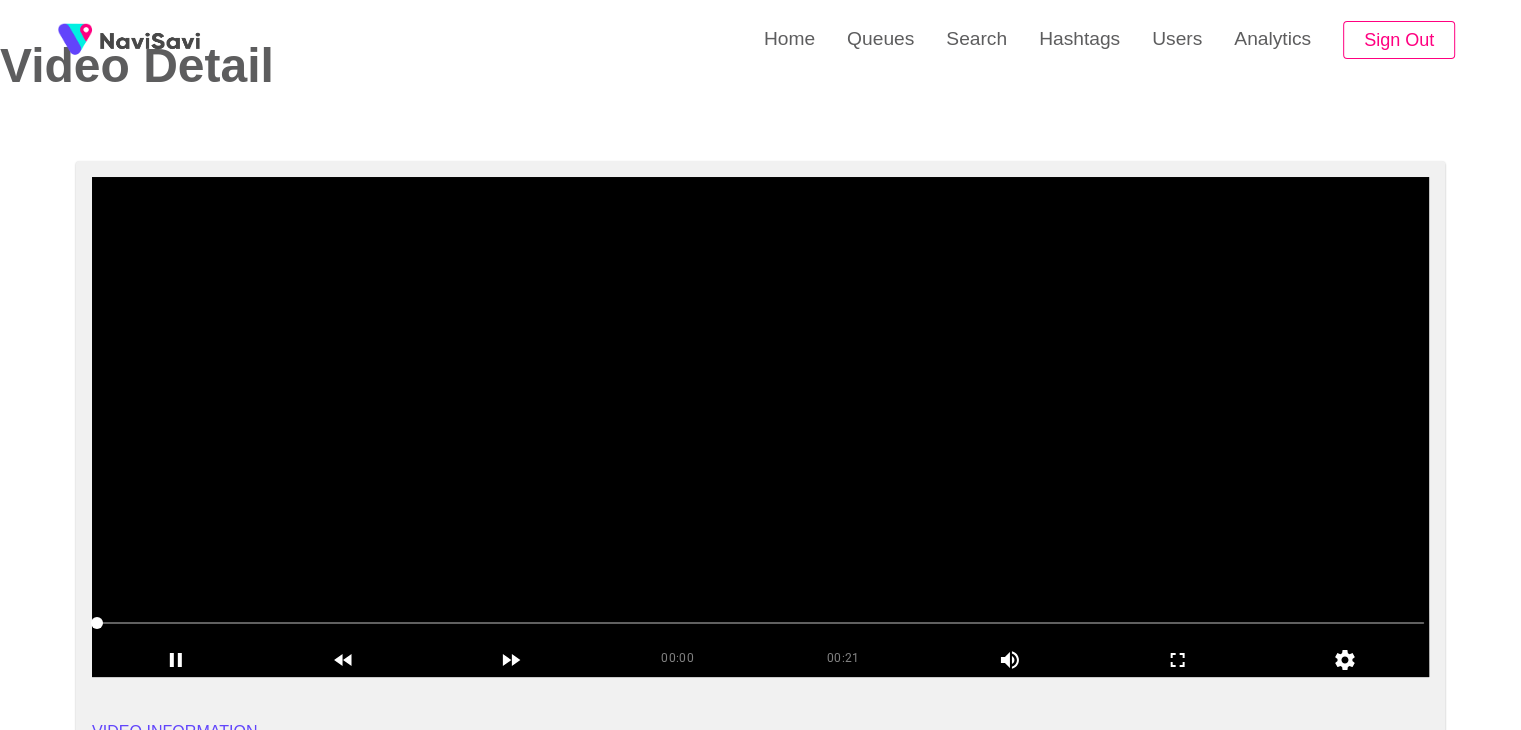 scroll, scrollTop: 190, scrollLeft: 0, axis: vertical 